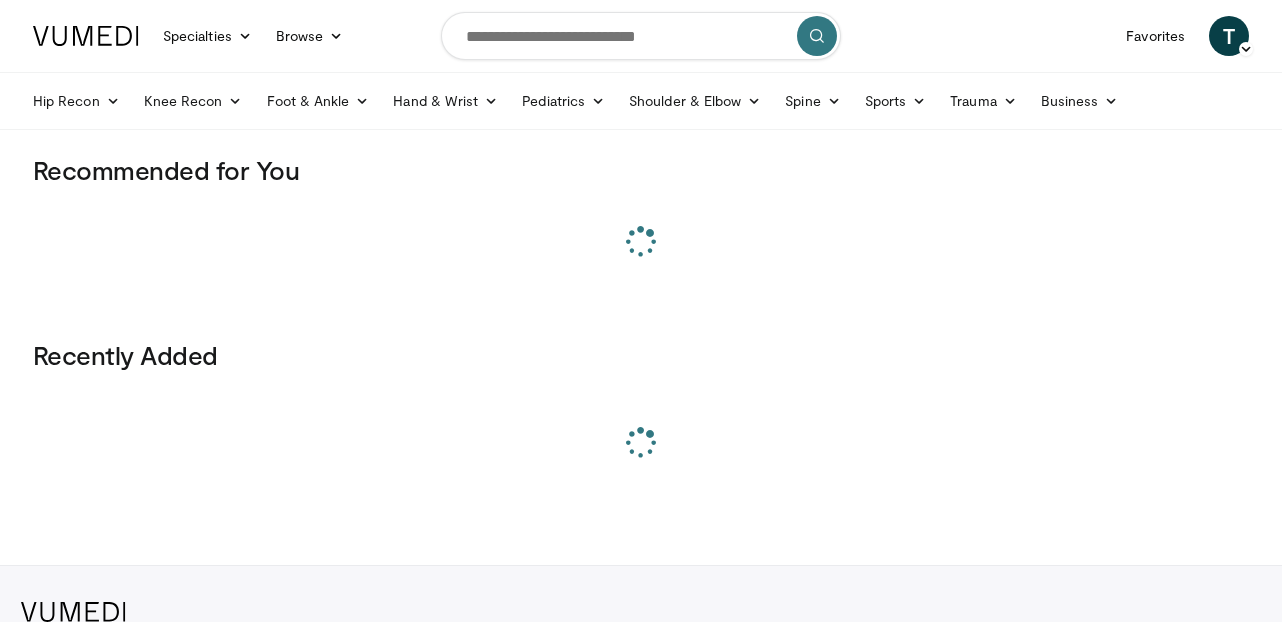 scroll, scrollTop: 0, scrollLeft: 0, axis: both 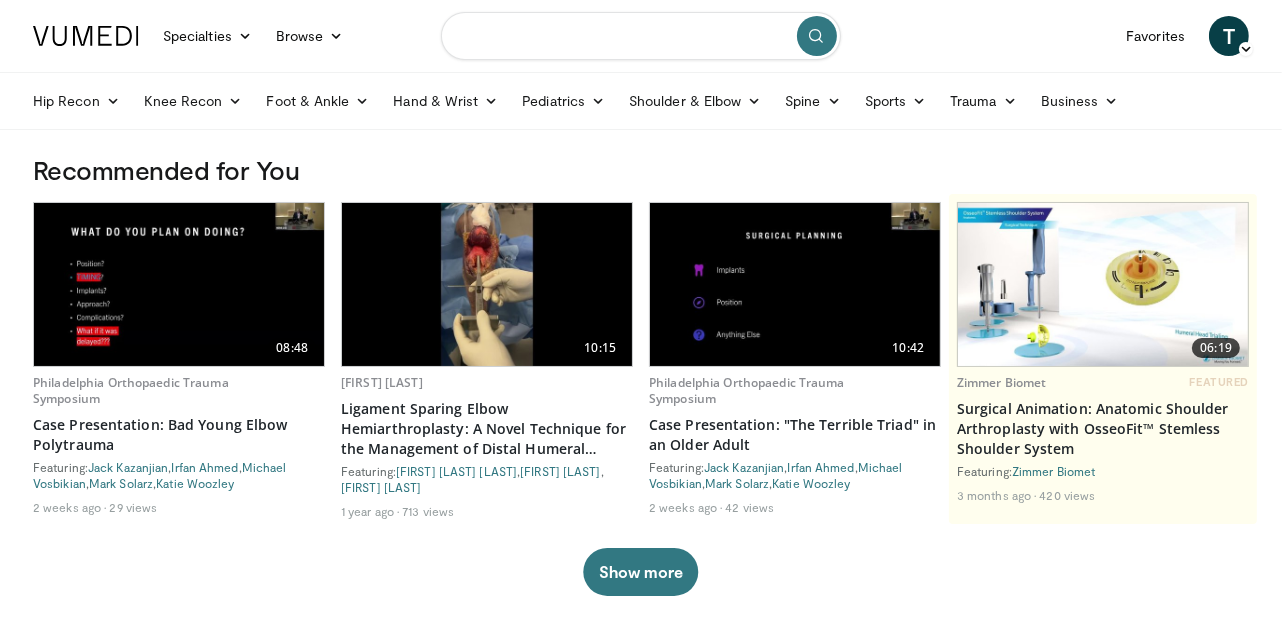 click at bounding box center (641, 36) 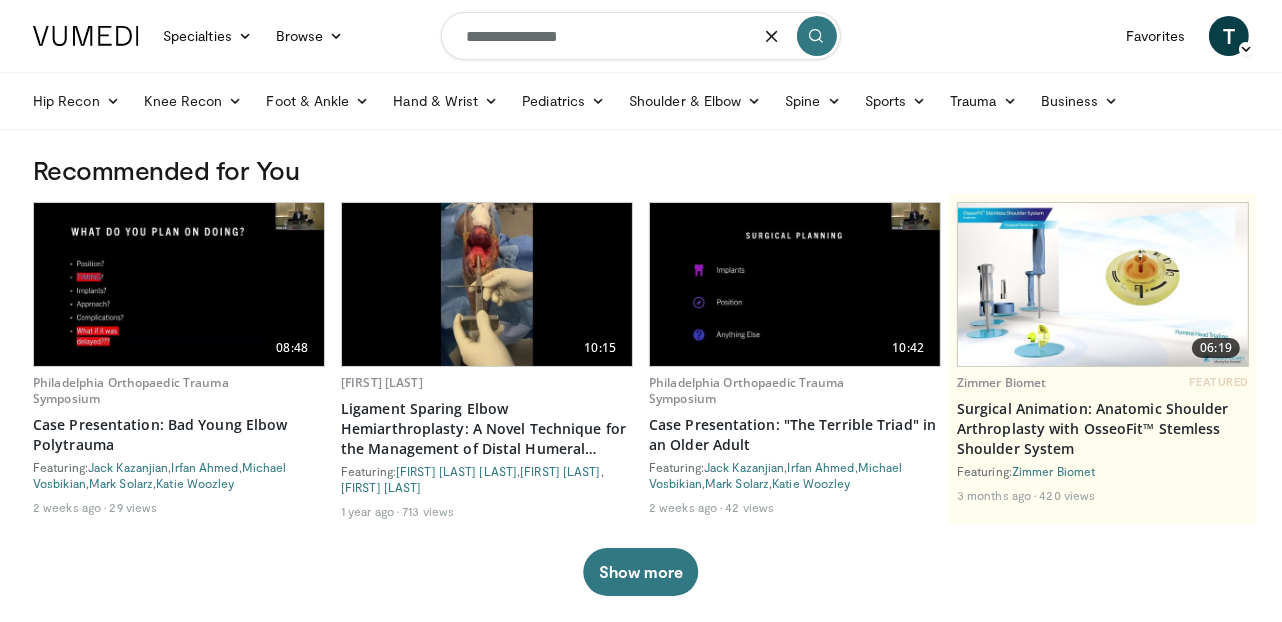 type on "**********" 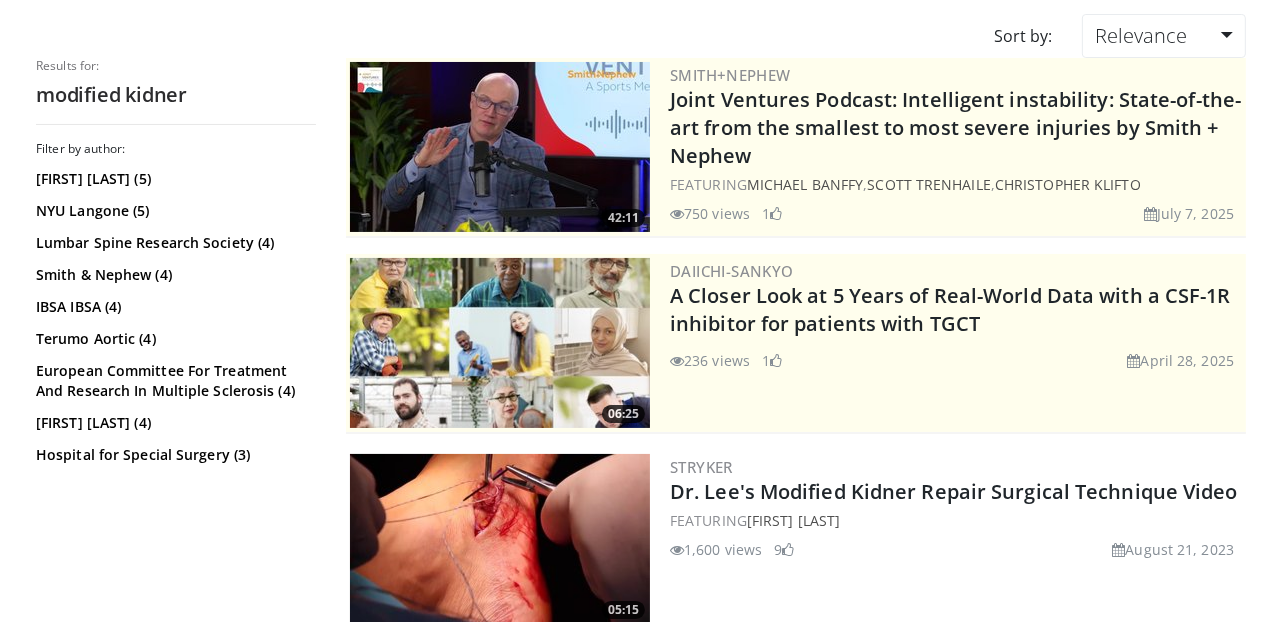 scroll, scrollTop: 272, scrollLeft: 0, axis: vertical 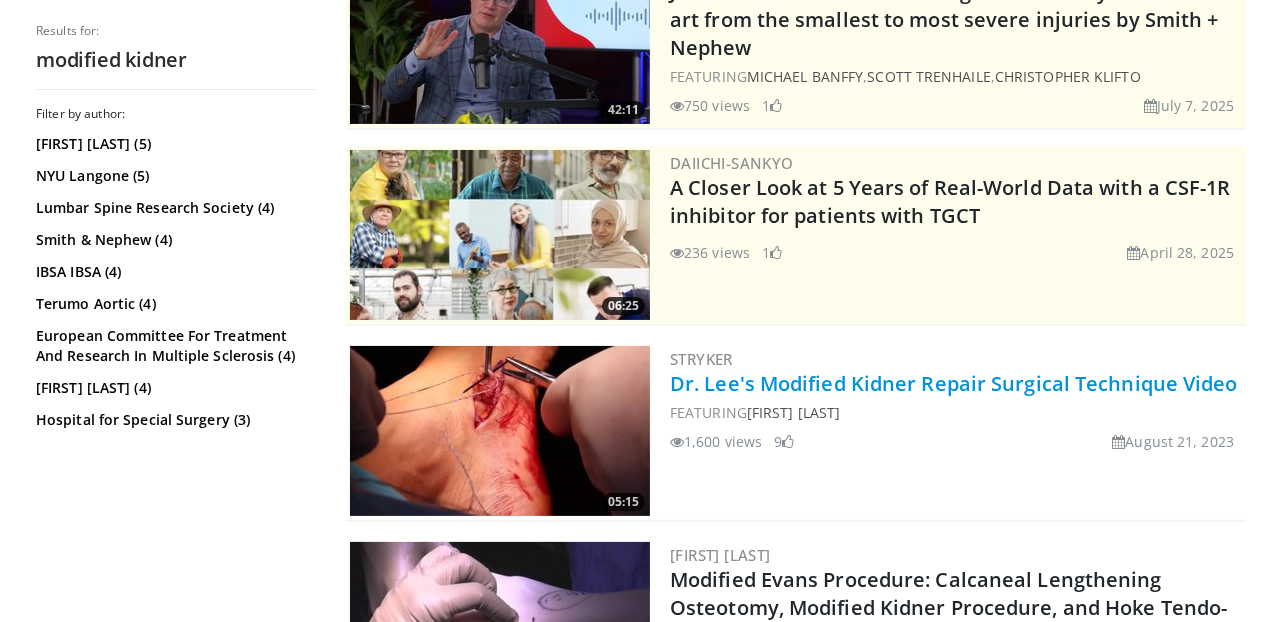 click on "Dr. Lee's Modified Kidner Repair Surgical Technique Video" at bounding box center [954, 383] 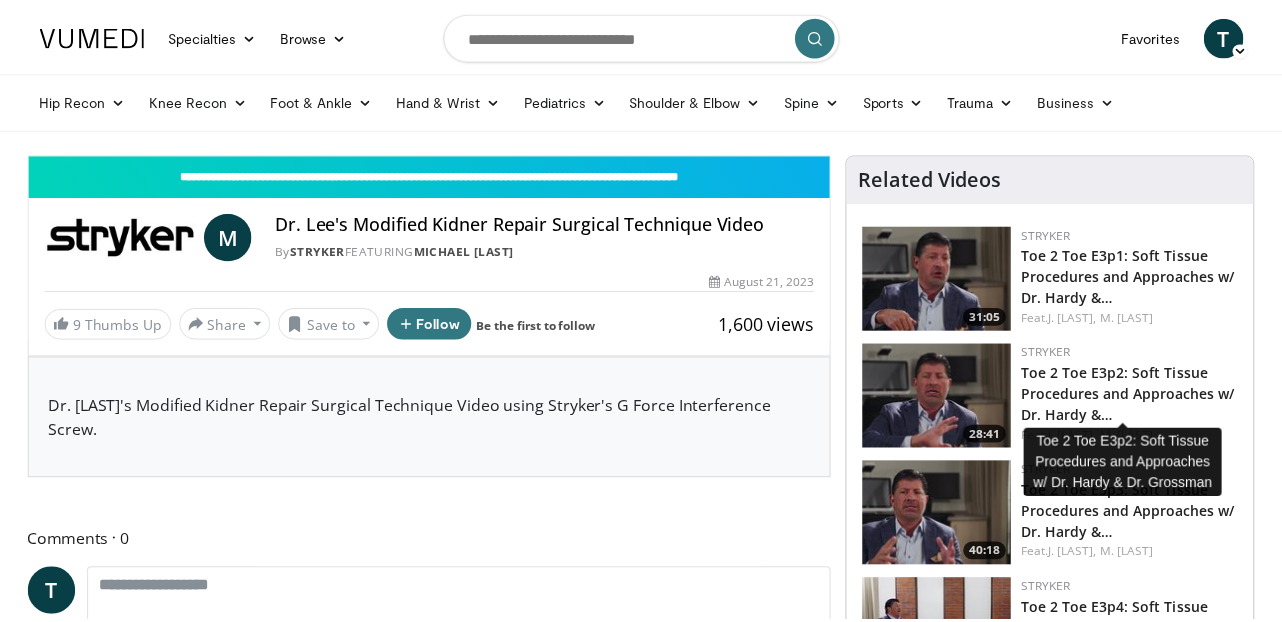 scroll, scrollTop: 0, scrollLeft: 0, axis: both 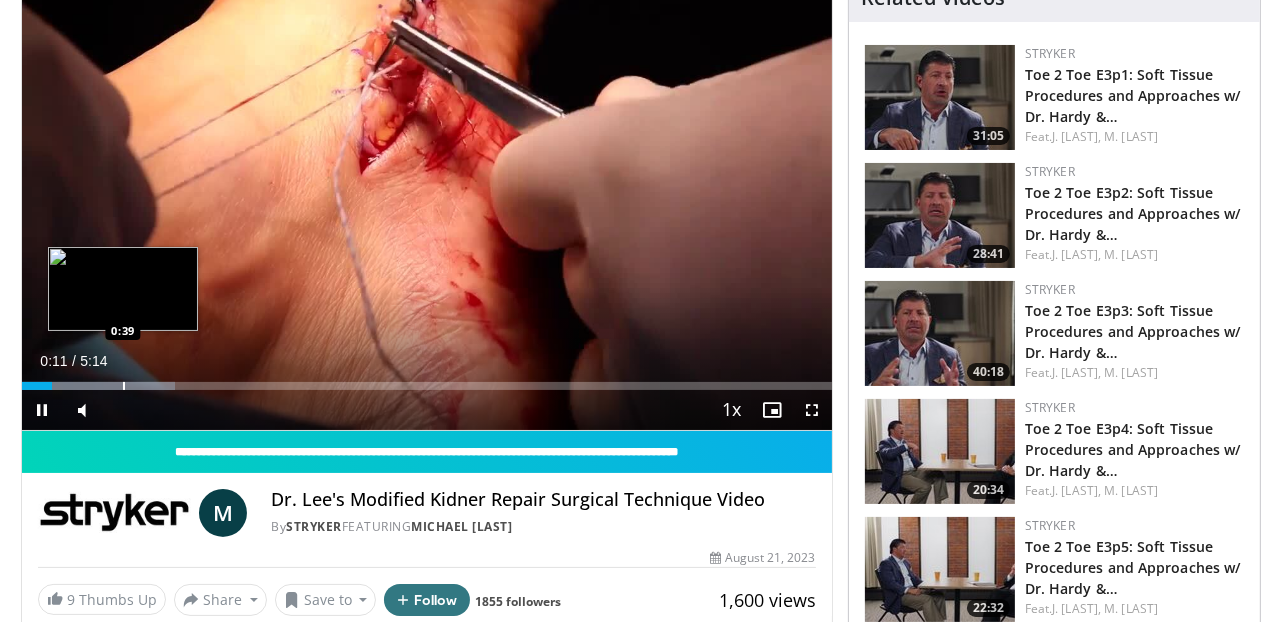click on "Loaded :  18.93% 0:11 0:39" at bounding box center (427, 380) 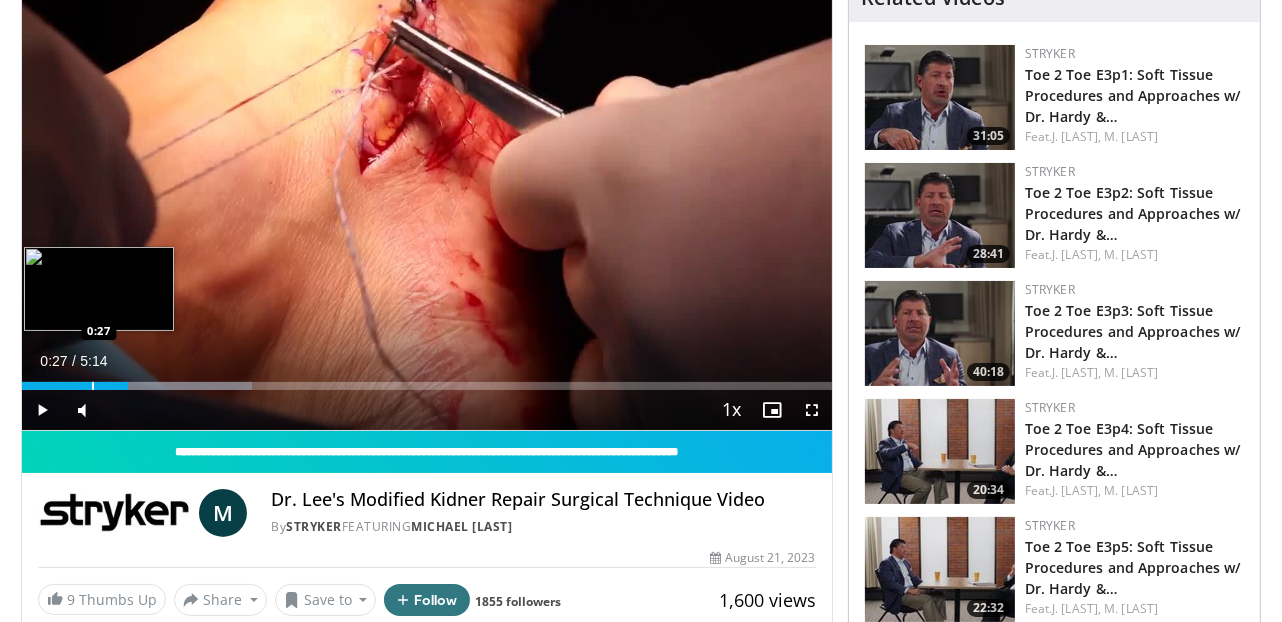click on "Loaded :  28.40% 0:27 0:27" at bounding box center (427, 380) 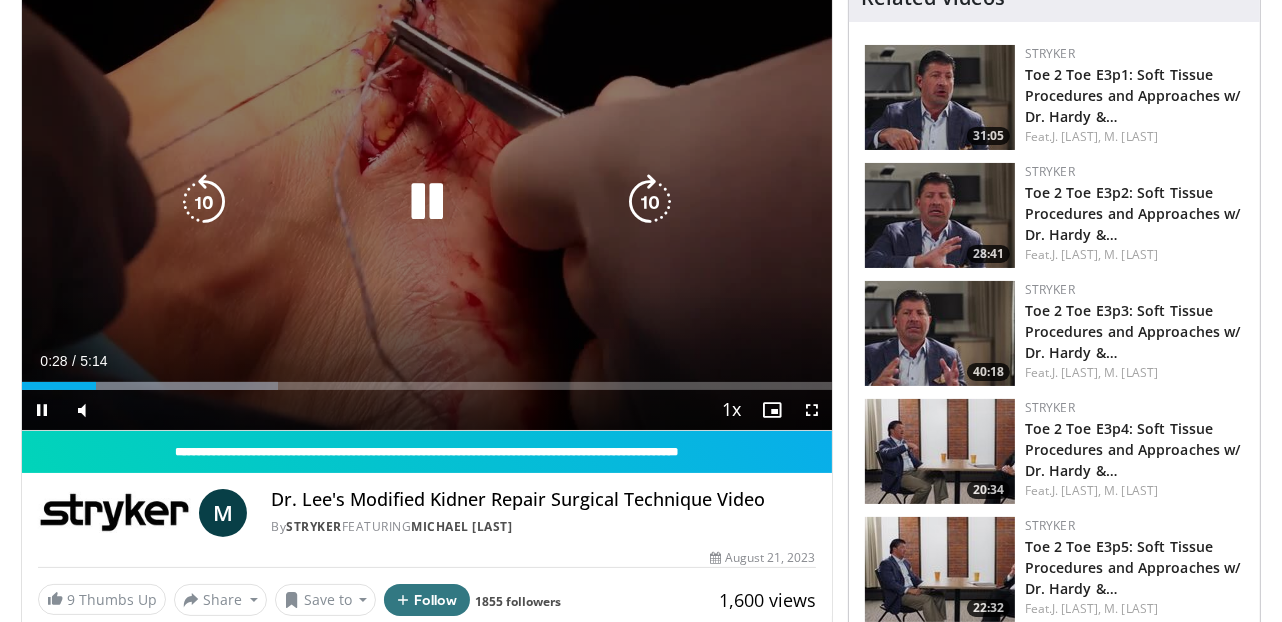 click on "10 seconds
Tap to unmute" at bounding box center (427, 202) 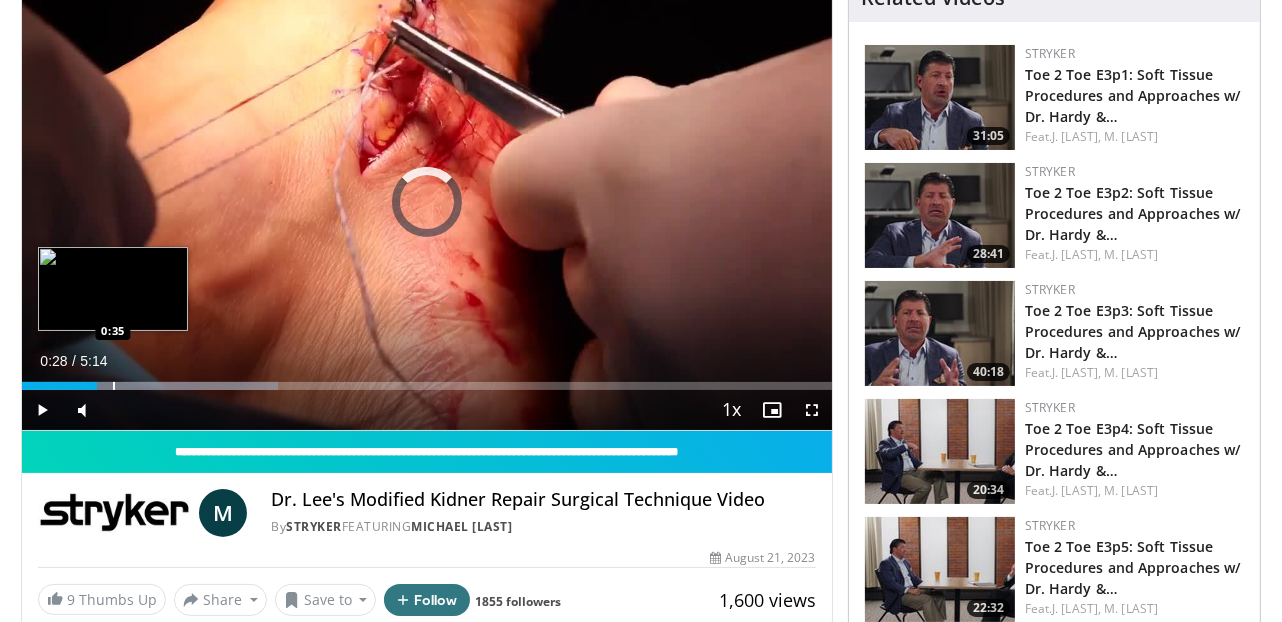 click on "Loaded :  31.56% 0:28 0:35" at bounding box center [427, 380] 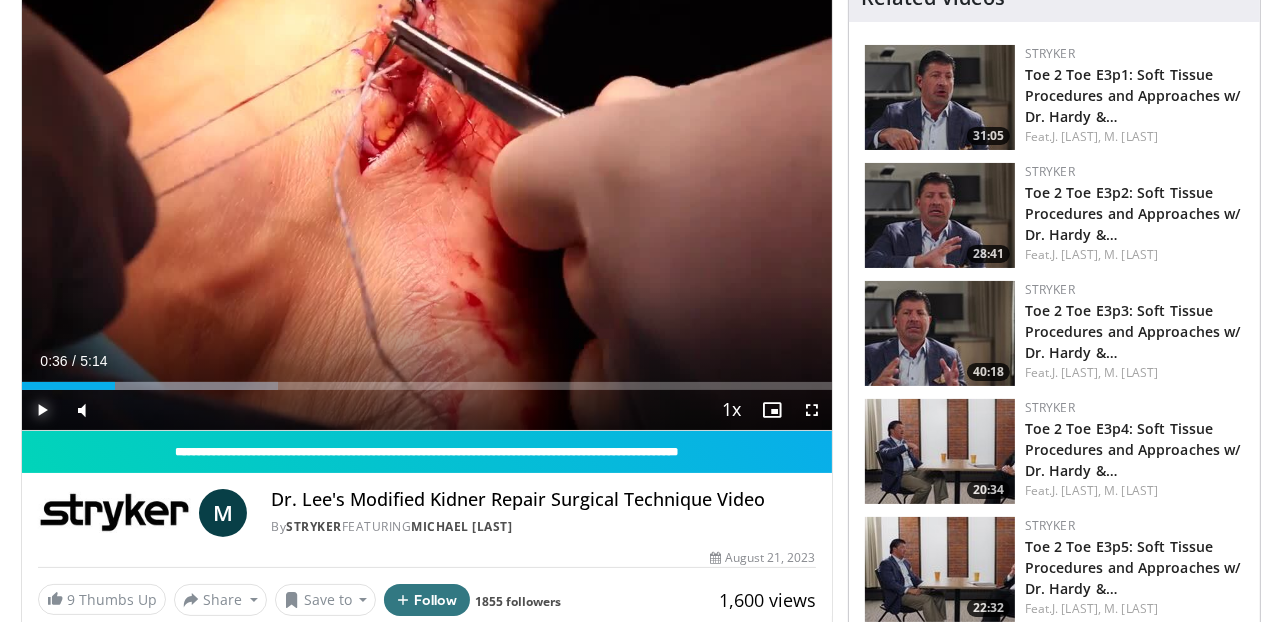 click at bounding box center (42, 410) 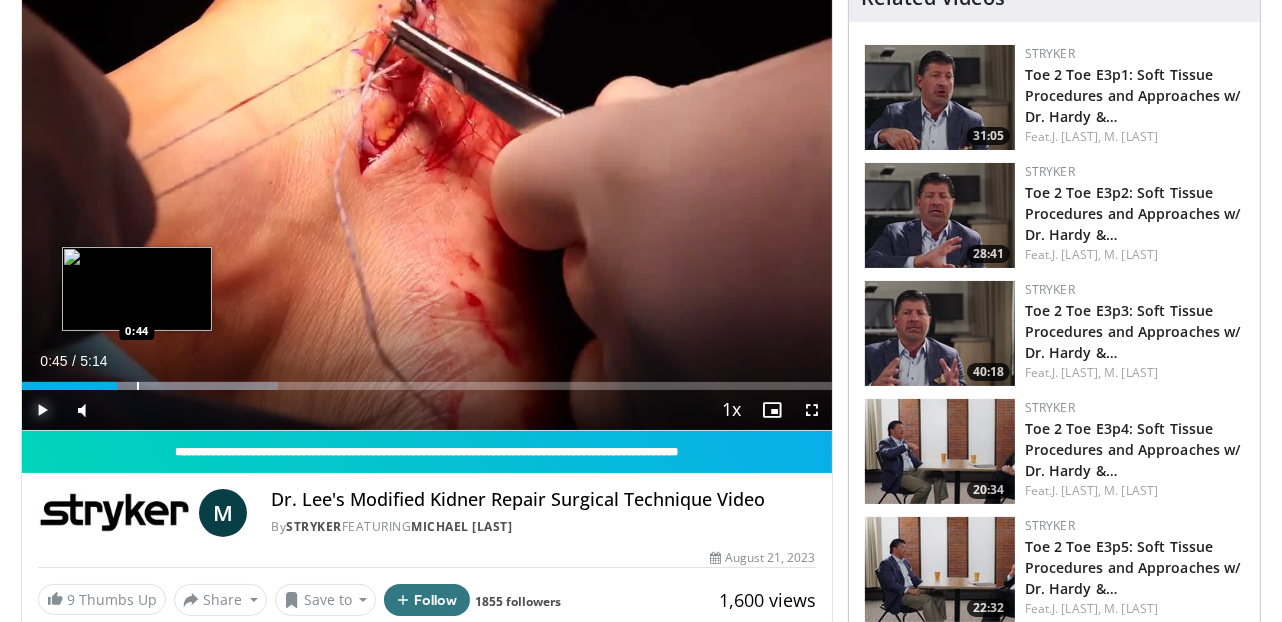 click at bounding box center [165, 386] 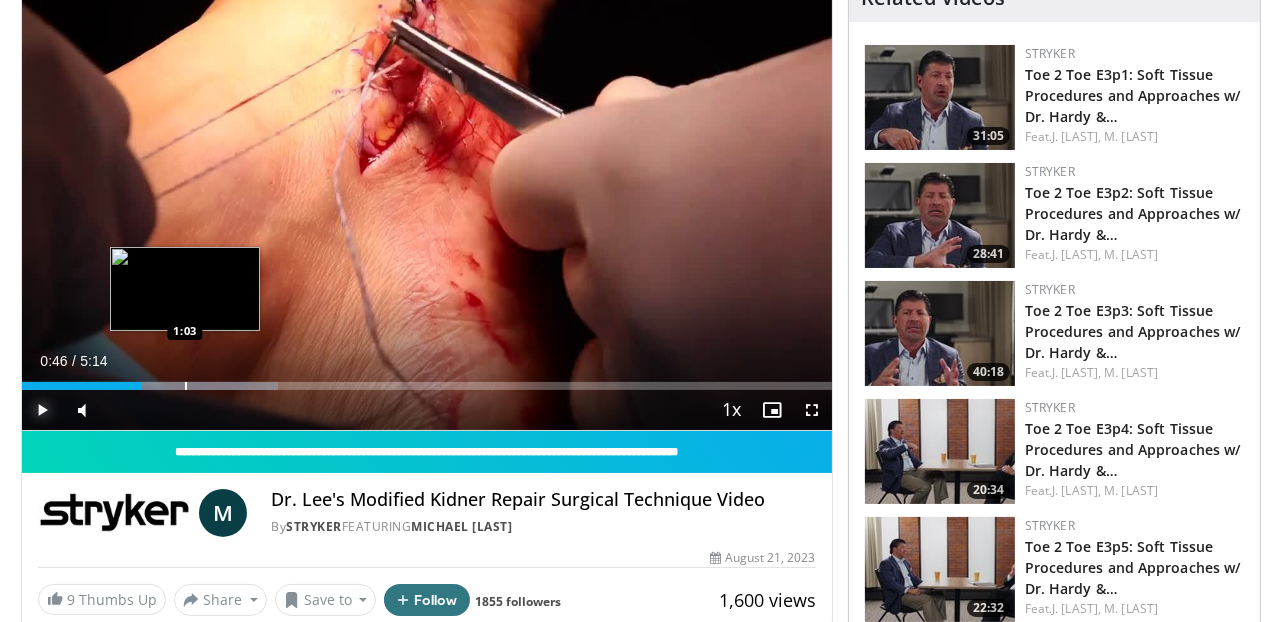 click at bounding box center (186, 386) 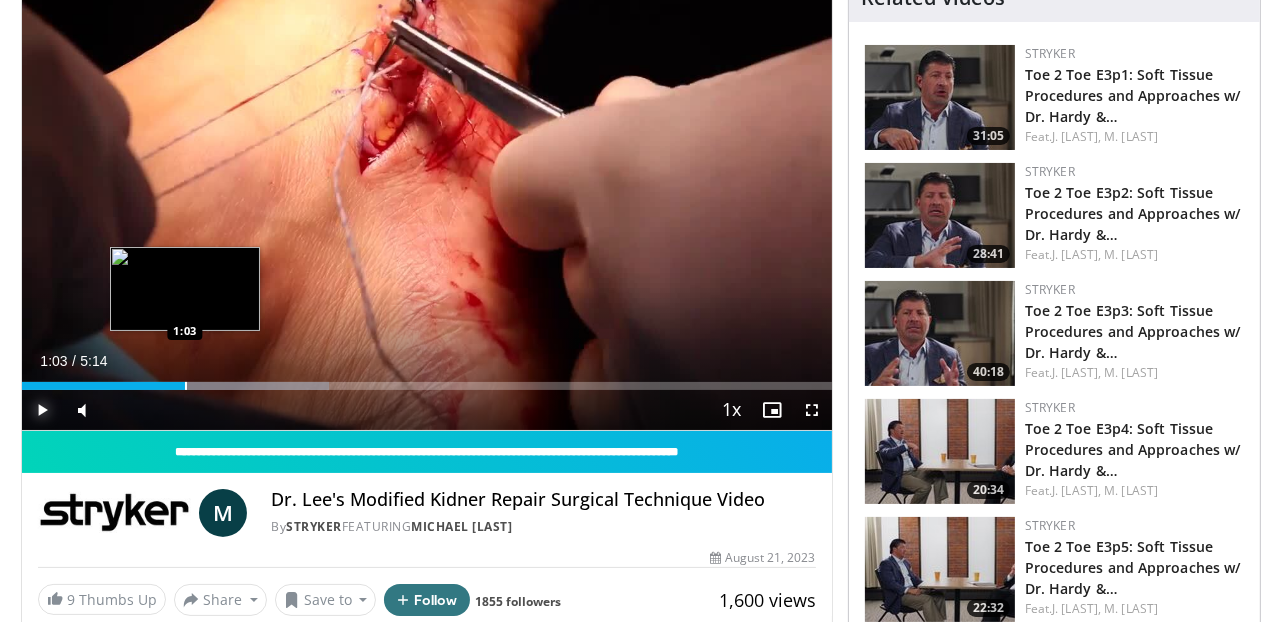 click at bounding box center (186, 386) 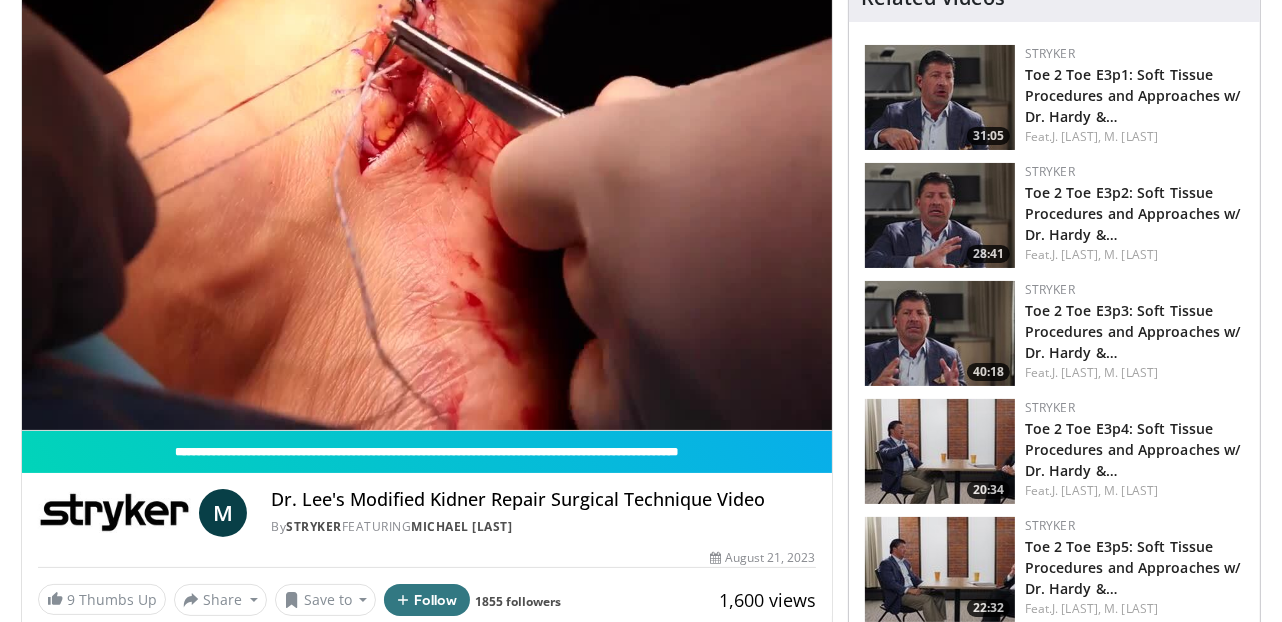 click on "**********" at bounding box center (427, 202) 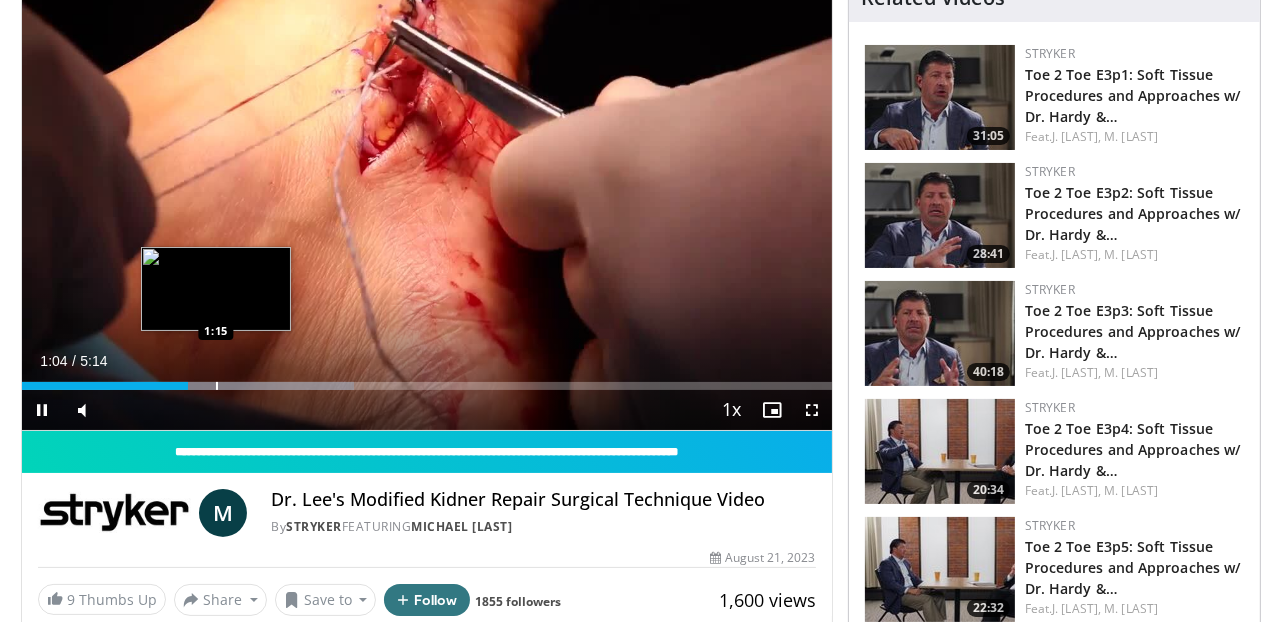 click at bounding box center (232, 386) 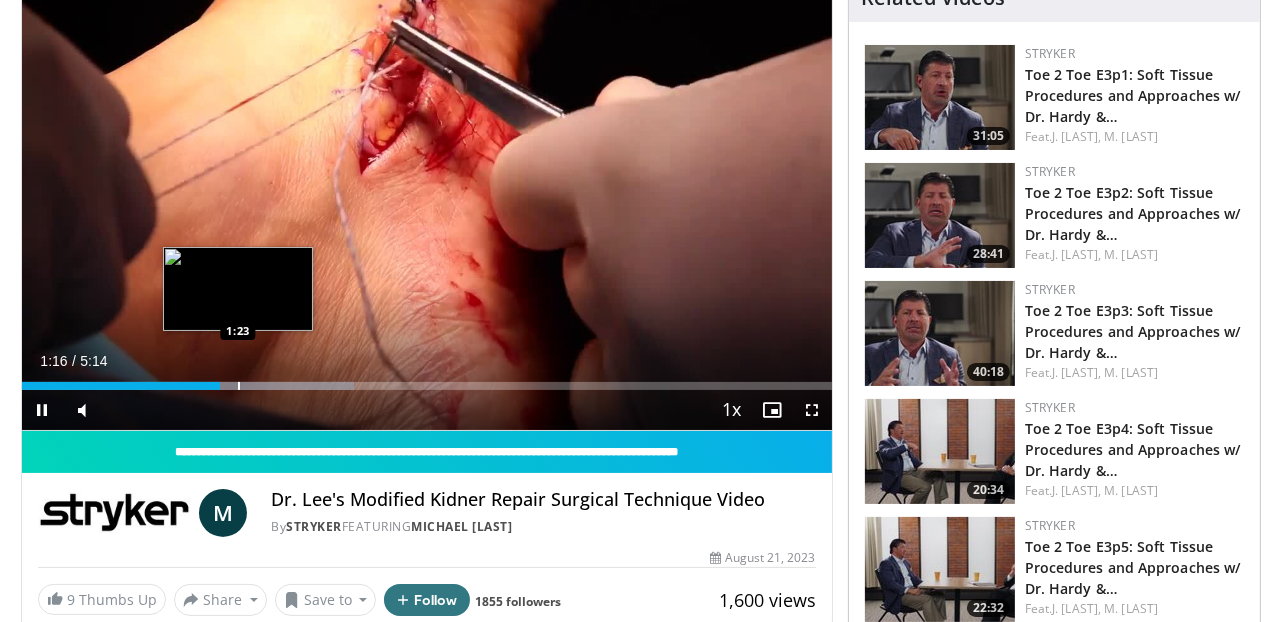 click at bounding box center (239, 386) 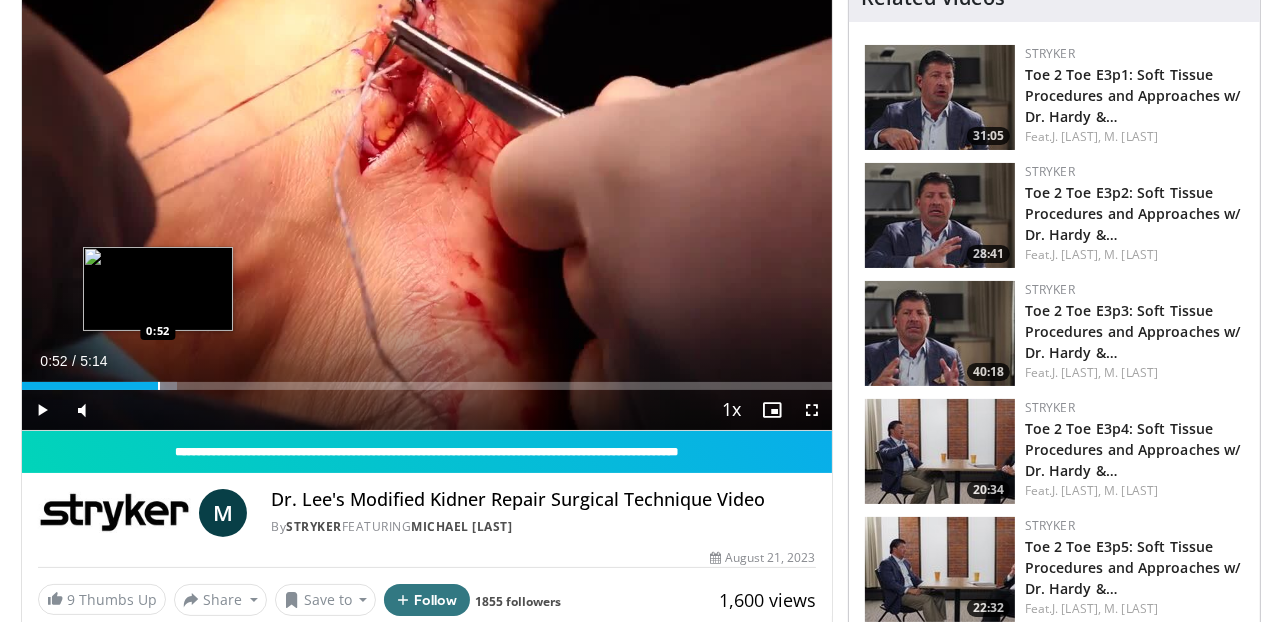 click on "Loaded :  19.12% 0:52 0:52" at bounding box center [427, 380] 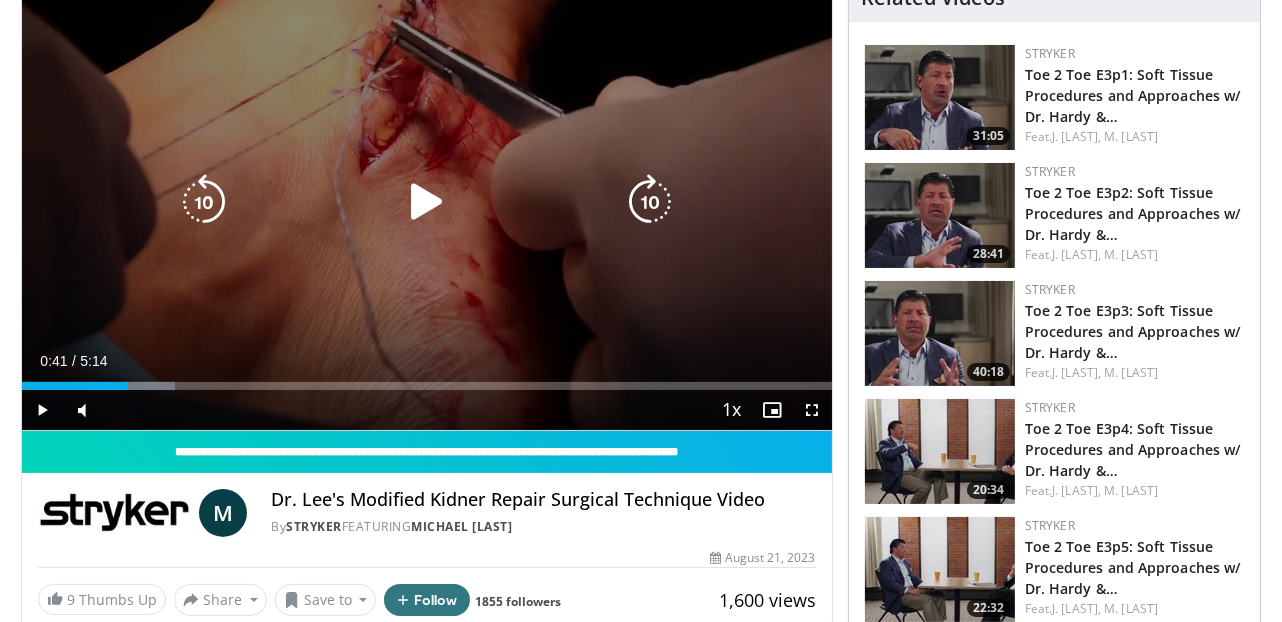 click on "Loaded :  18.93% 0:53 0:52" at bounding box center (427, 380) 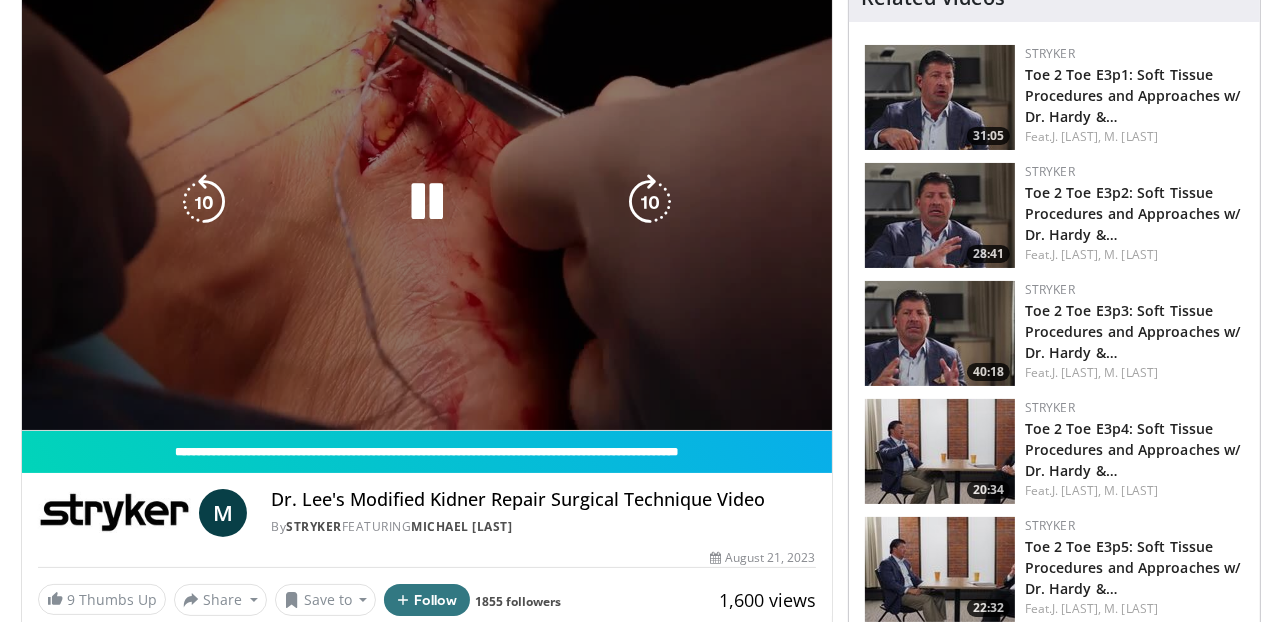 click on "**********" at bounding box center [427, 202] 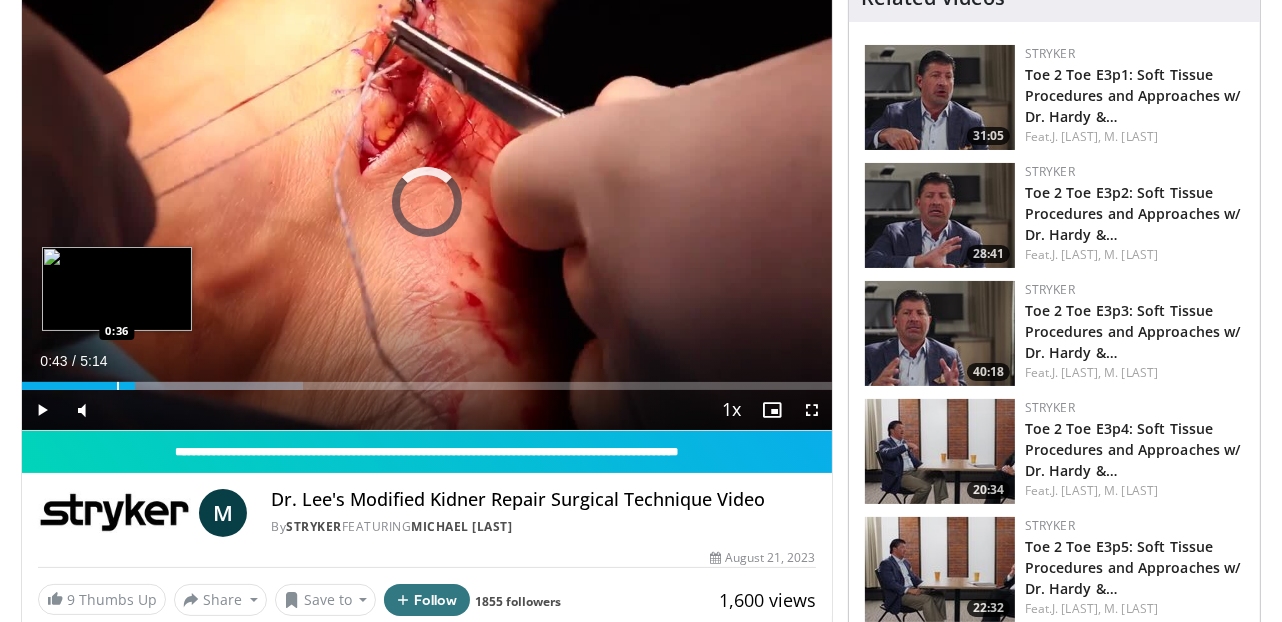 click at bounding box center [118, 386] 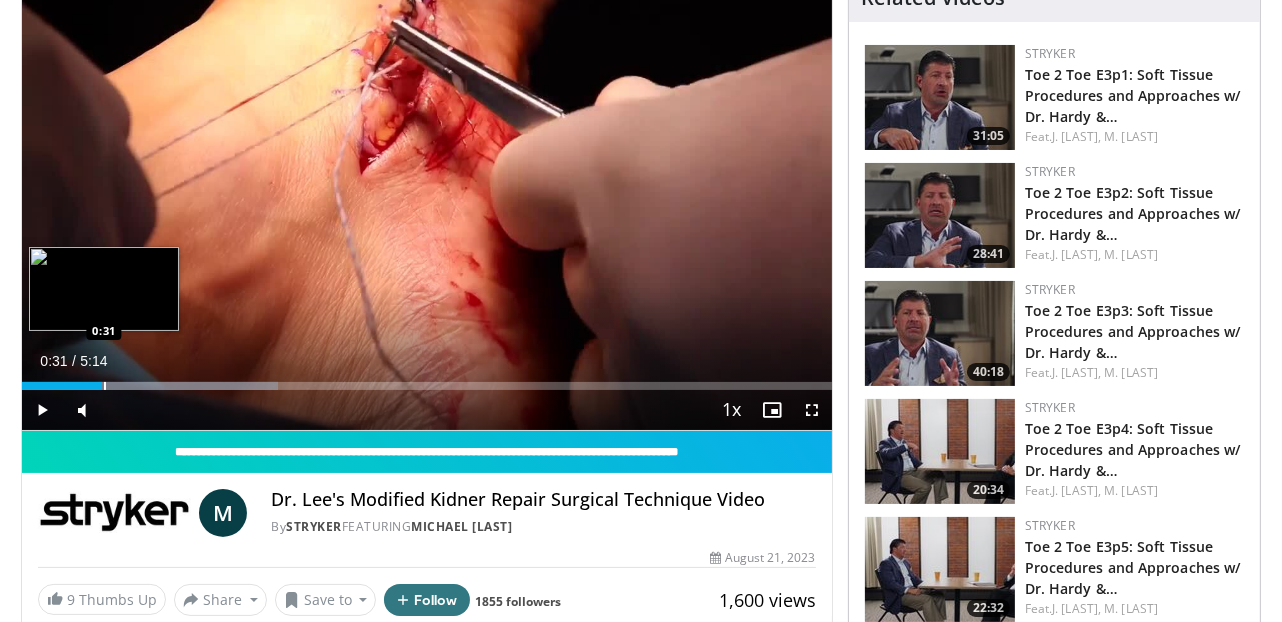 click on "Loaded :  31.56% 0:31 0:31" at bounding box center [427, 386] 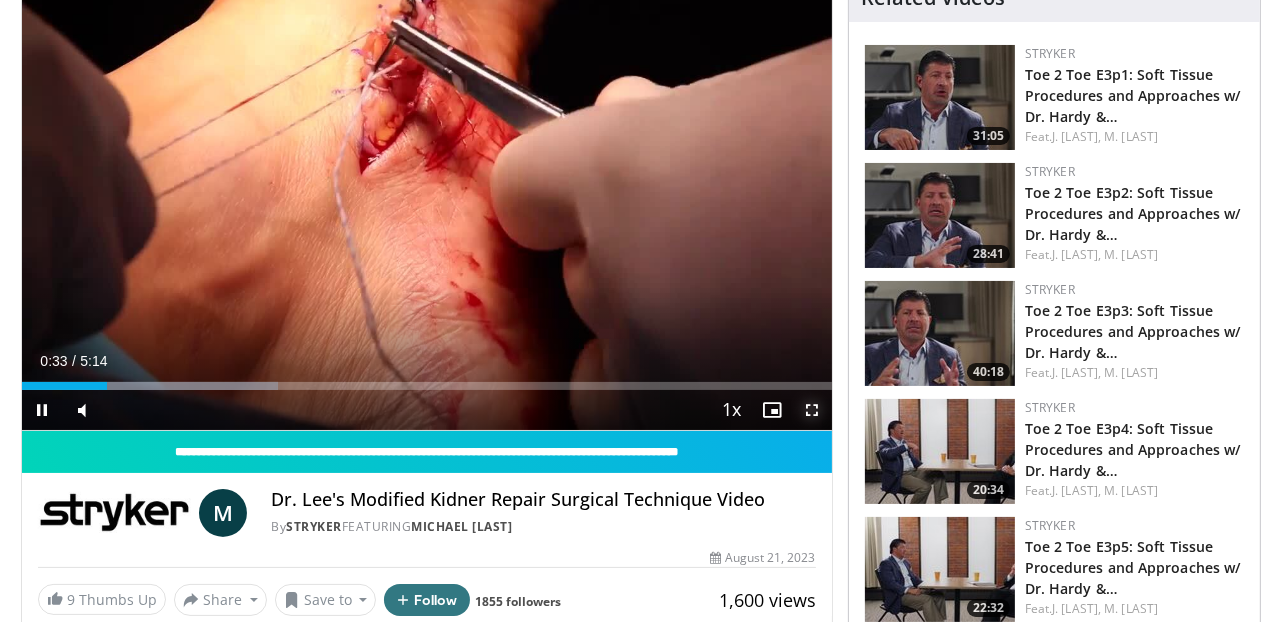 click at bounding box center (812, 410) 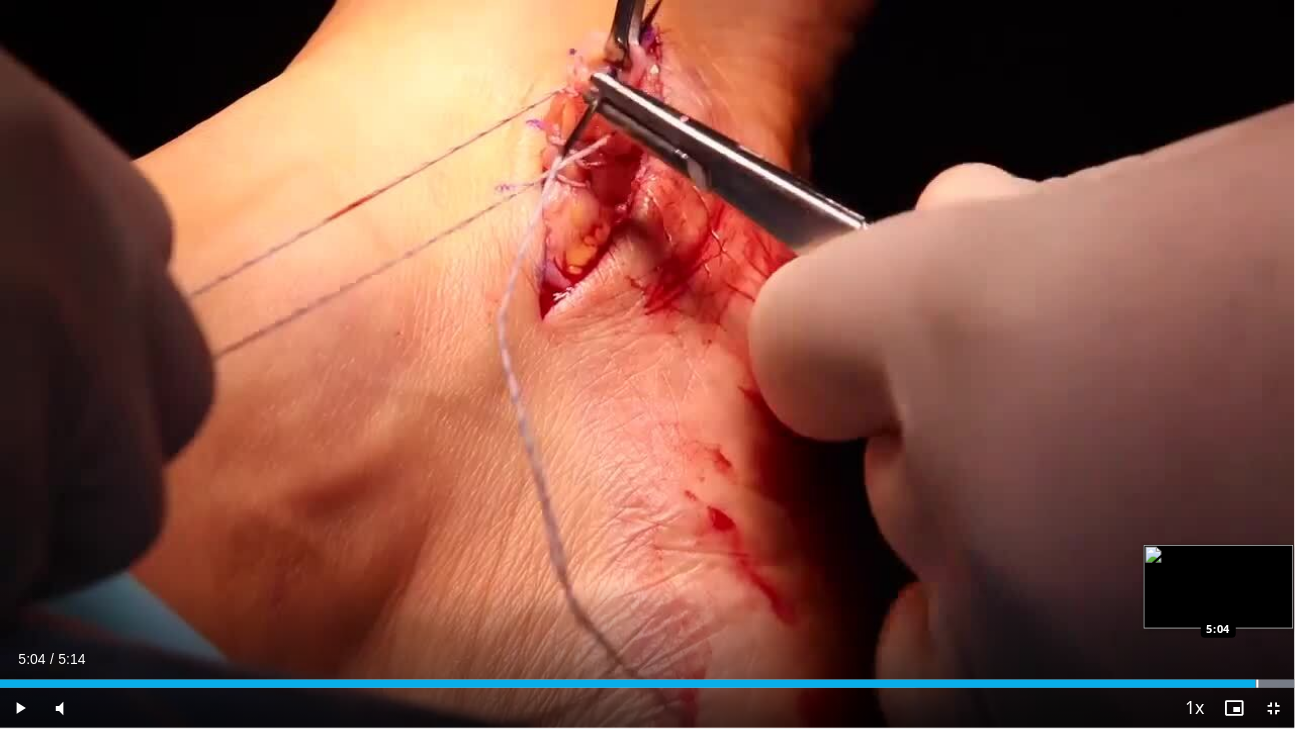 click at bounding box center (1258, 684) 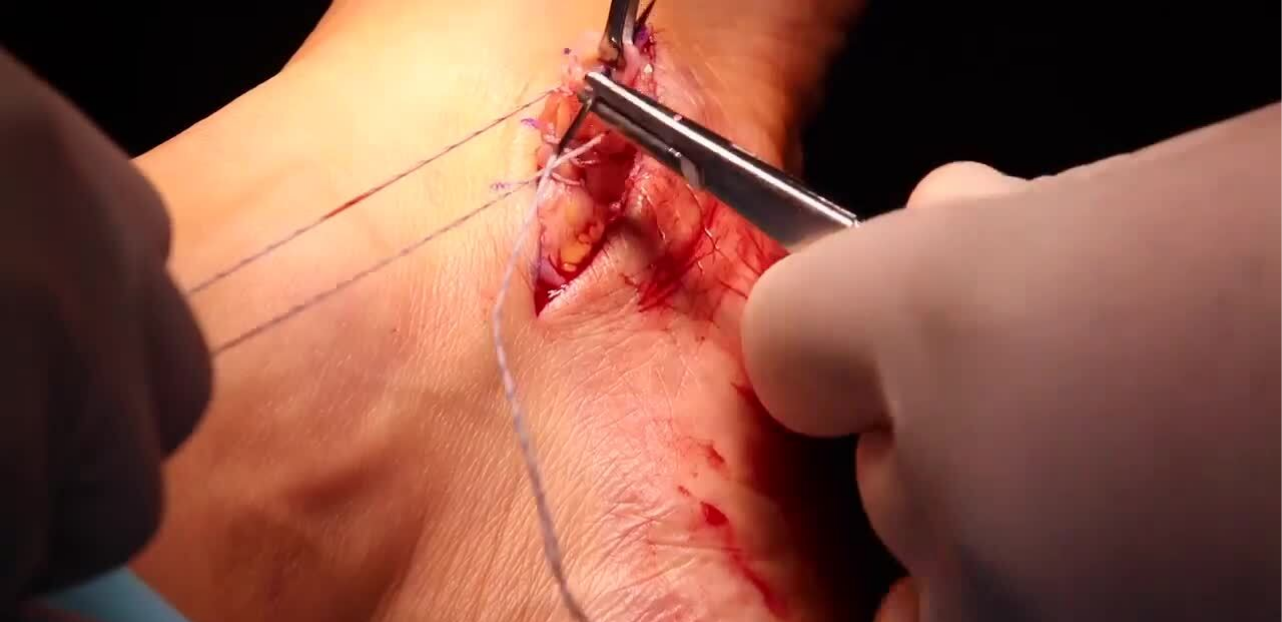 scroll, scrollTop: 0, scrollLeft: 0, axis: both 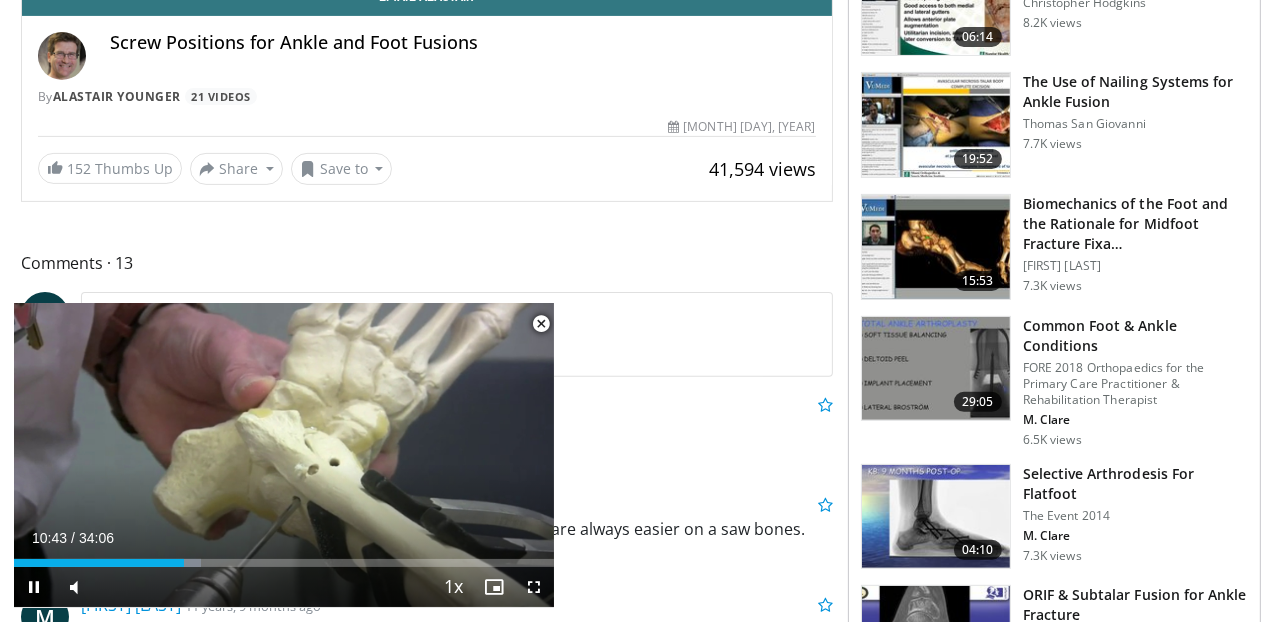 click at bounding box center [541, 324] 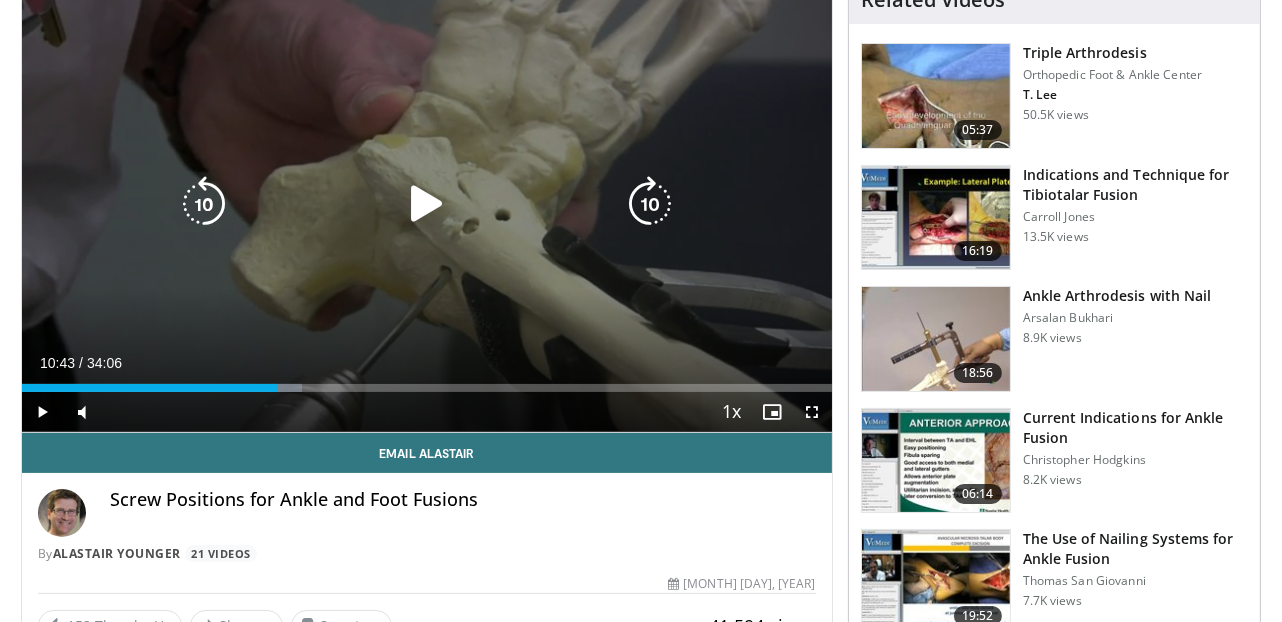 scroll, scrollTop: 0, scrollLeft: 0, axis: both 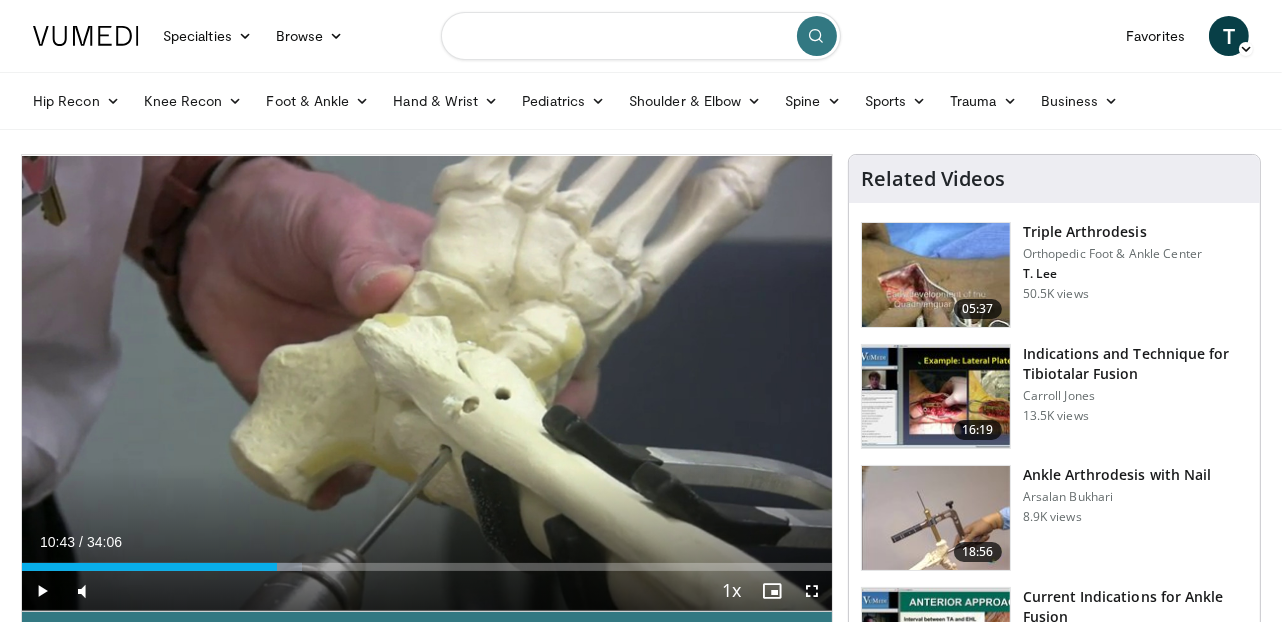 click at bounding box center [641, 36] 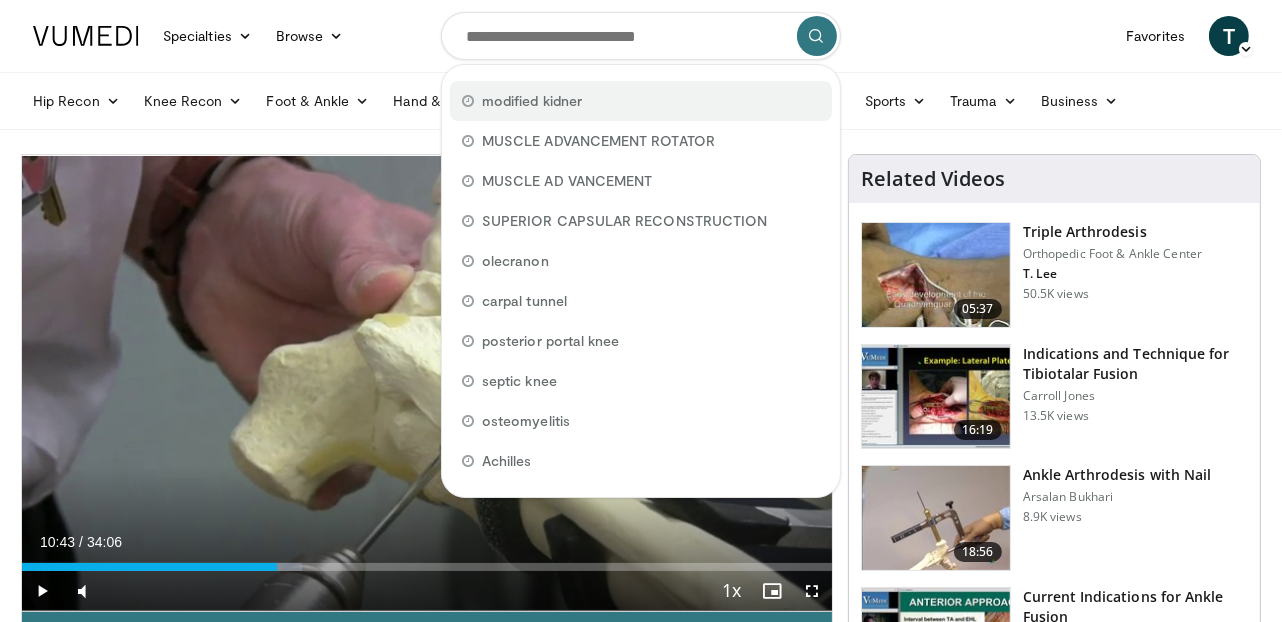 click on "modified kidner" at bounding box center [641, 101] 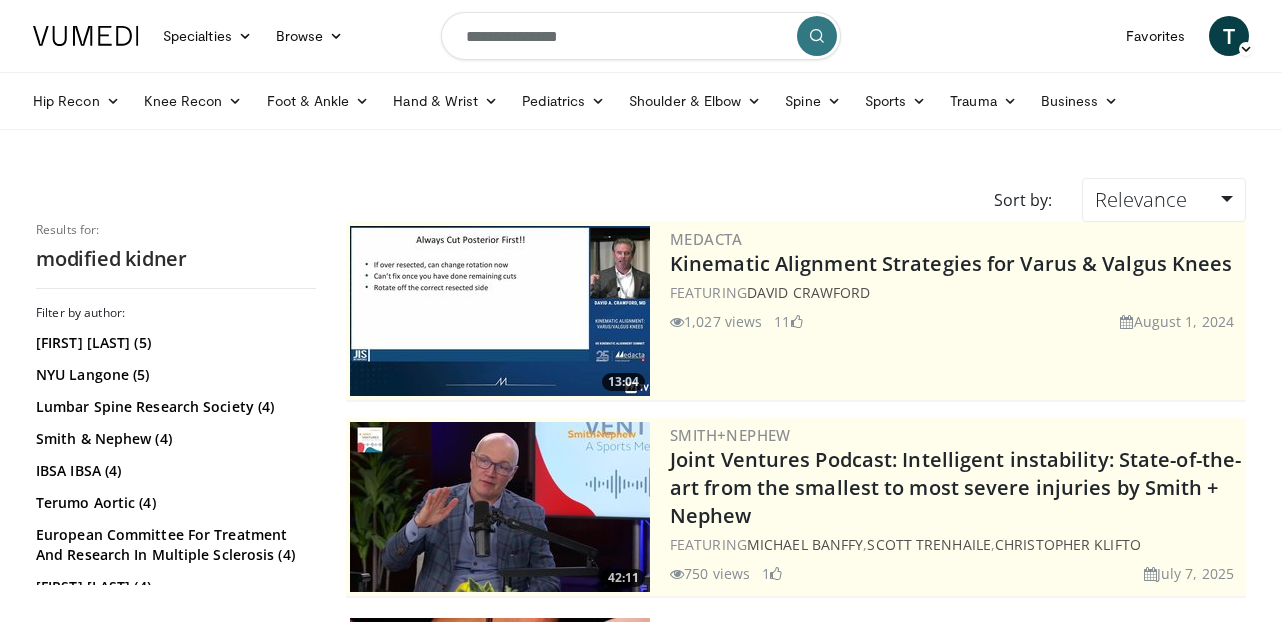 scroll, scrollTop: 0, scrollLeft: 0, axis: both 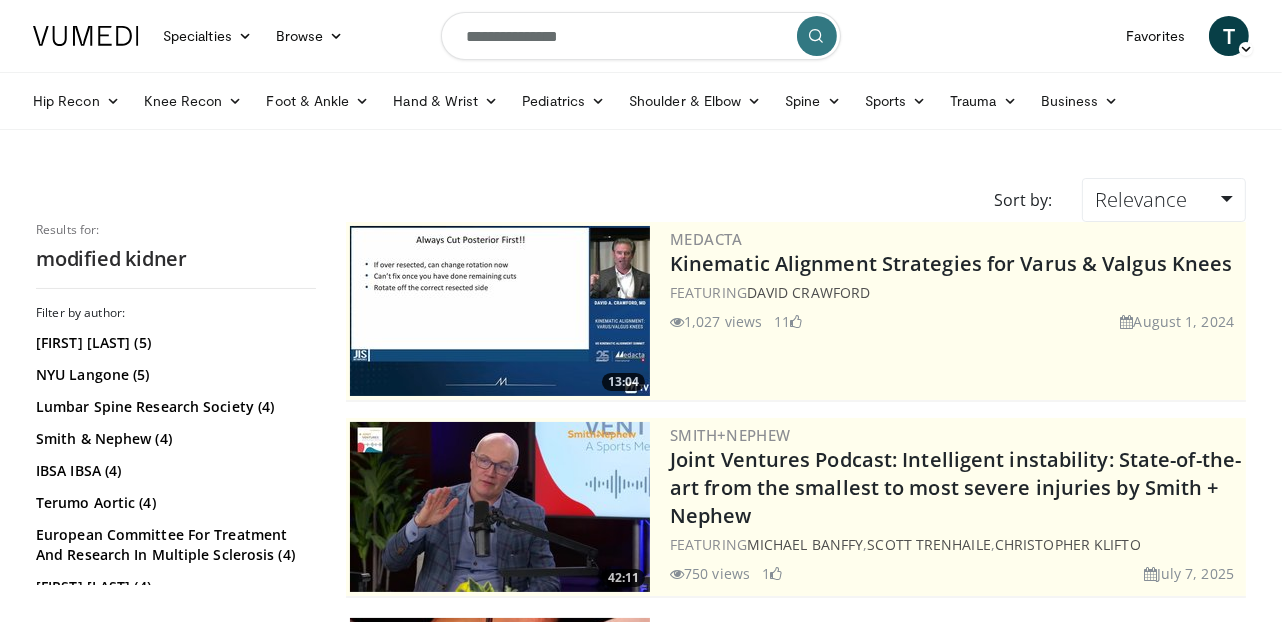 click at bounding box center (817, 36) 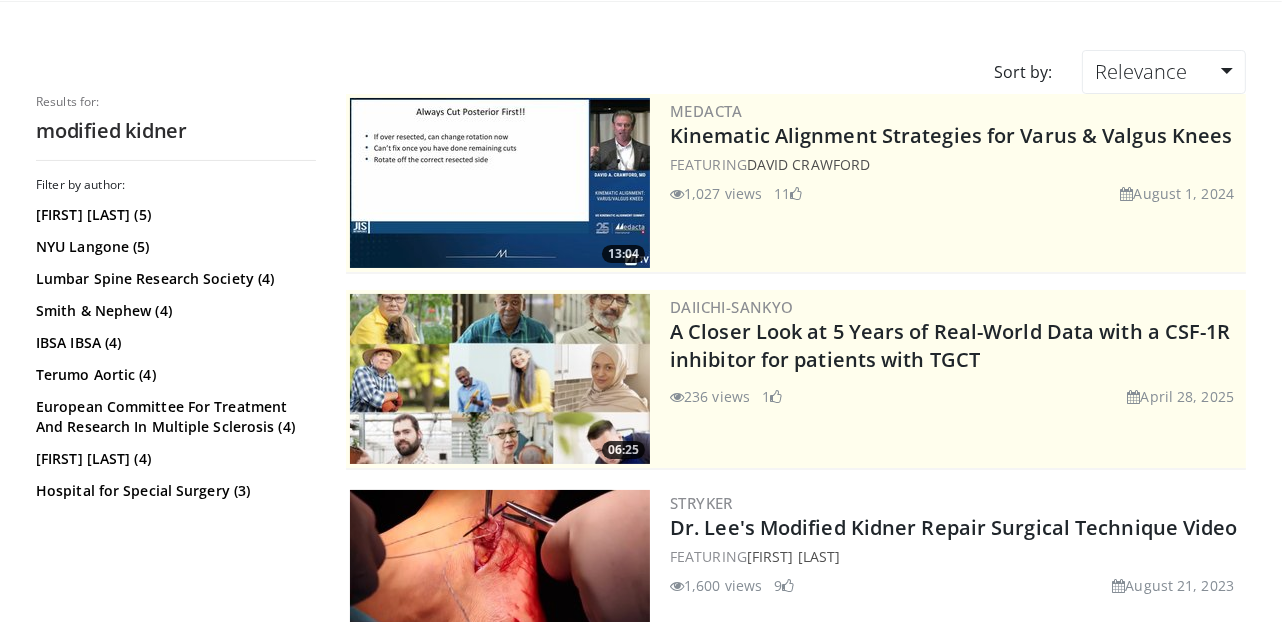 scroll, scrollTop: 0, scrollLeft: 0, axis: both 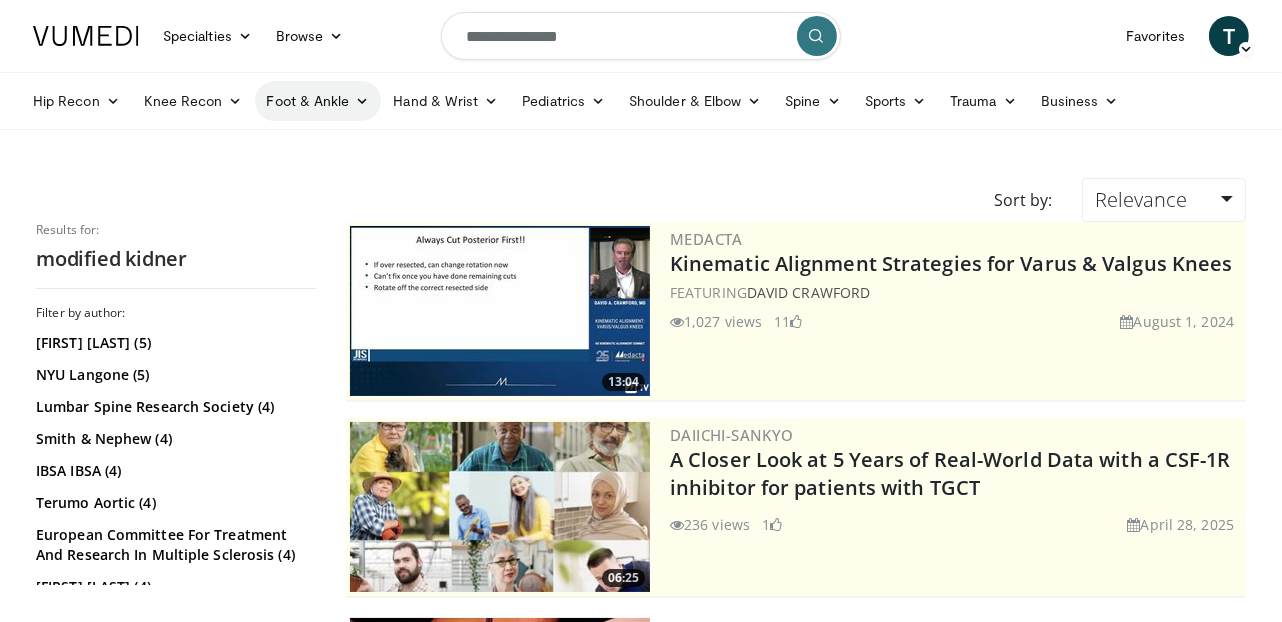 click at bounding box center [362, 101] 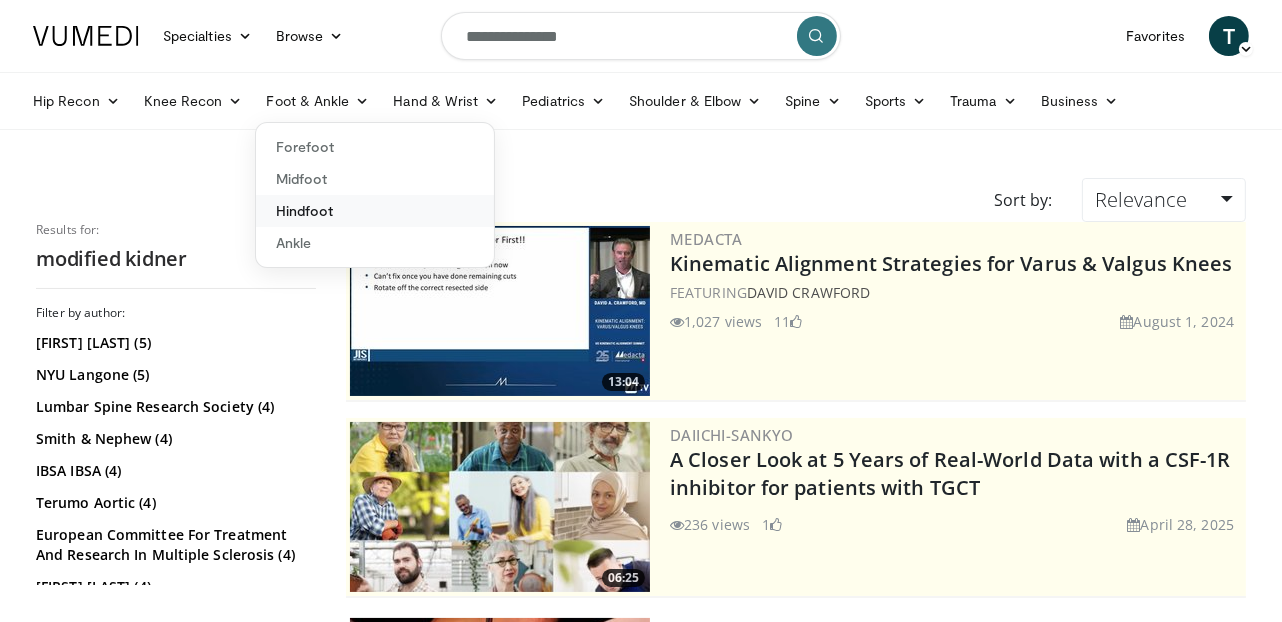 click on "Hindfoot" at bounding box center (375, 211) 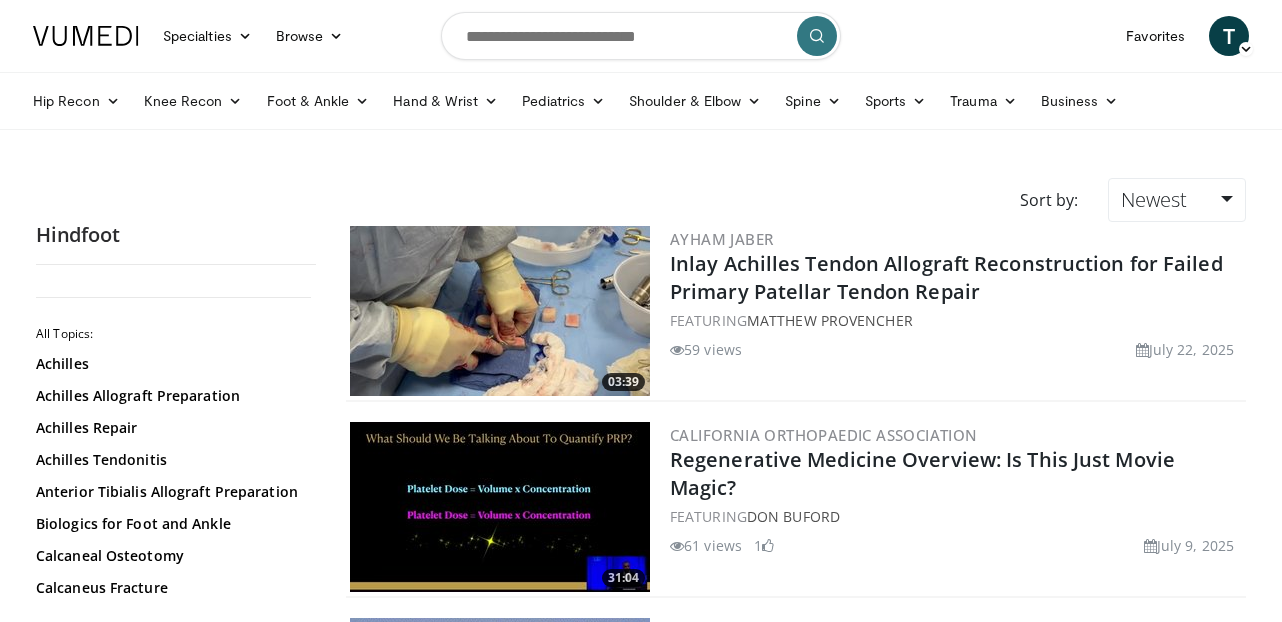 scroll, scrollTop: 0, scrollLeft: 0, axis: both 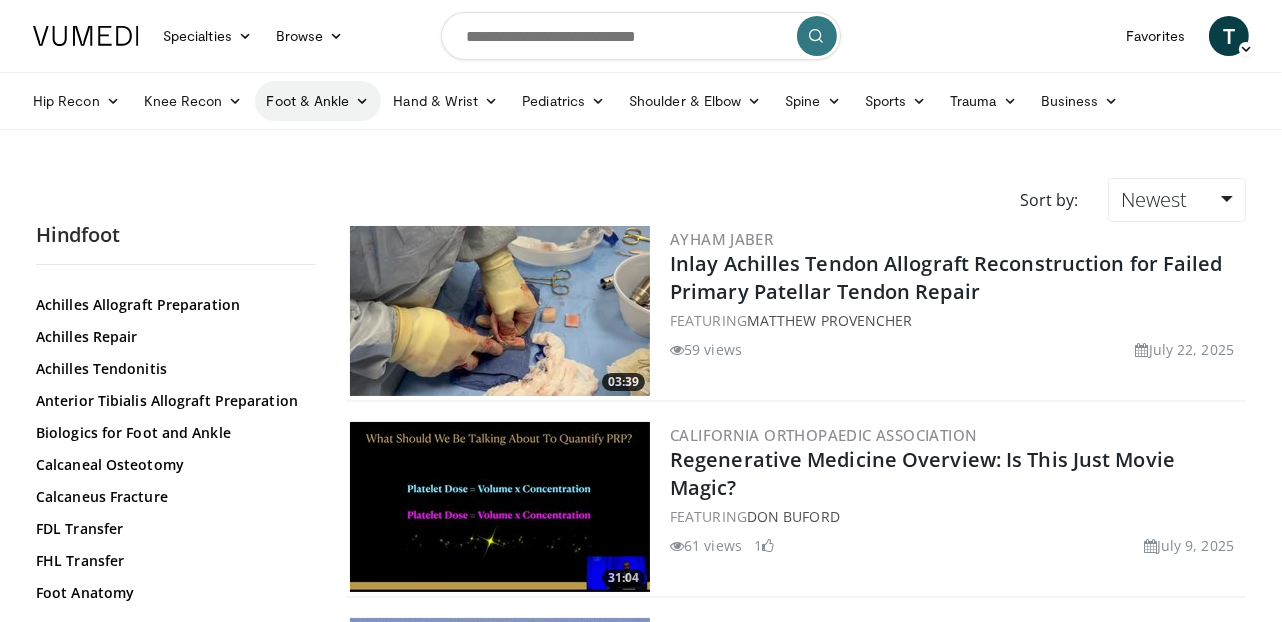 click on "Foot & Ankle" at bounding box center (318, 101) 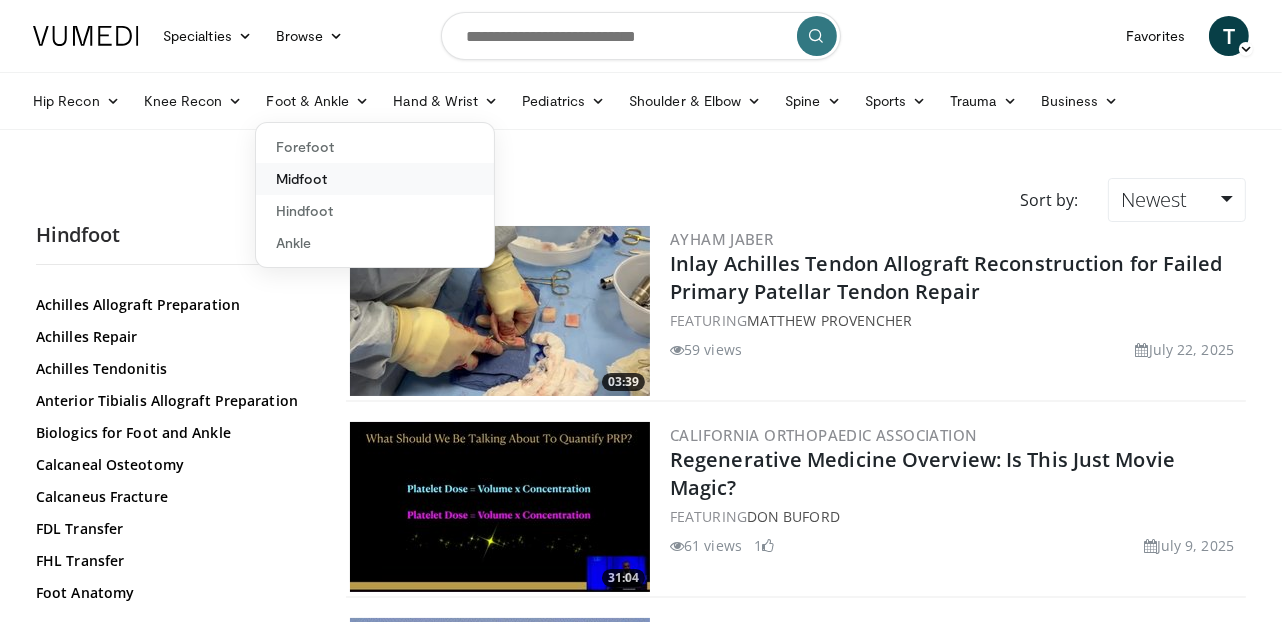 click on "Midfoot" at bounding box center [375, 179] 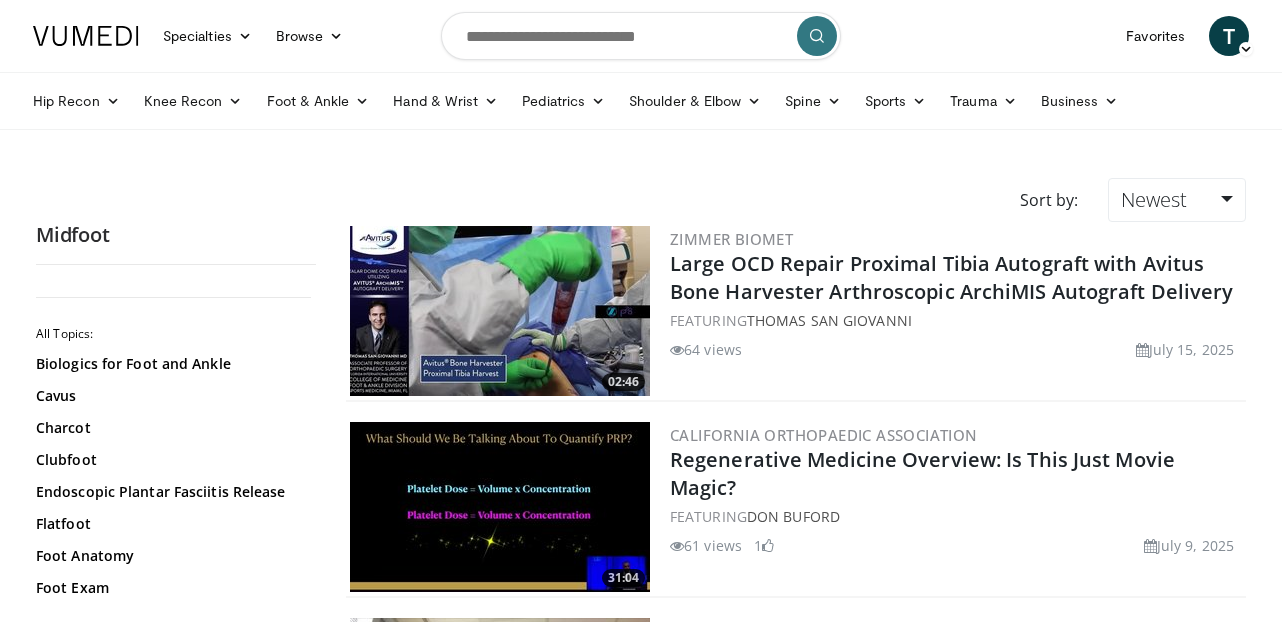 scroll, scrollTop: 0, scrollLeft: 0, axis: both 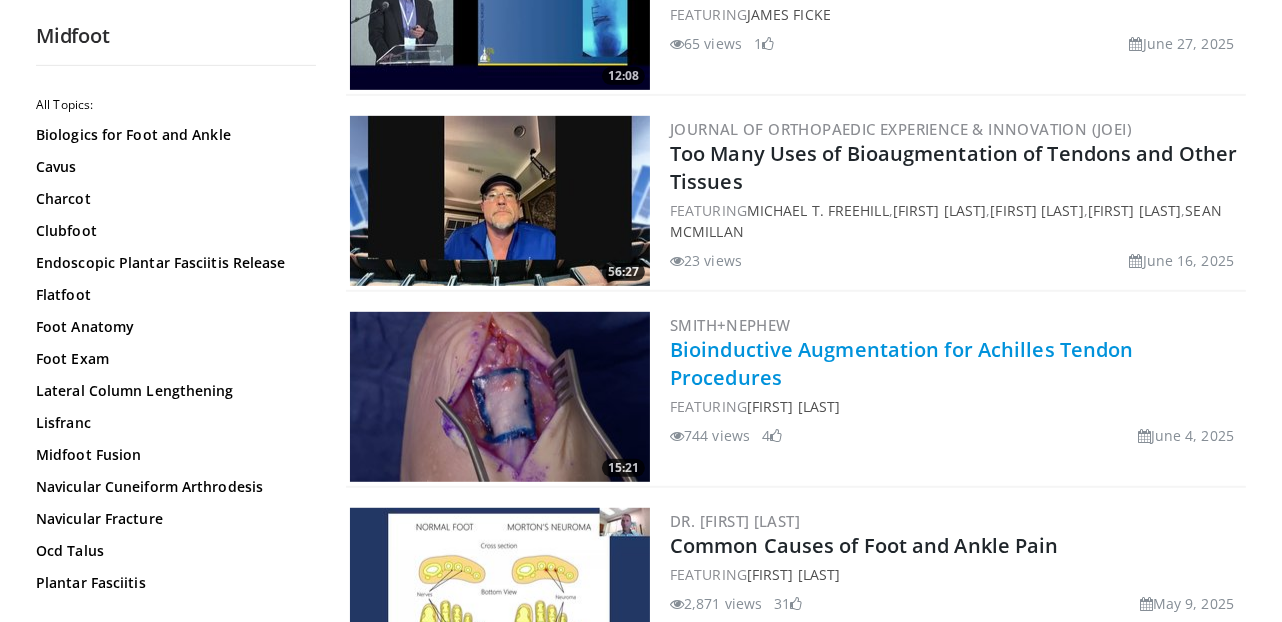 click on "Bioinductive Augmentation for Achilles Tendon Procedures" at bounding box center (902, 363) 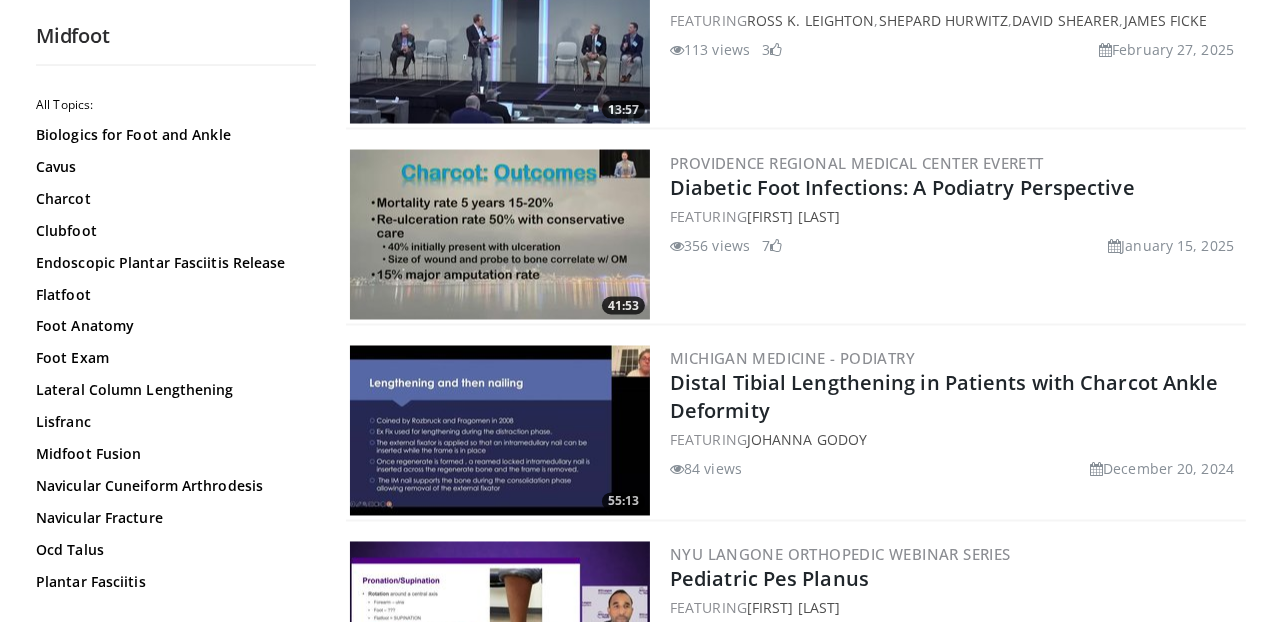 scroll, scrollTop: 3454, scrollLeft: 0, axis: vertical 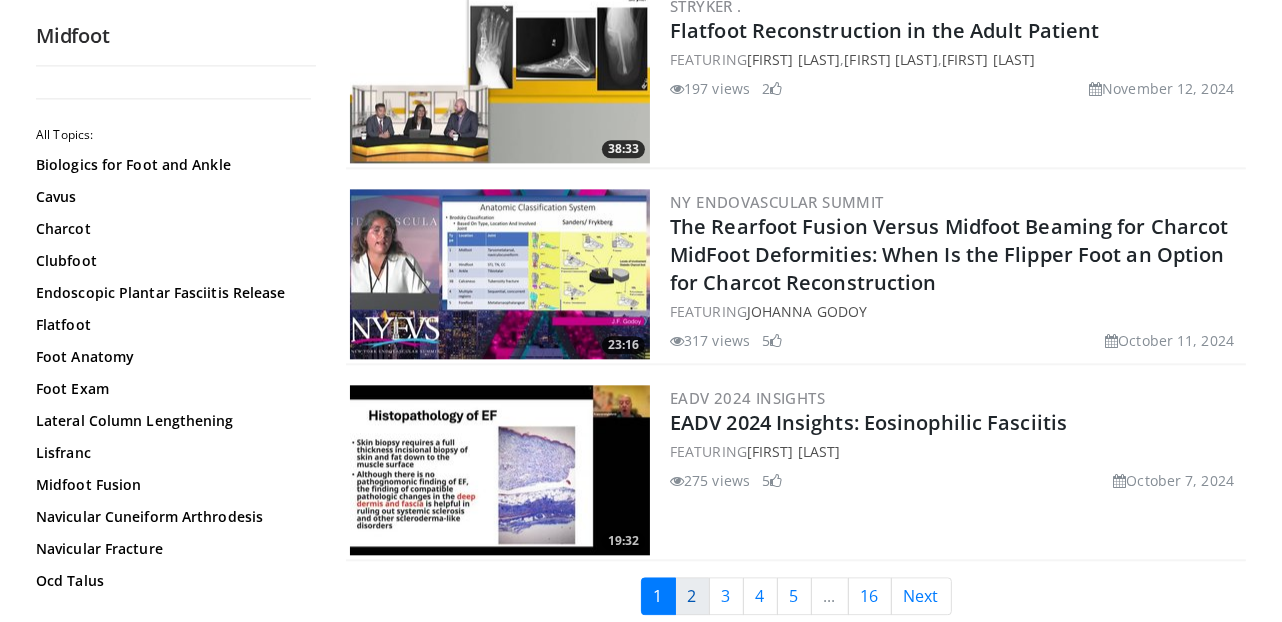 click on "2" at bounding box center [692, 596] 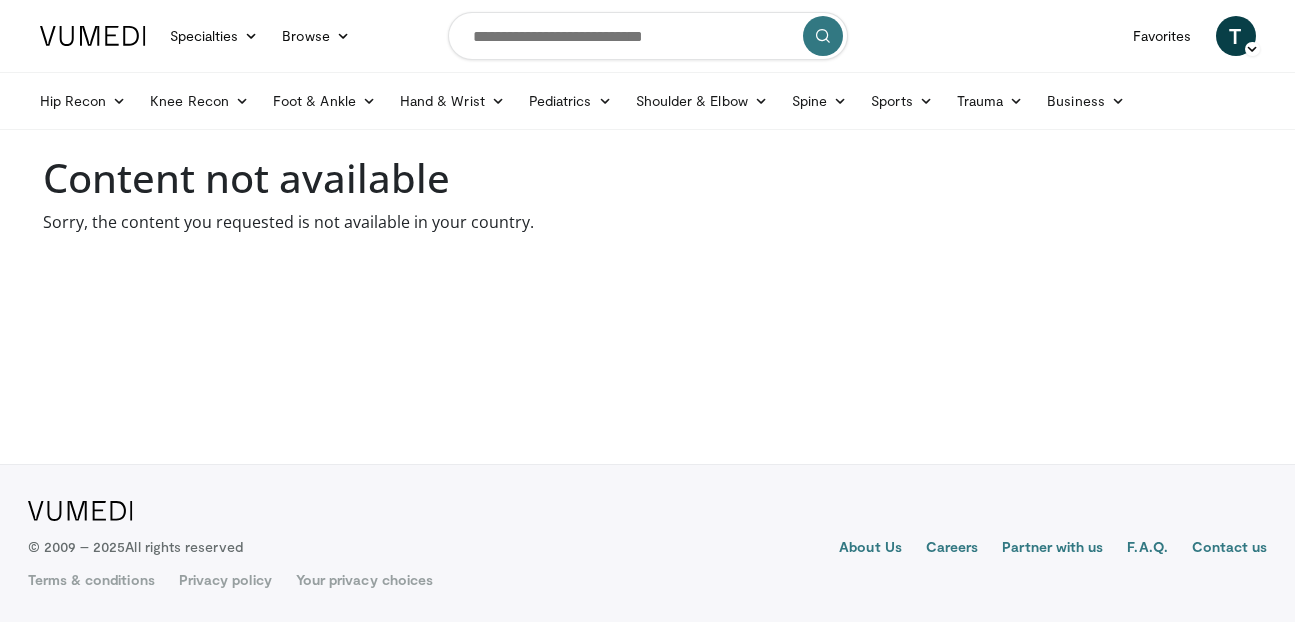 scroll, scrollTop: 0, scrollLeft: 0, axis: both 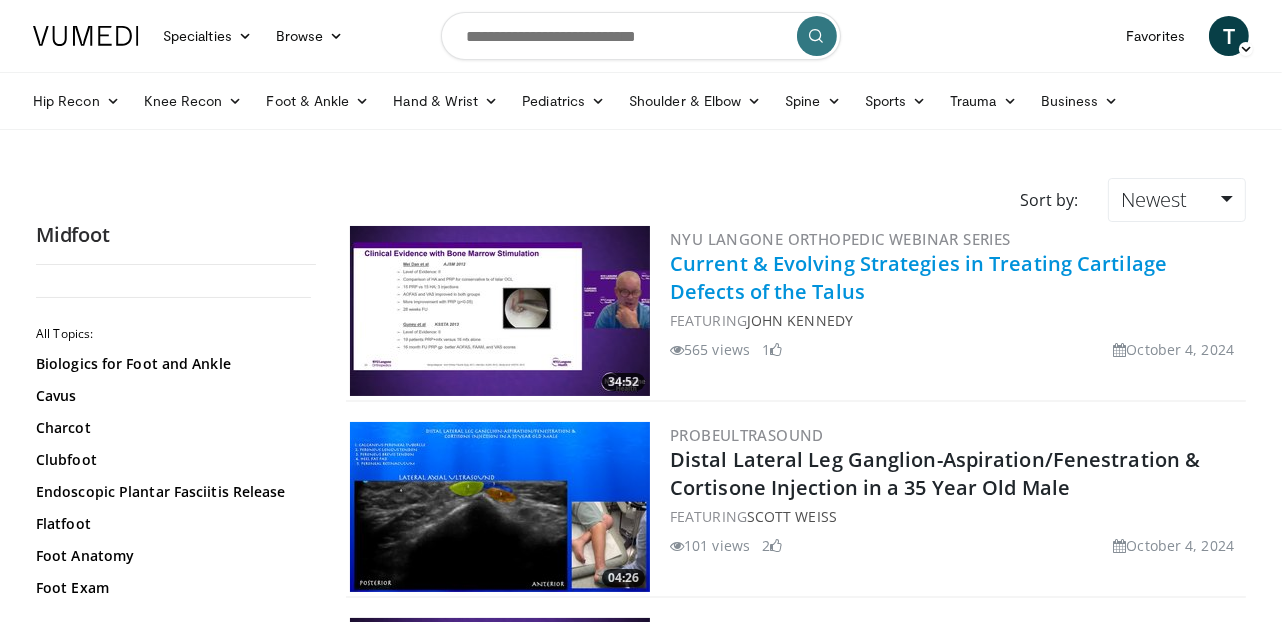 click on "Current & Evolving Strategies in Treating Cartilage Defects of the Talus" at bounding box center [918, 277] 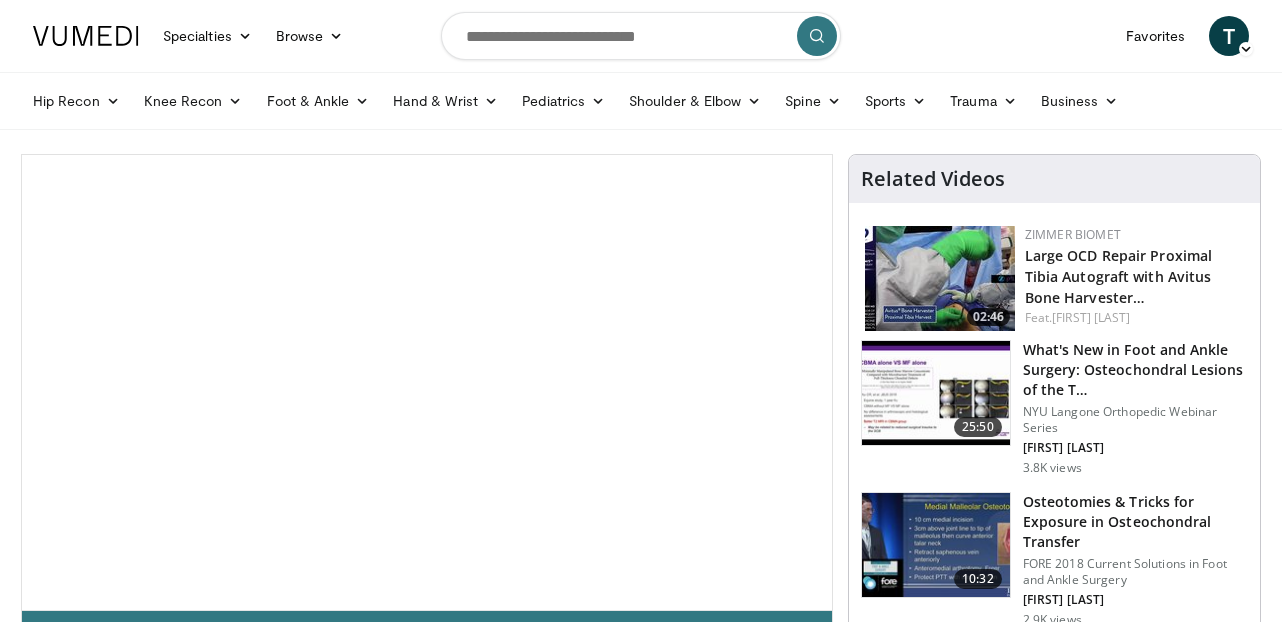 scroll, scrollTop: 0, scrollLeft: 0, axis: both 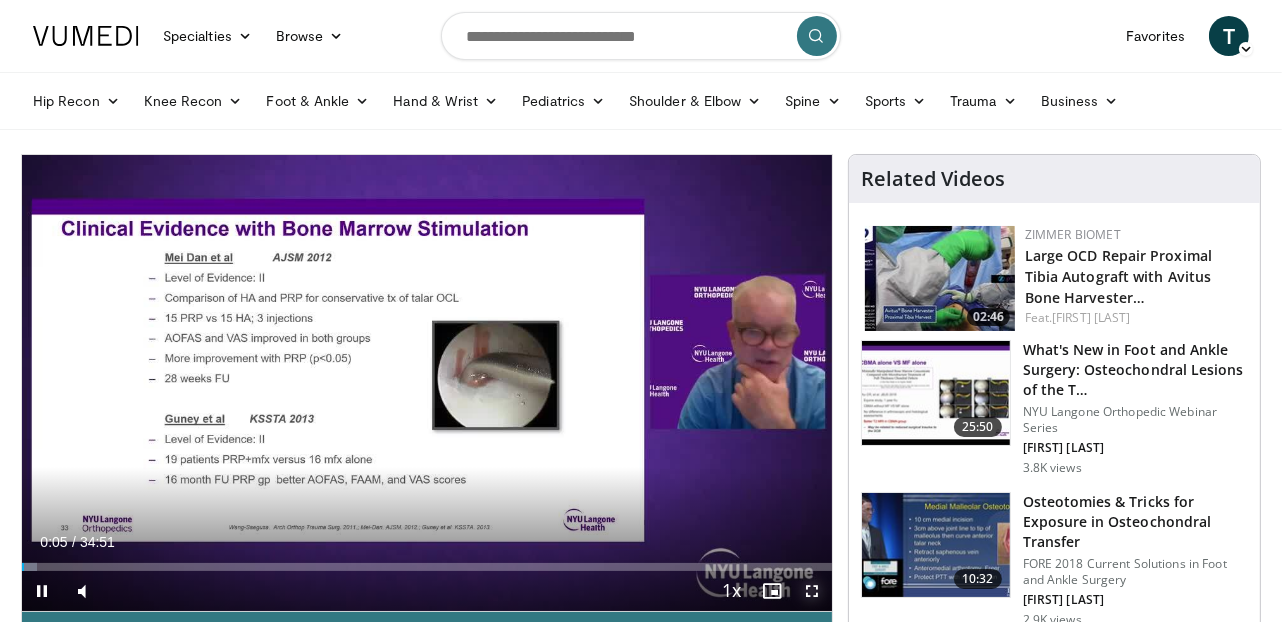 click at bounding box center (812, 591) 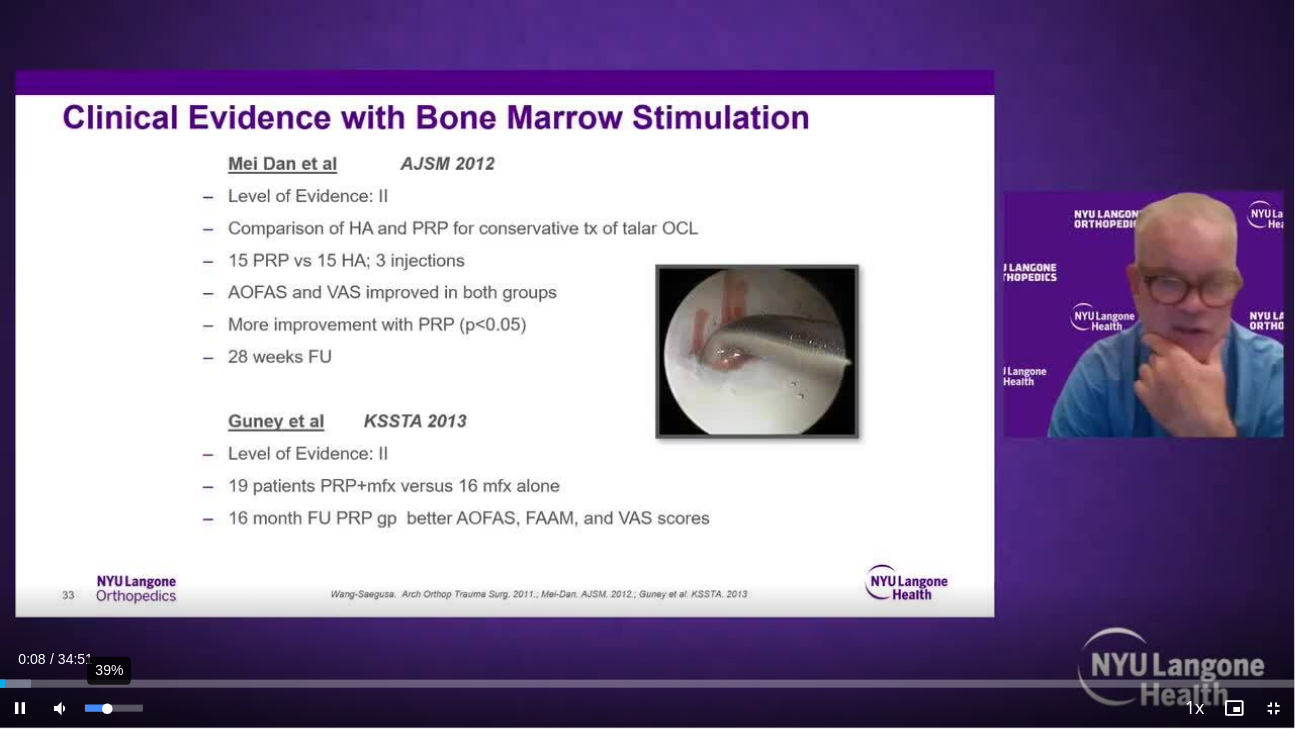 click on "39%" at bounding box center [113, 708] 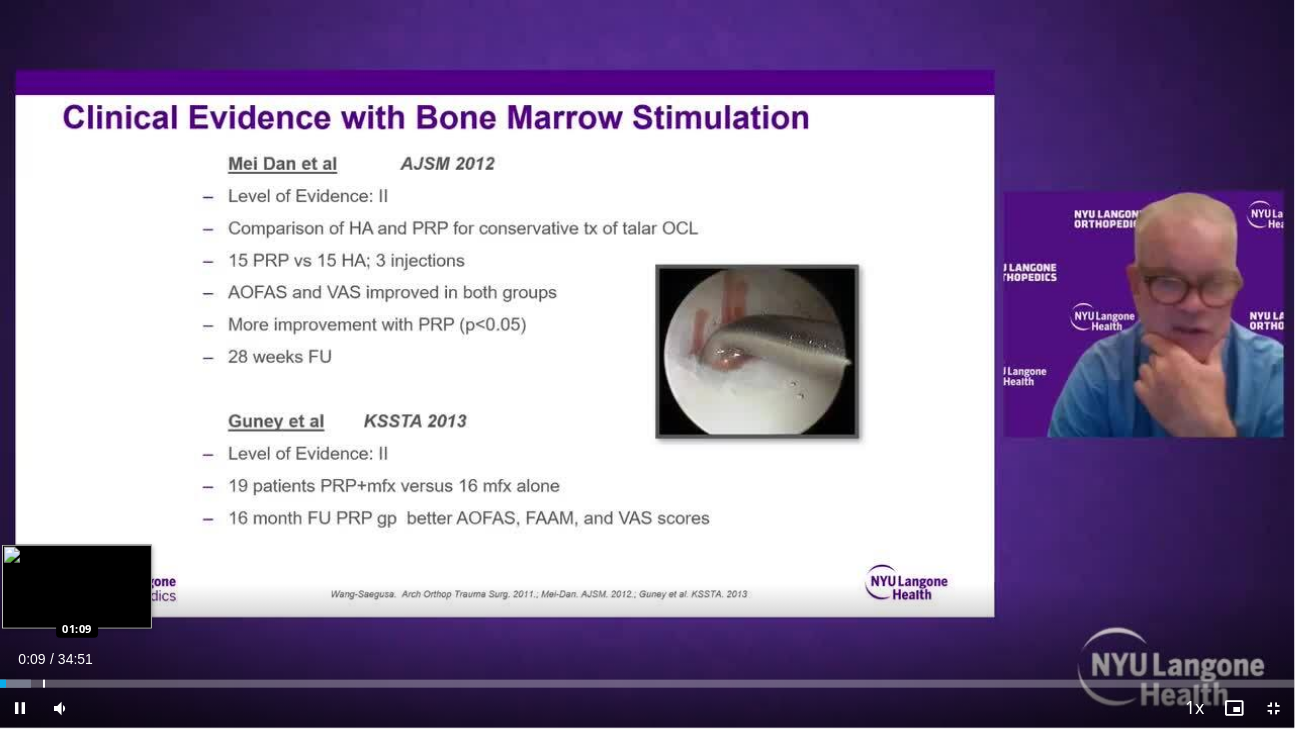 click on "Loaded :  2.37% 00:09 01:09" at bounding box center (647, 684) 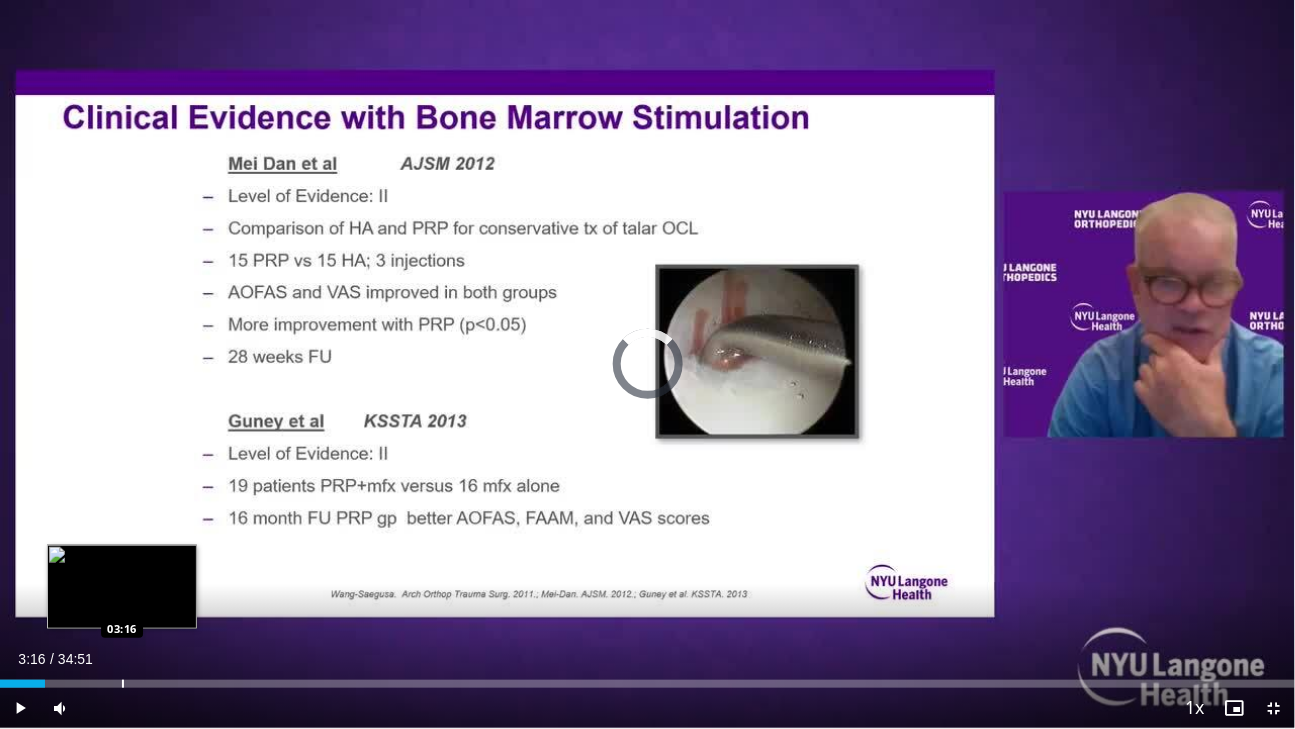 click at bounding box center [123, 684] 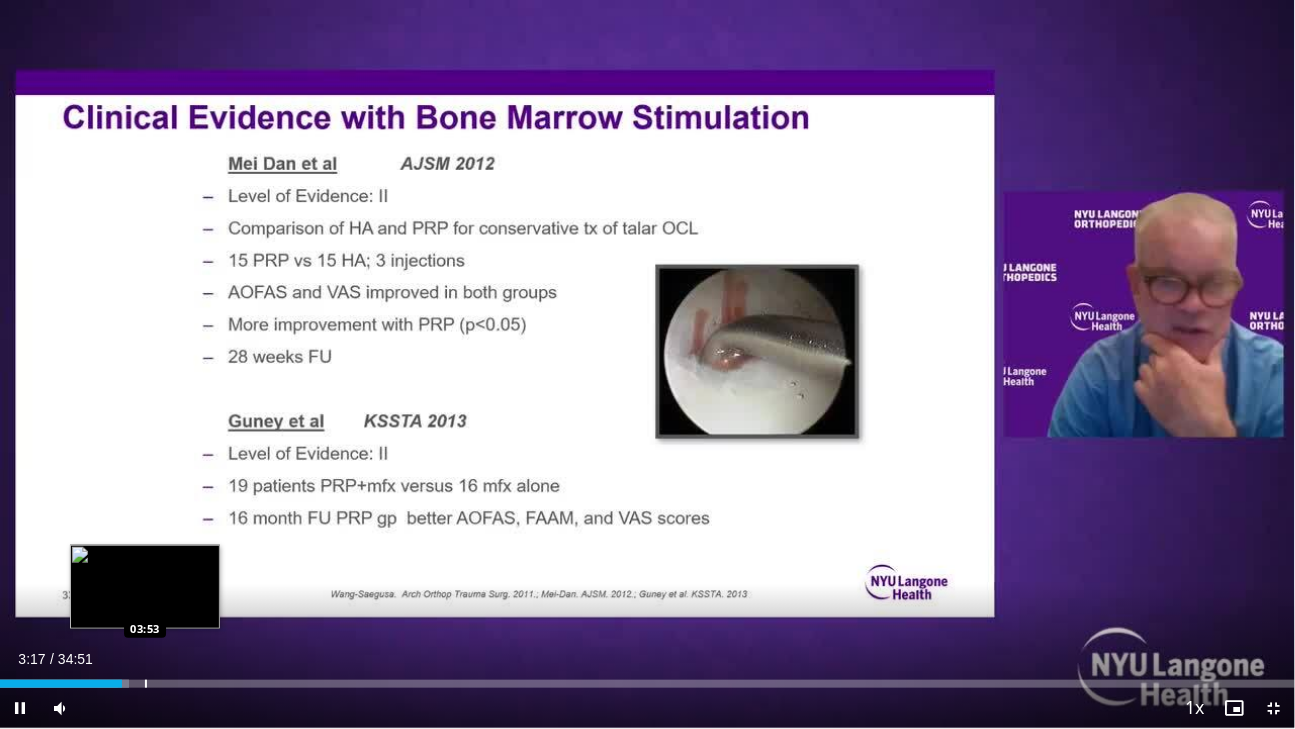 click at bounding box center (146, 684) 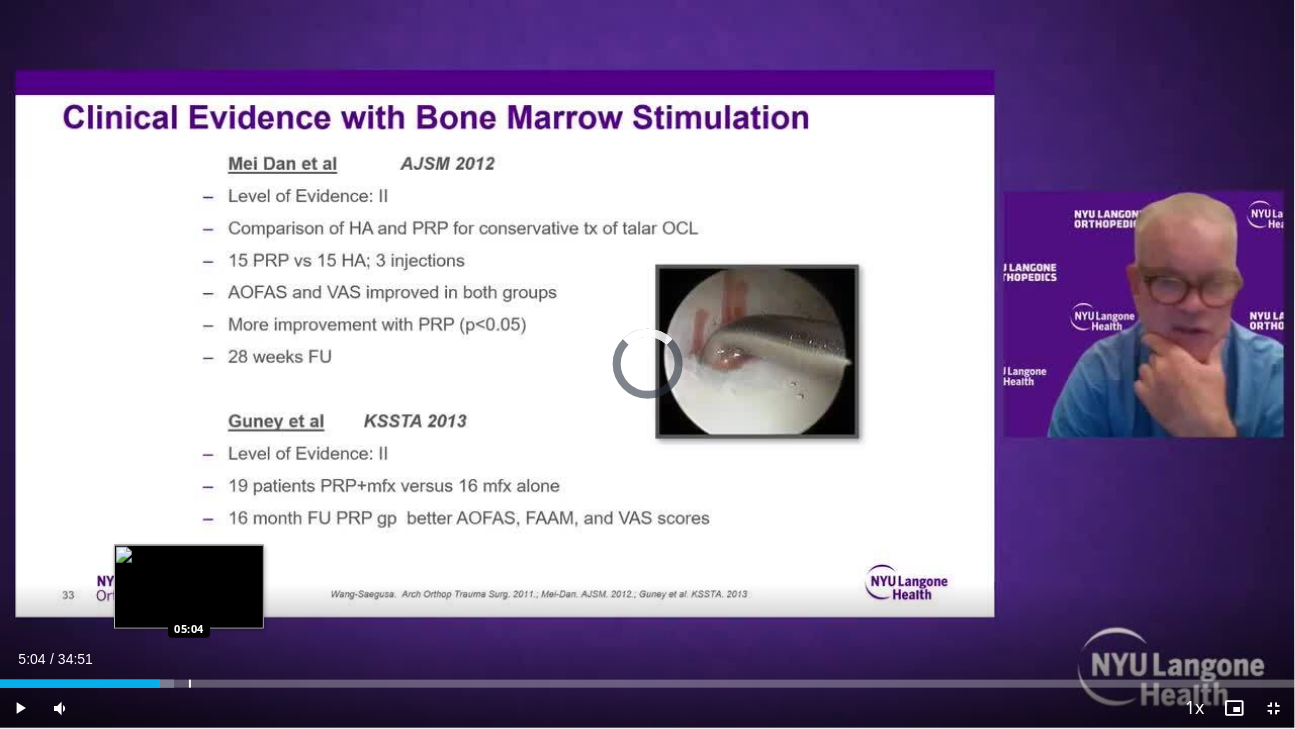 click at bounding box center (190, 684) 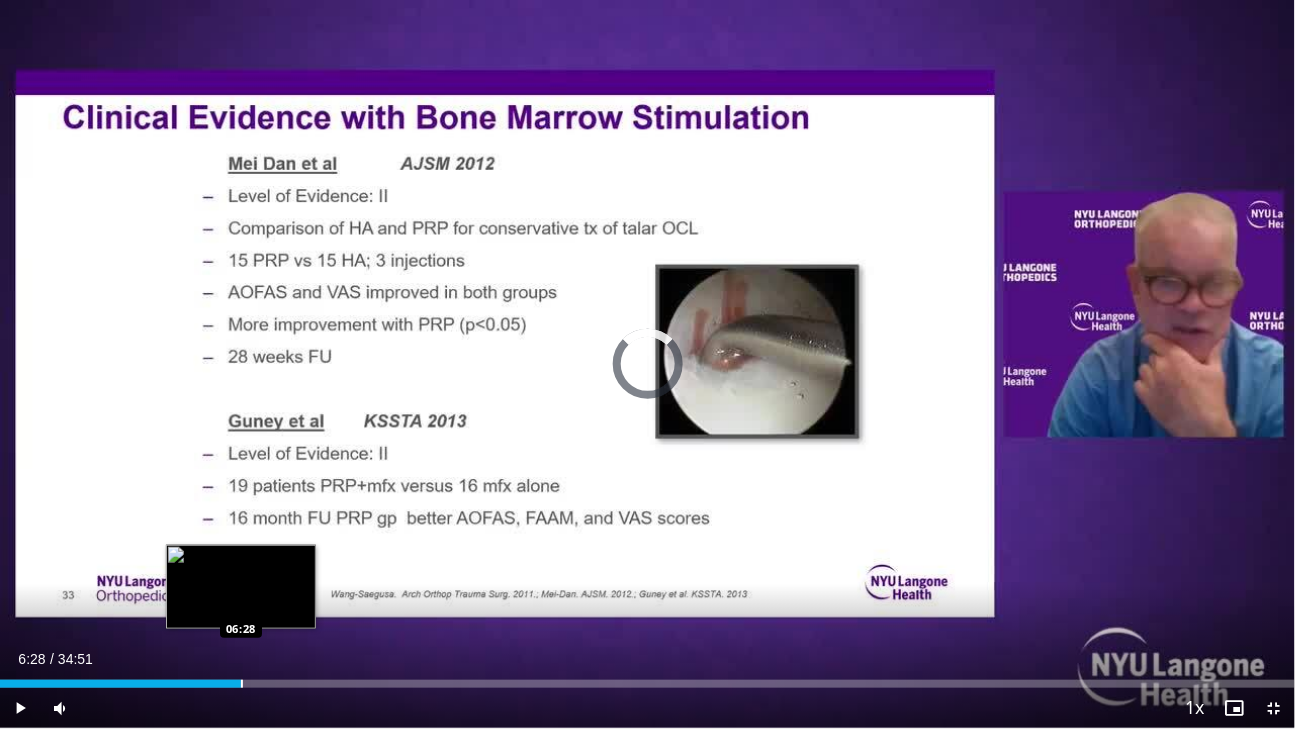 click at bounding box center [242, 684] 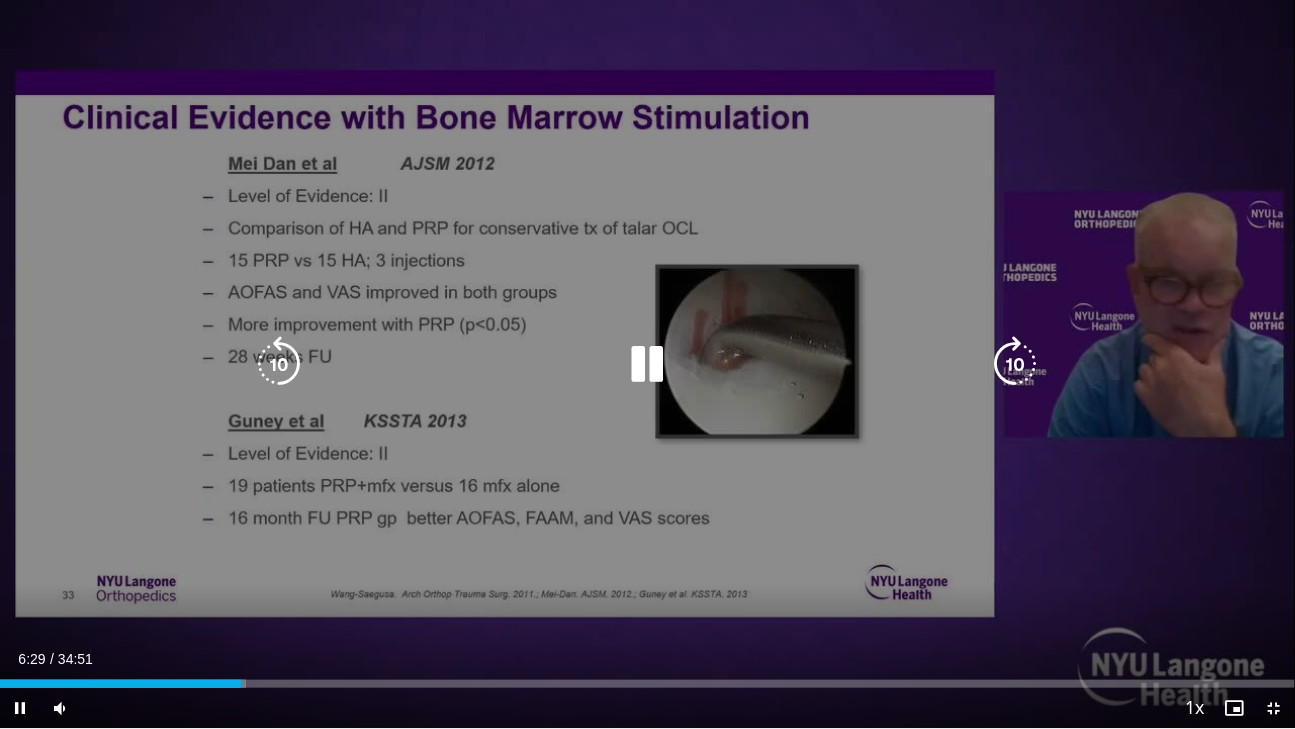 click on "Loaded :  18.97% 06:29 06:28" at bounding box center [647, 684] 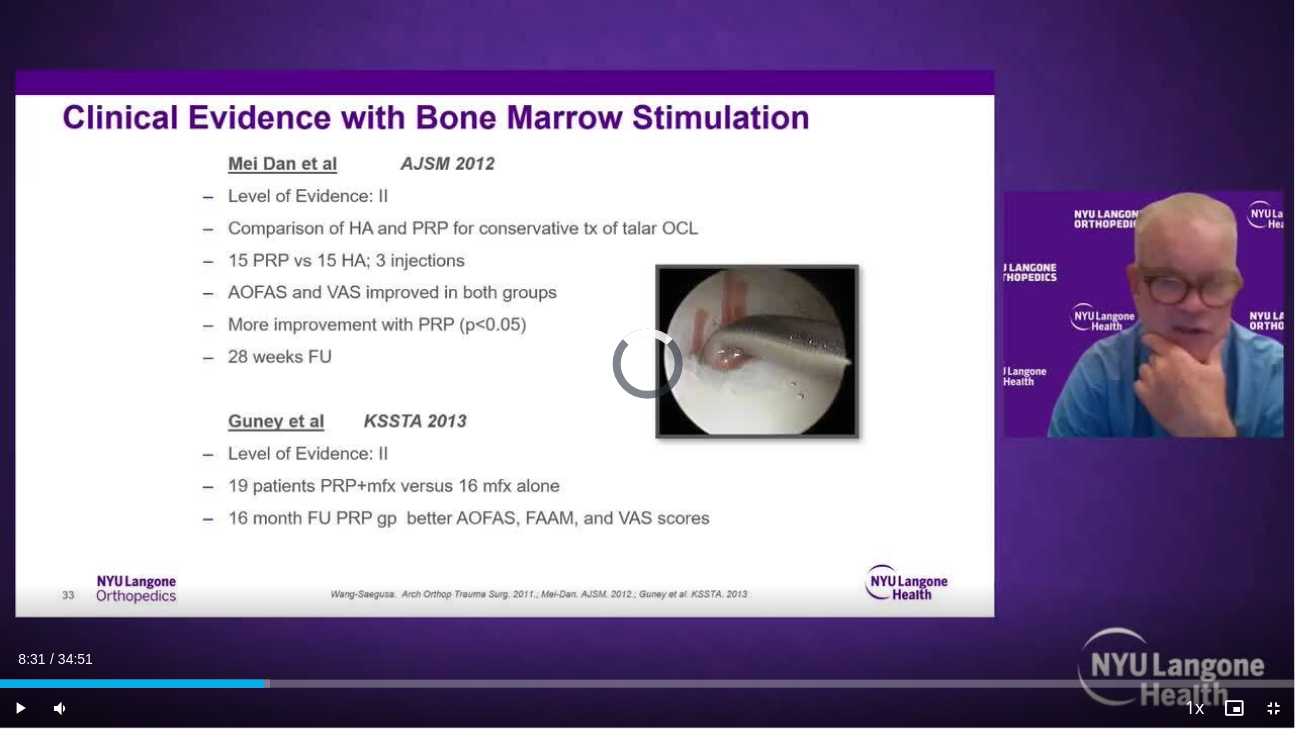 click on "Loaded :  20.87% 07:06 08:28" at bounding box center (647, 684) 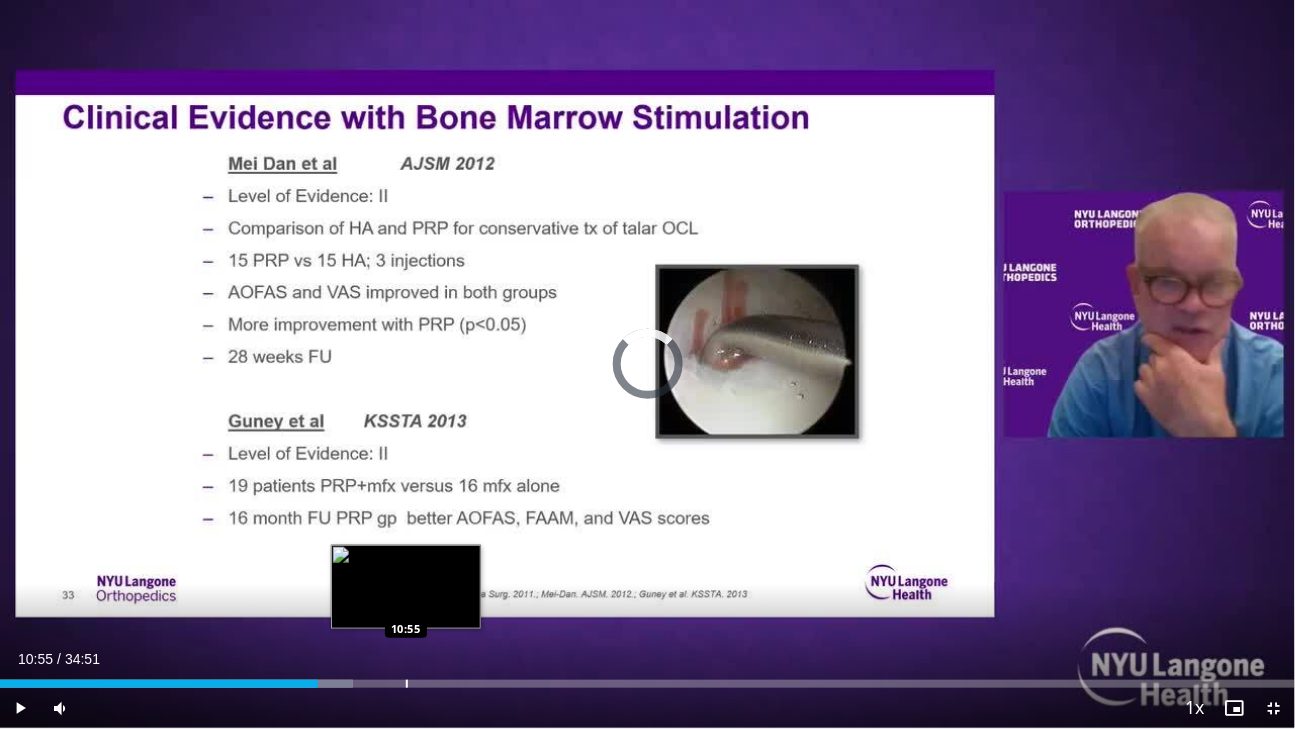 click at bounding box center [407, 684] 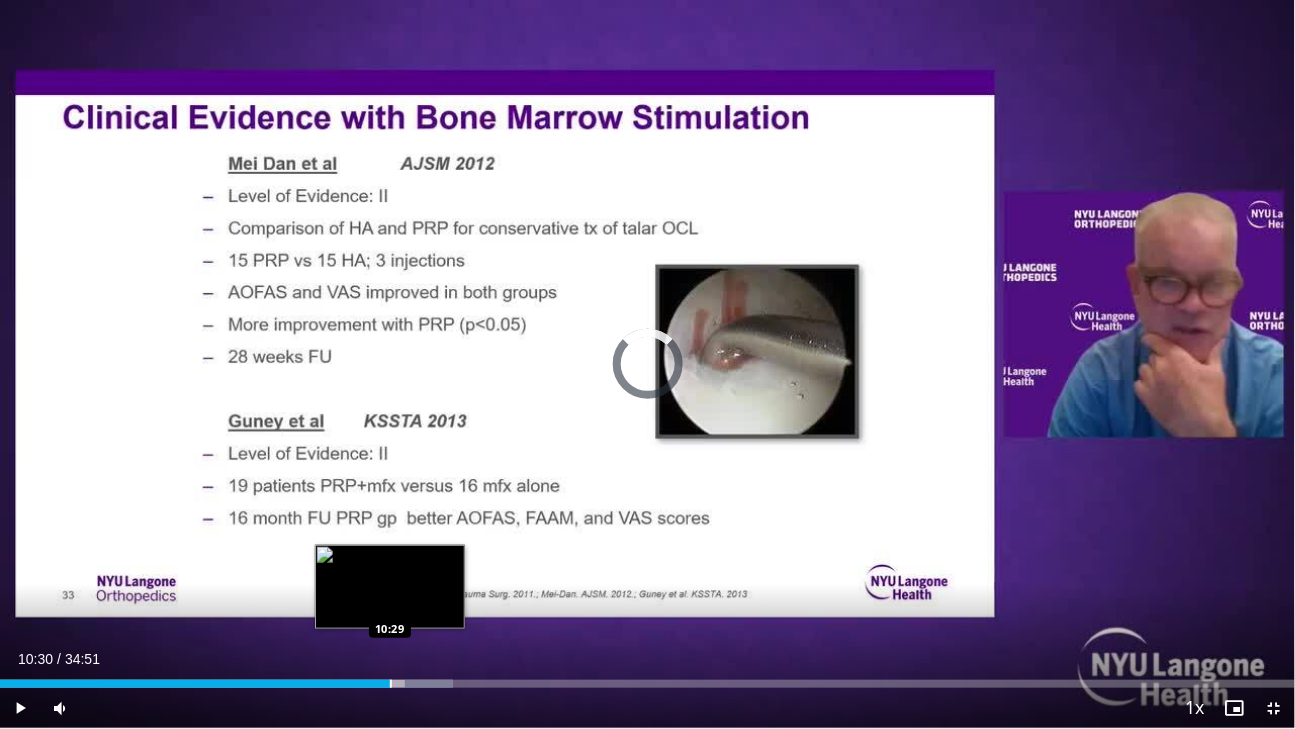 click at bounding box center [391, 684] 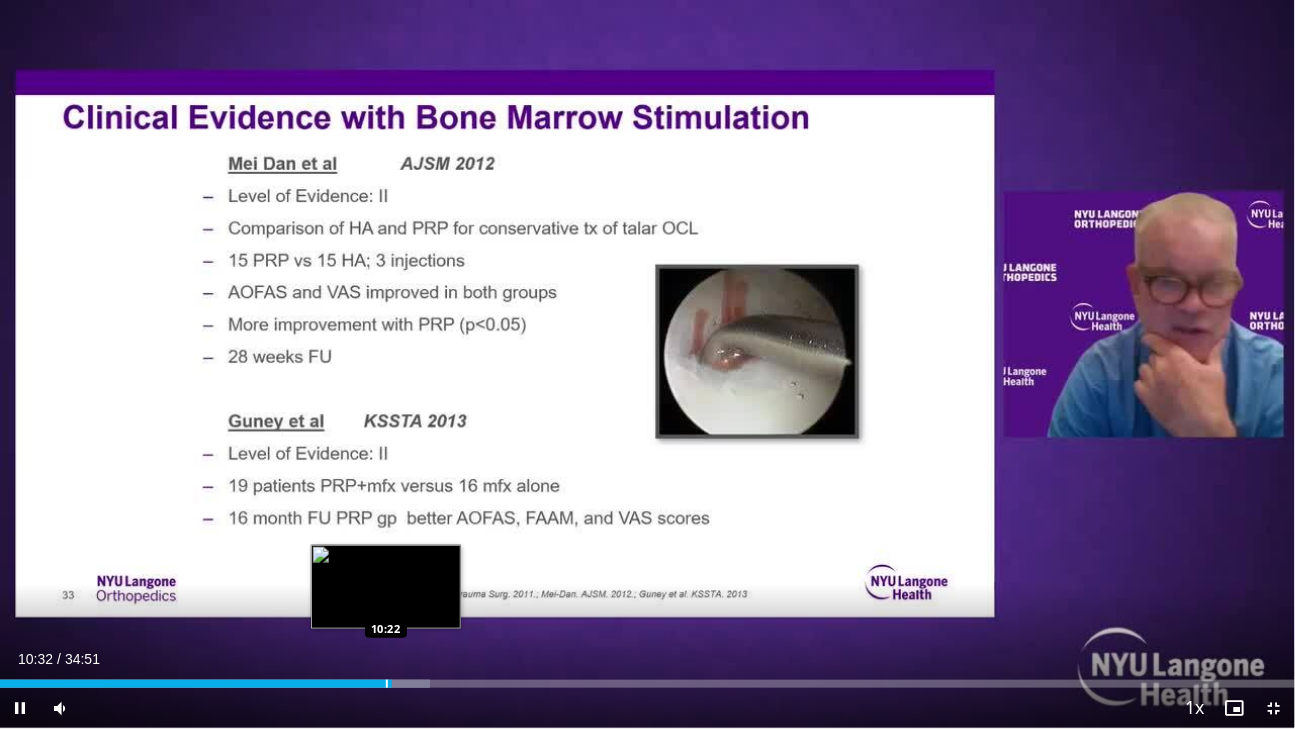 click at bounding box center (387, 684) 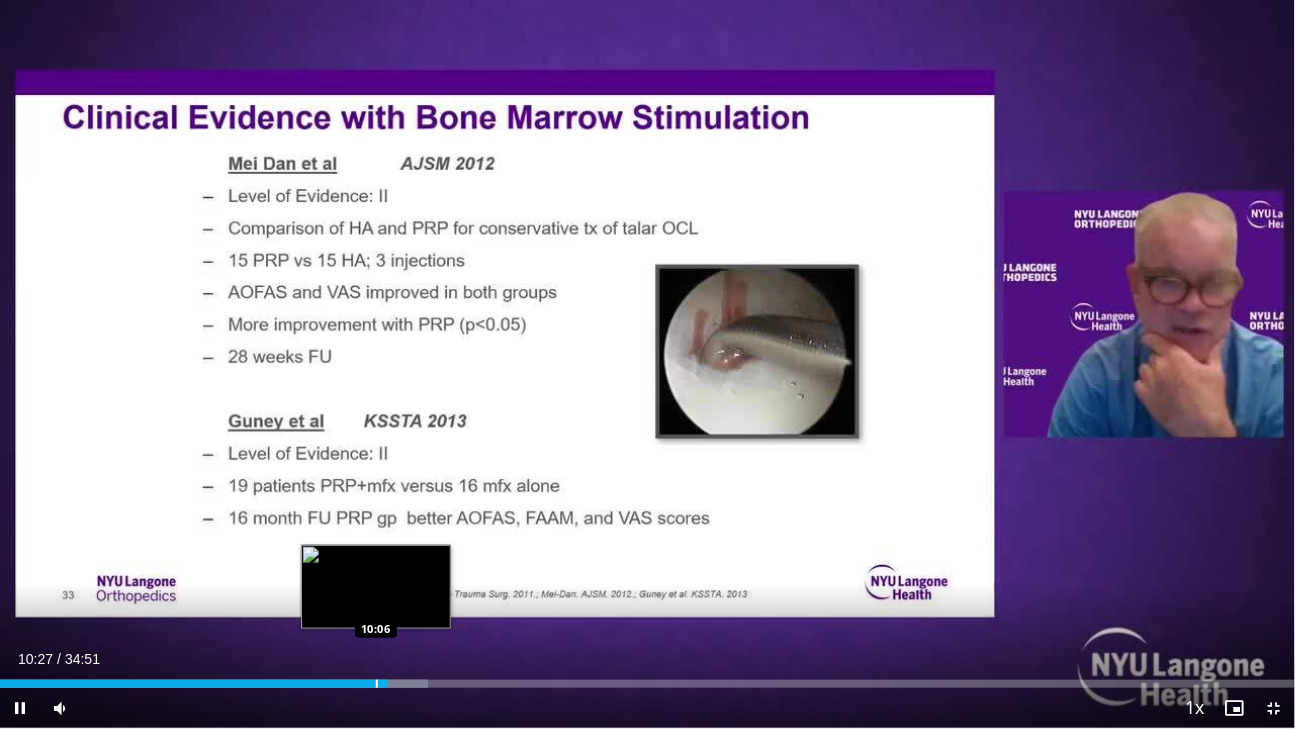 click on "Loaded :  33.03% 10:27 10:06" at bounding box center [647, 684] 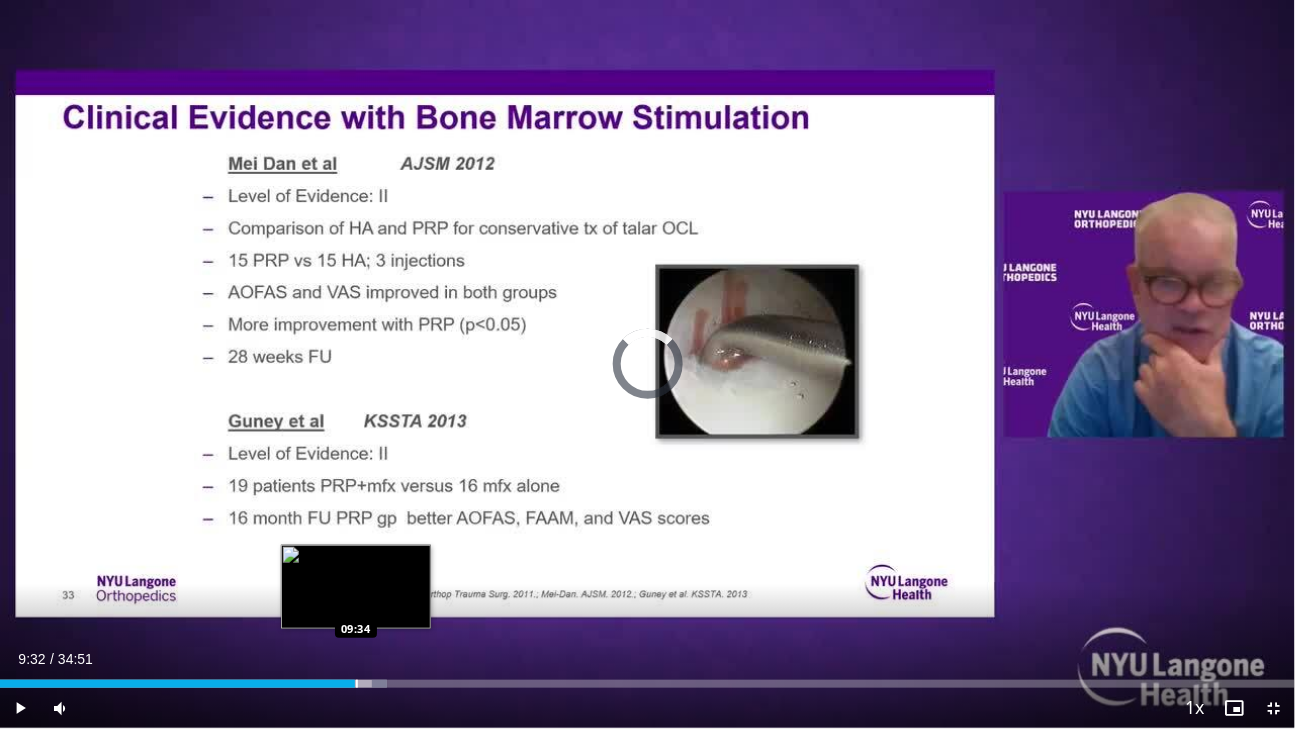 click on "Loaded :  29.88% 09:32 09:34" at bounding box center [647, 678] 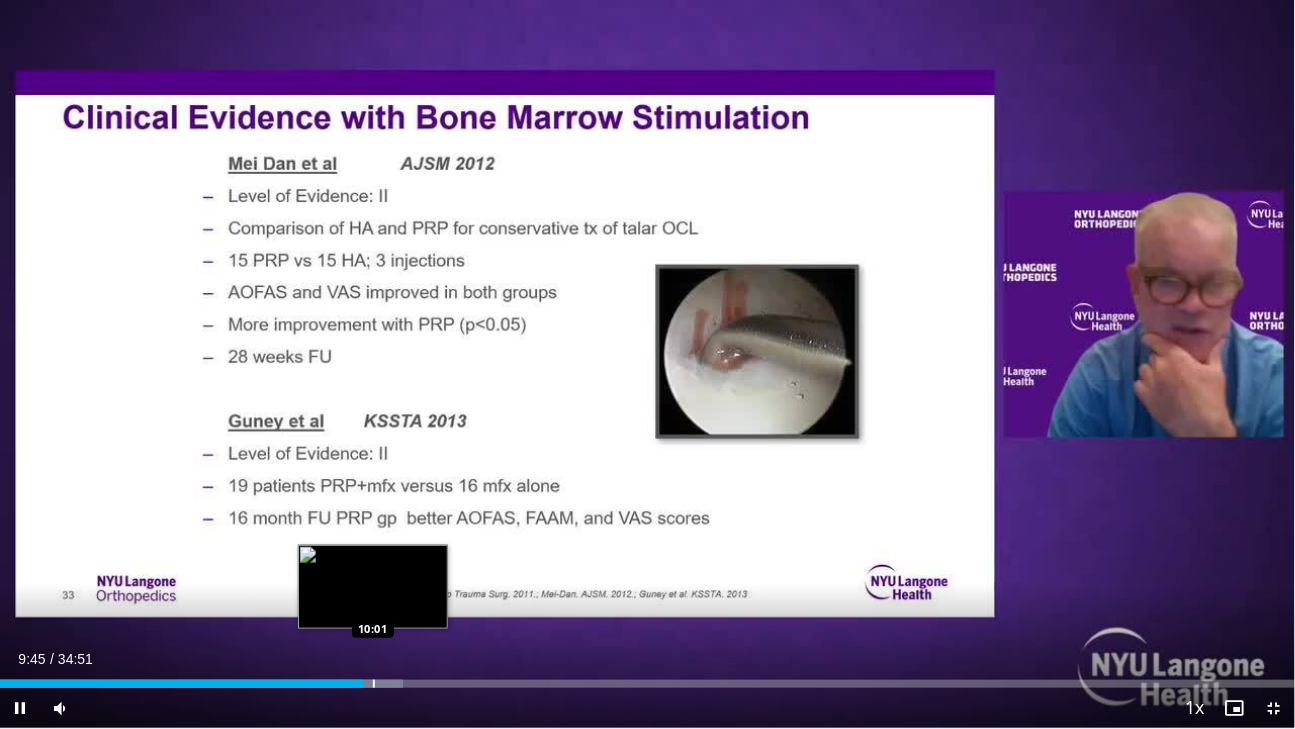 click on "Loaded :  31.12% 09:45 10:01" at bounding box center [647, 678] 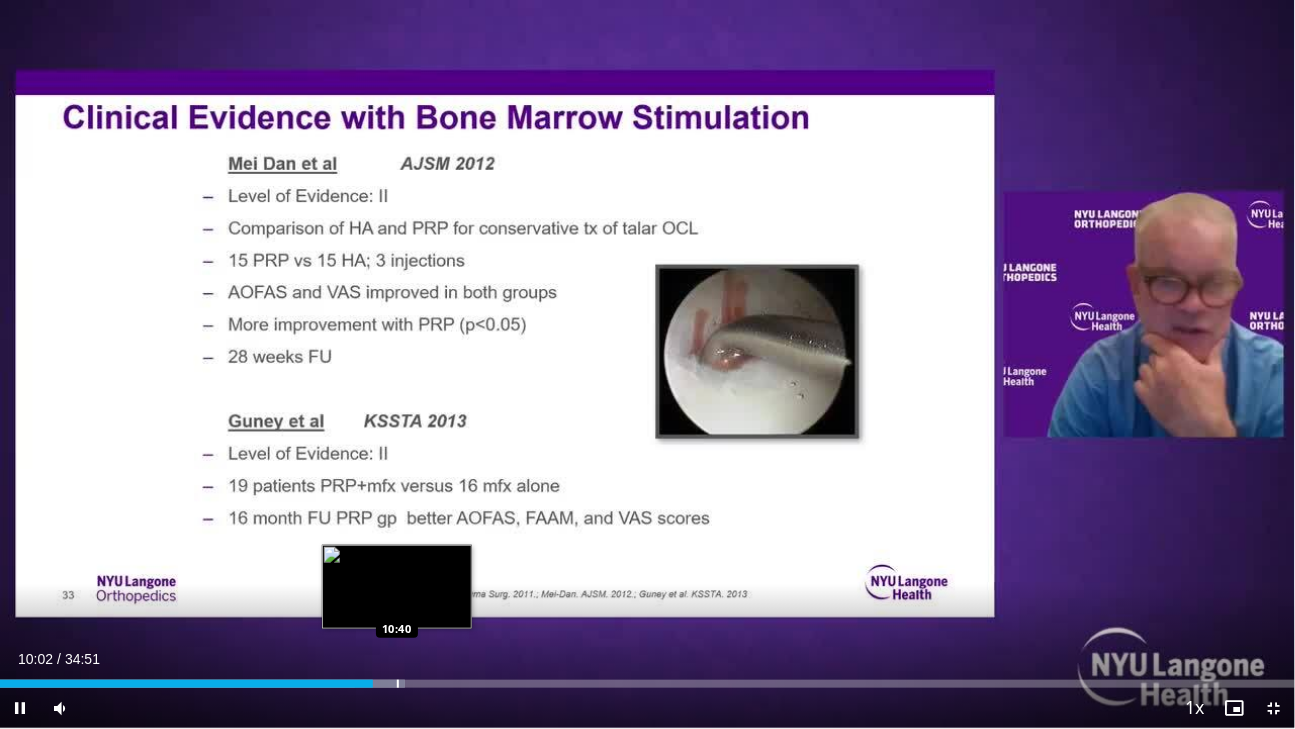 click on "Loaded :  31.31% 10:02 10:40" at bounding box center (647, 678) 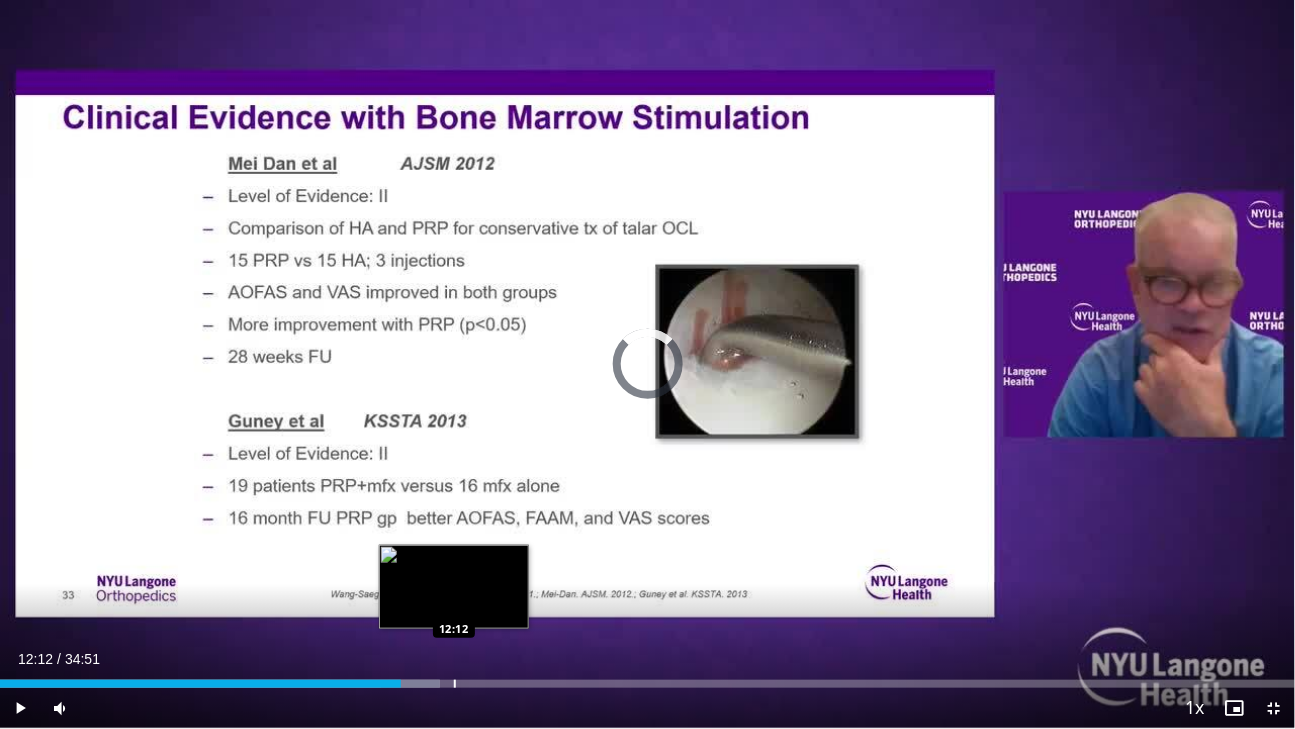 click on "Loaded :  33.99% 12:12 12:12" at bounding box center [647, 678] 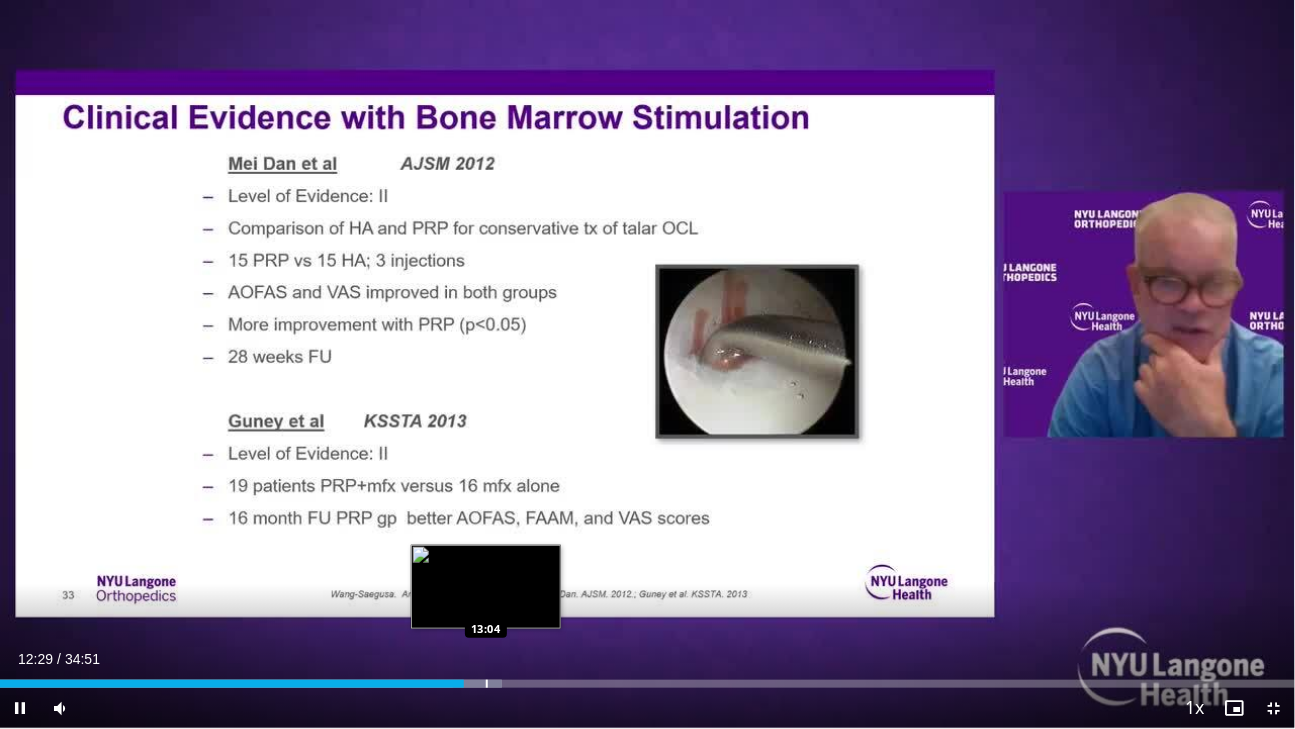 click on "Loaded :  38.78% 12:29 13:04" at bounding box center [647, 678] 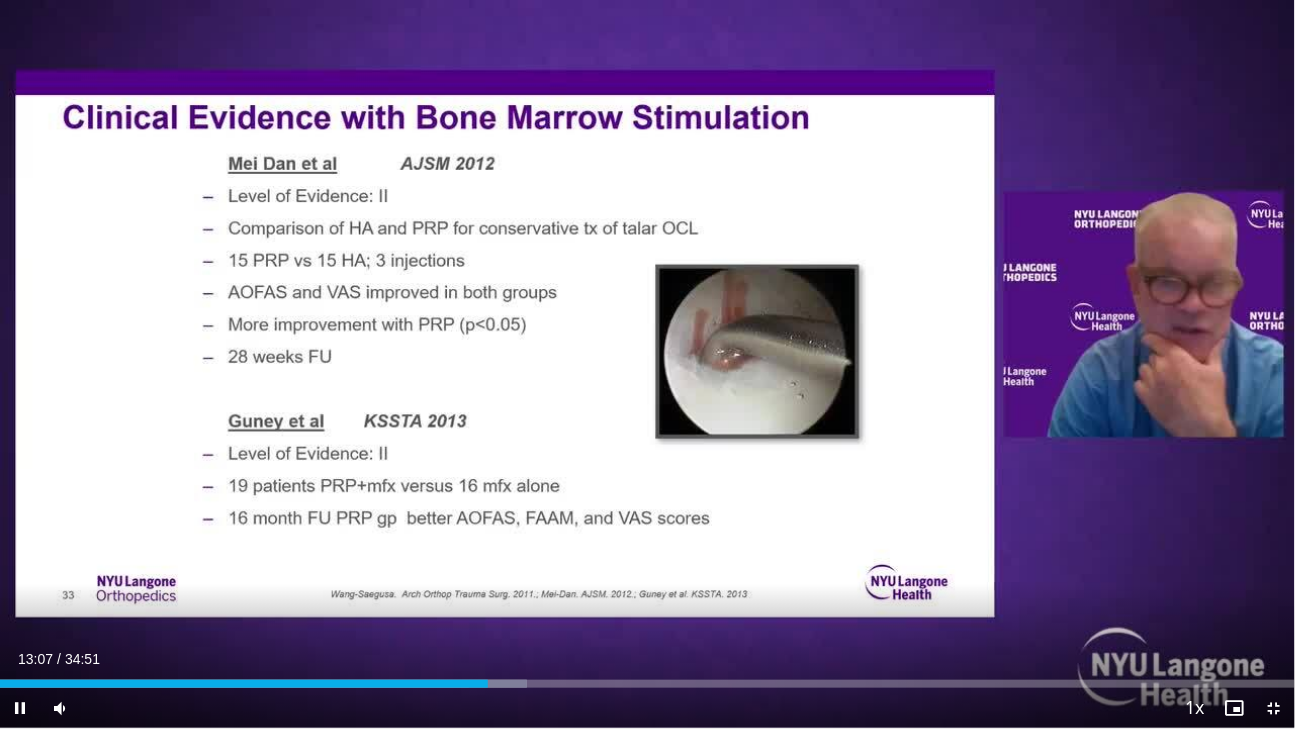 click on "Current Time  13:07 / Duration  34:51" at bounding box center (647, 659) 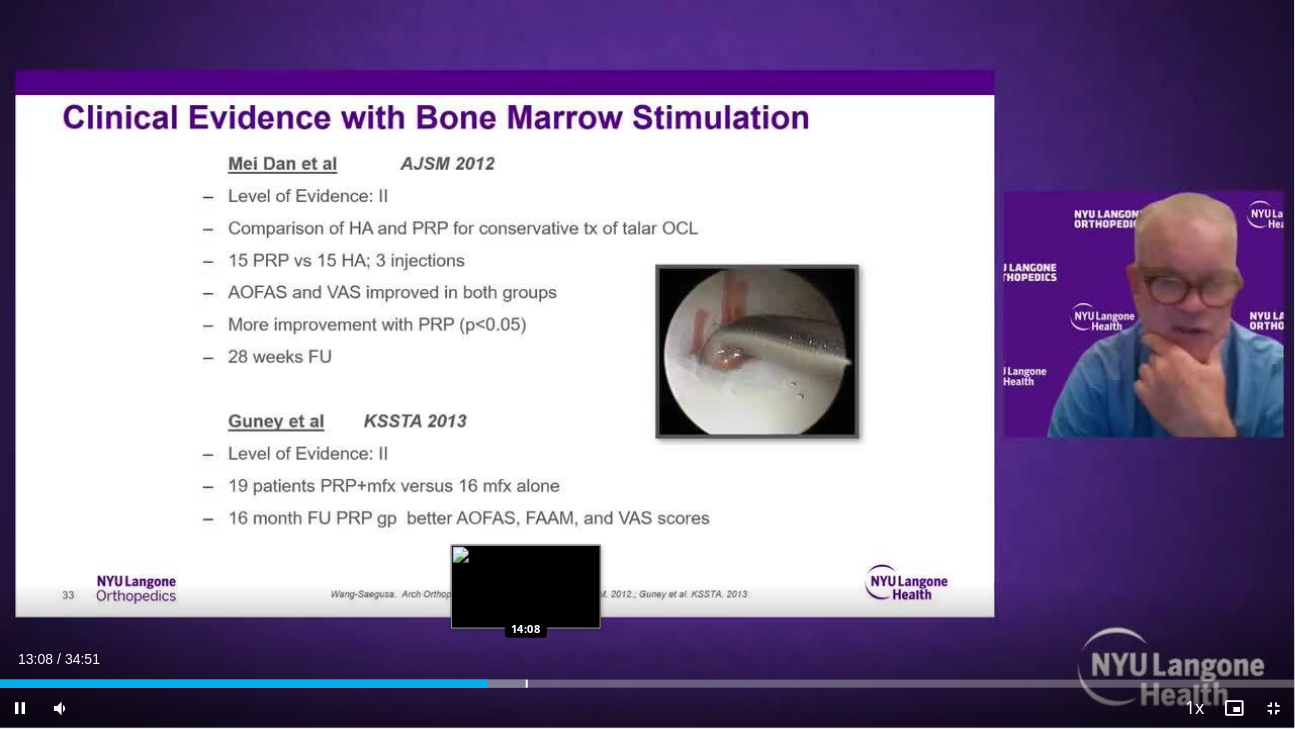 click at bounding box center [527, 684] 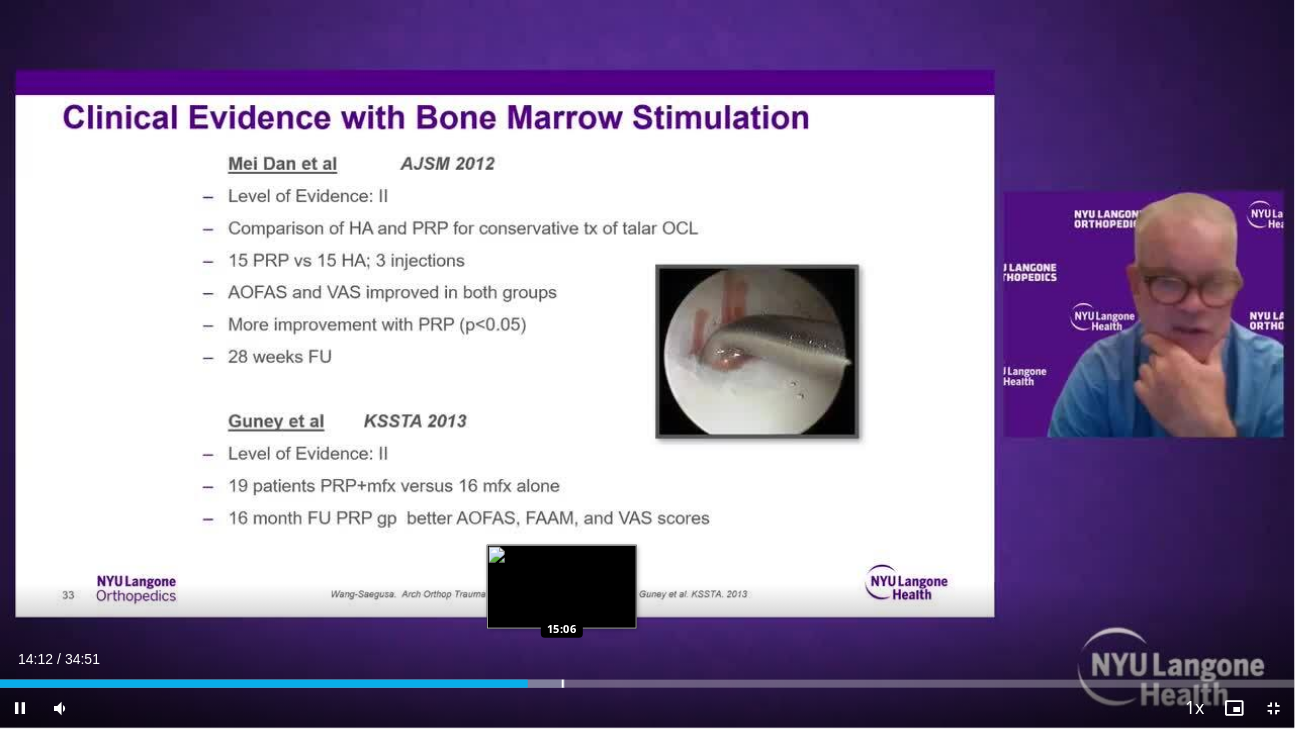 click on "Loaded :  43.64% 14:12 15:06" at bounding box center (647, 678) 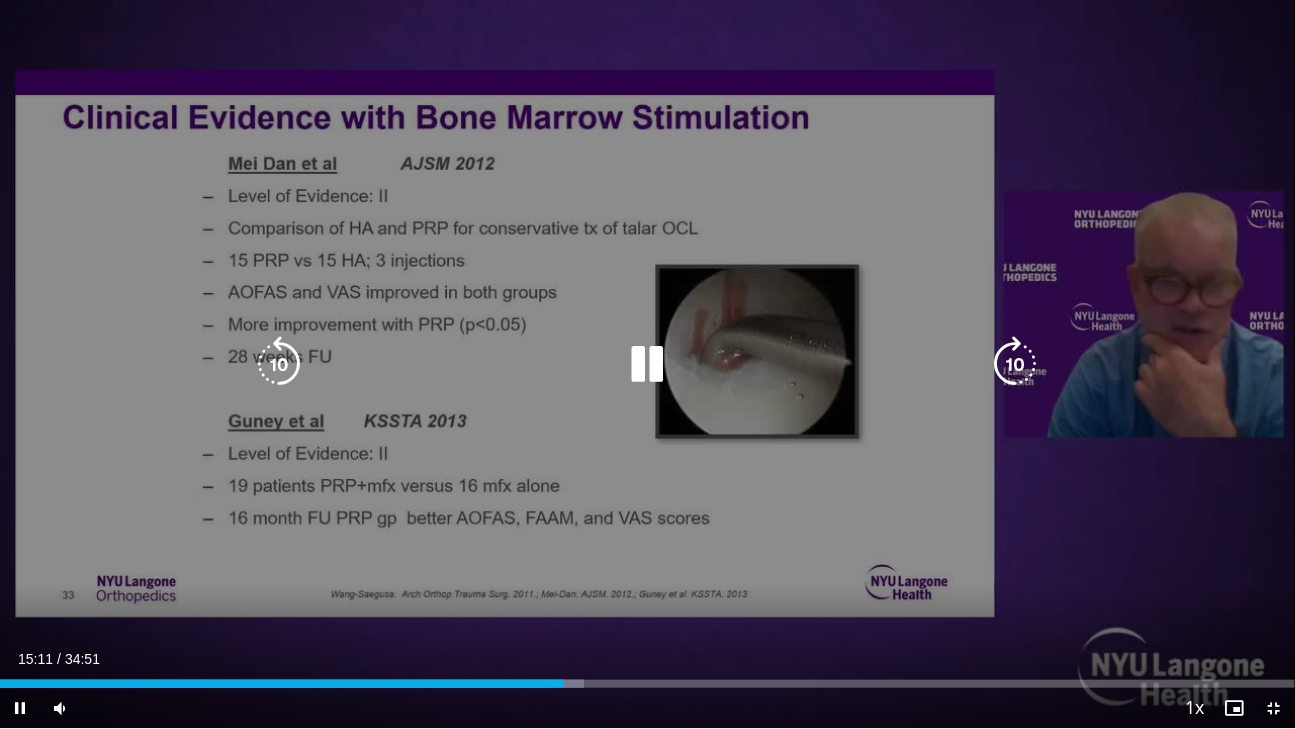 click on "Loaded :  45.07% 15:11 15:06" at bounding box center [647, 678] 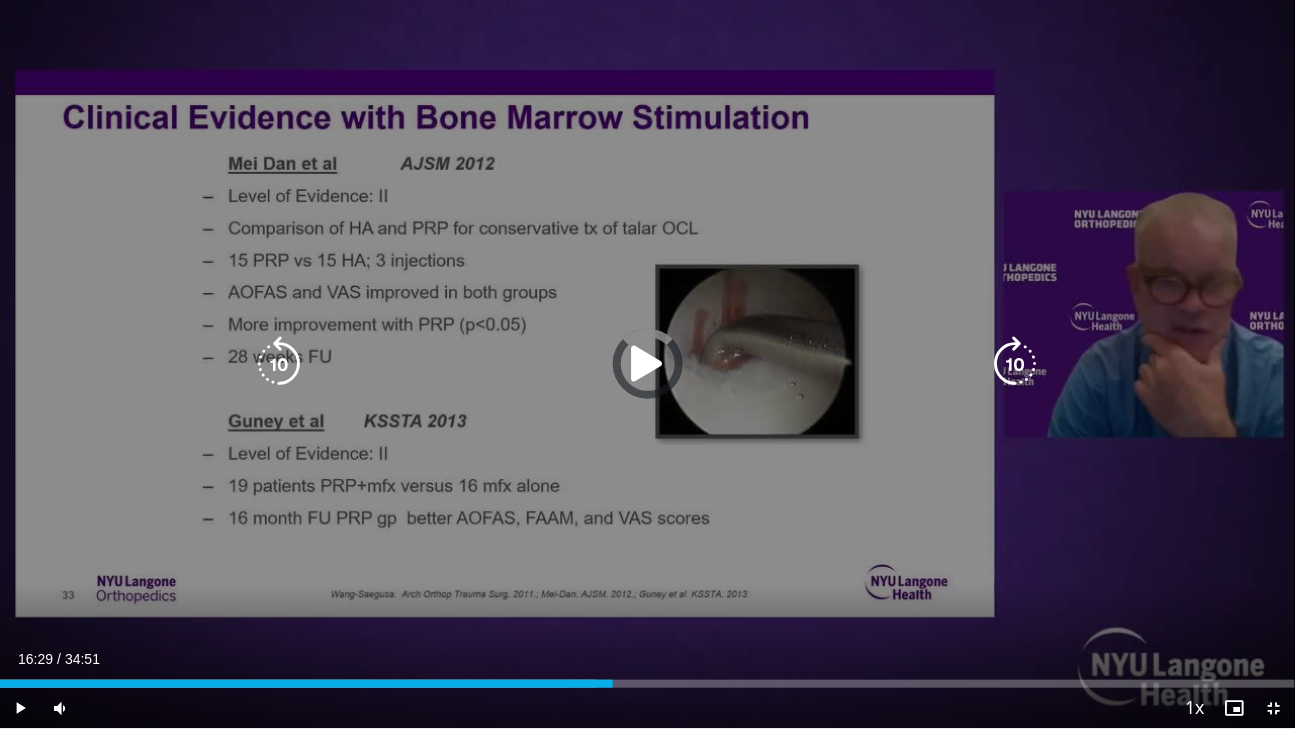 click on "Loaded :  46.01% 15:46 15:06" at bounding box center (647, 678) 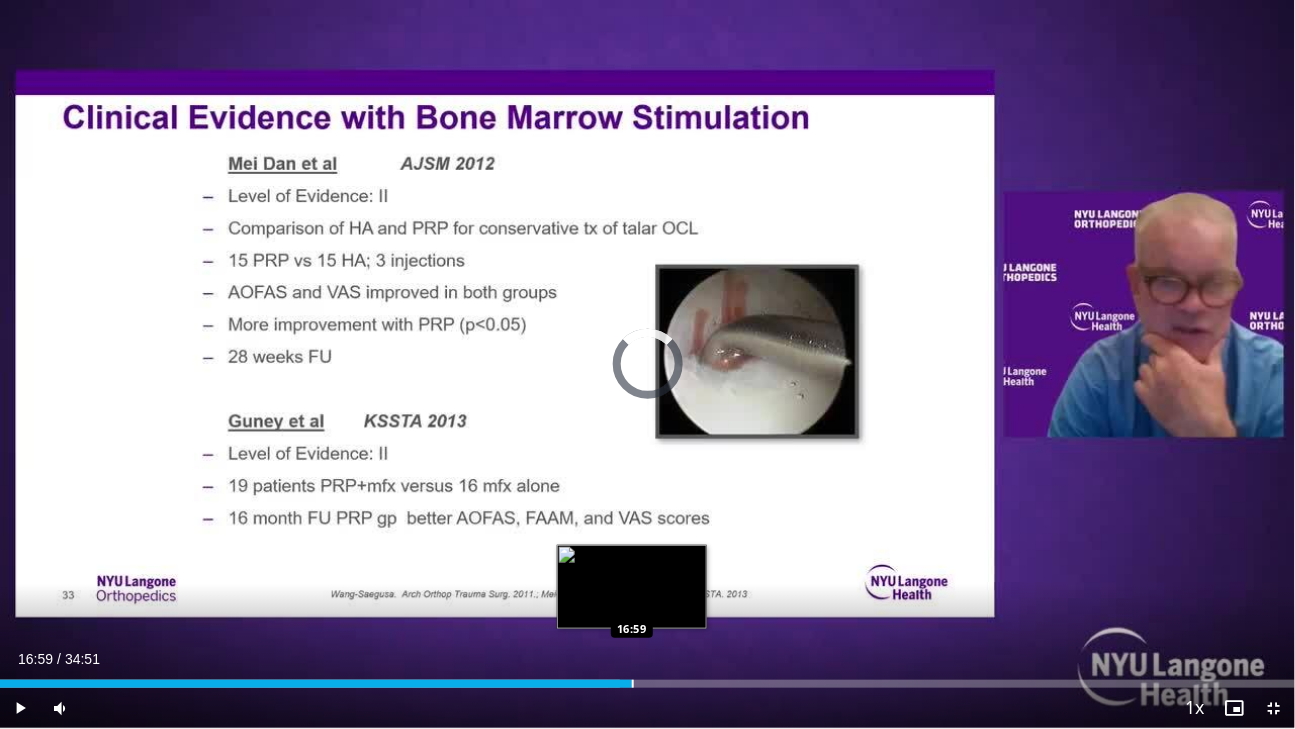 click on "Loaded :  47.87% 16:59 16:59" at bounding box center [647, 678] 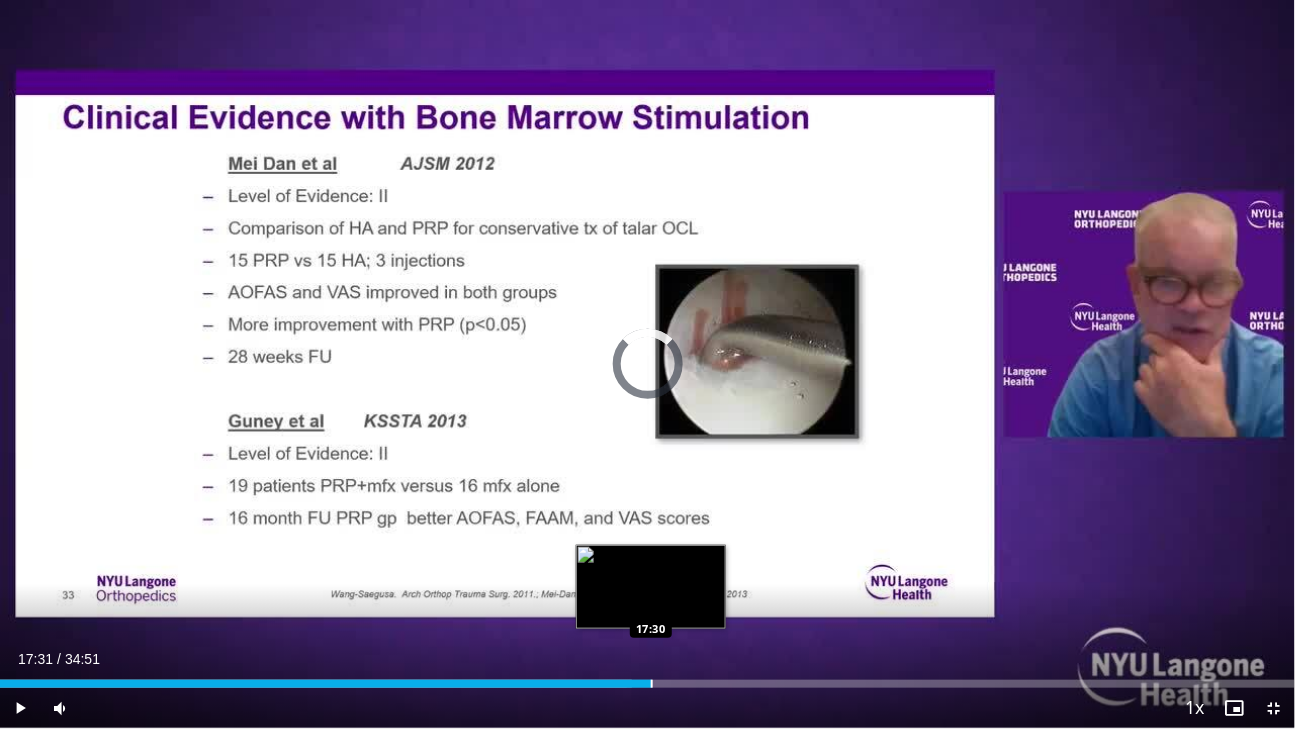 click on "Loaded :  48.83% 17:31 17:30" at bounding box center (647, 678) 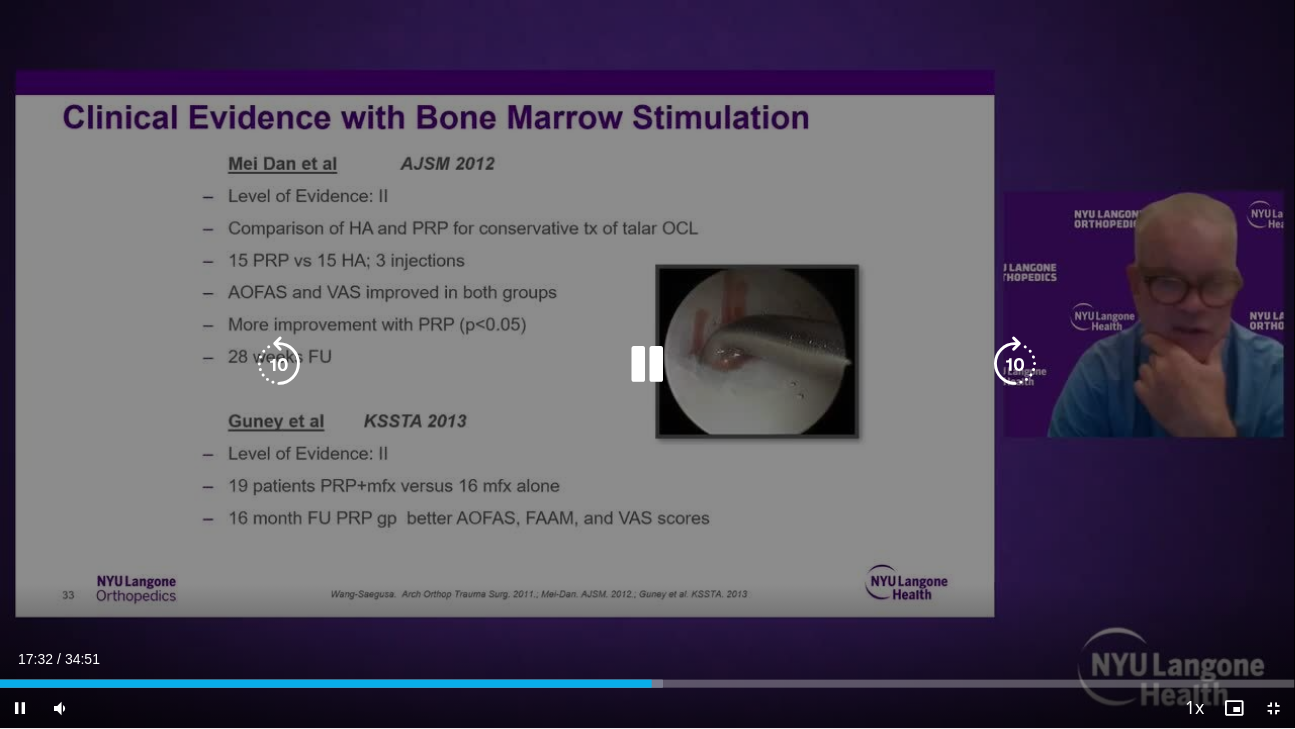 click on "Loaded :  51.22% 17:32 17:30" at bounding box center [647, 678] 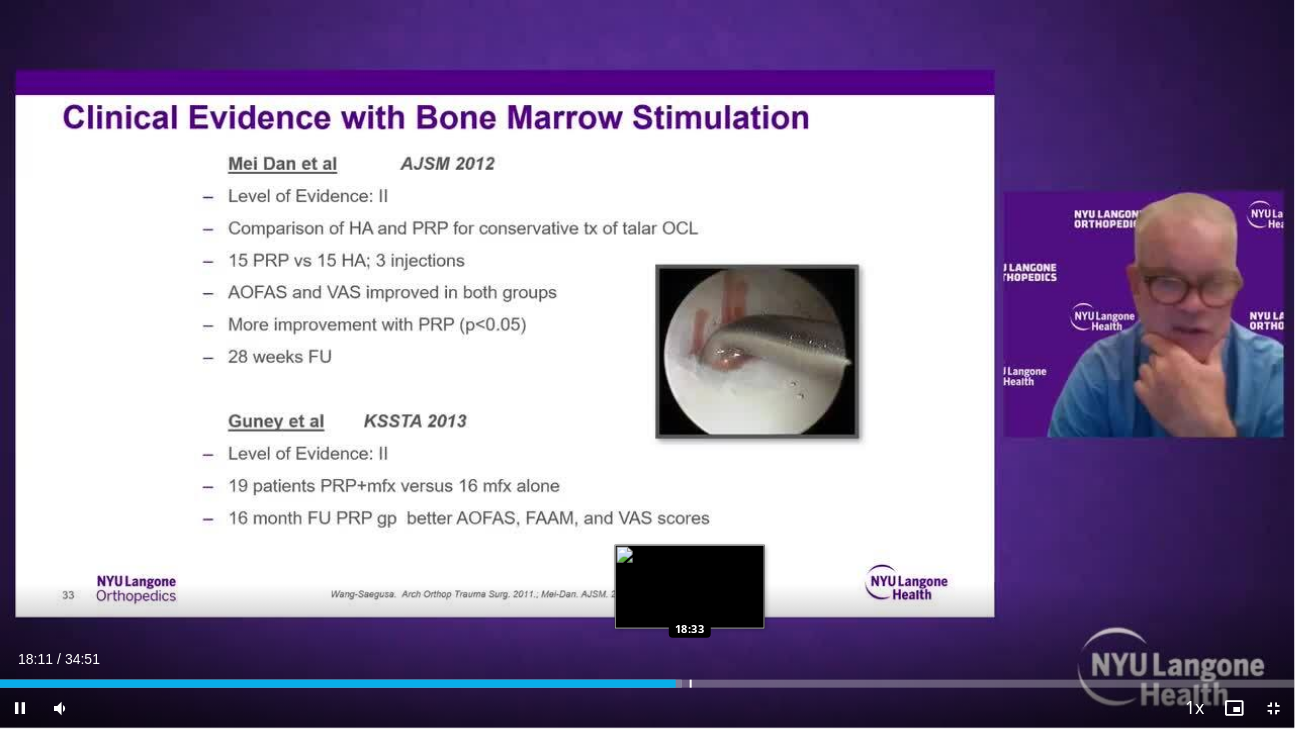 click on "Loaded :  52.66% 18:11 18:33" at bounding box center (647, 678) 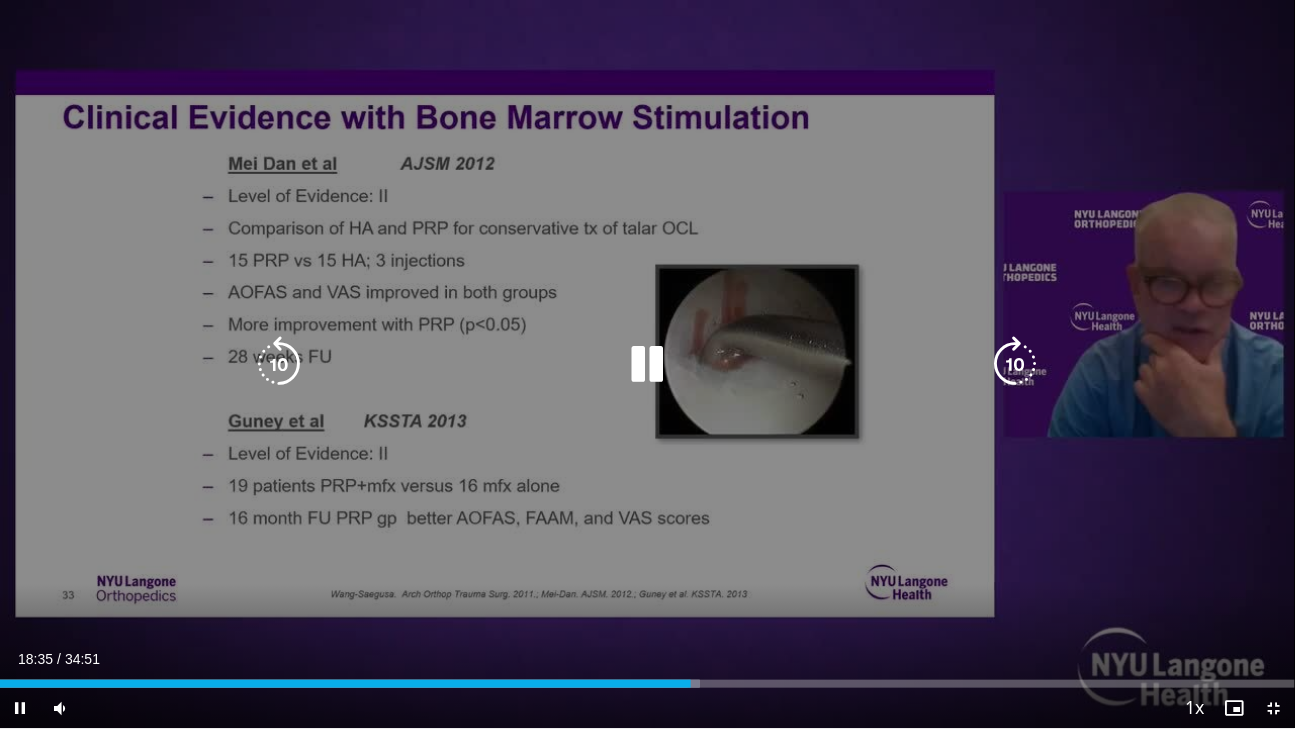 click on "Loaded :  54.08% 18:35 18:33" at bounding box center (647, 678) 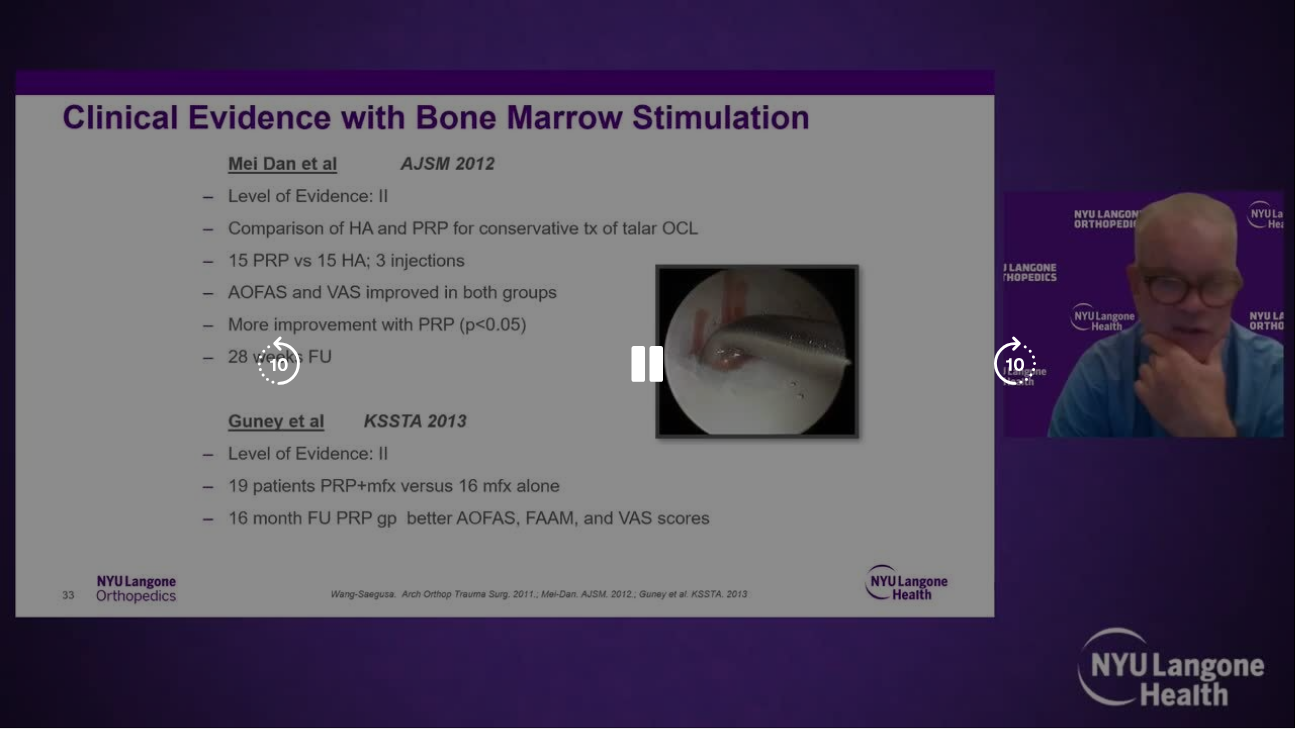 click on "Loaded :  55.53% 19:15 18:33" at bounding box center (647, 724) 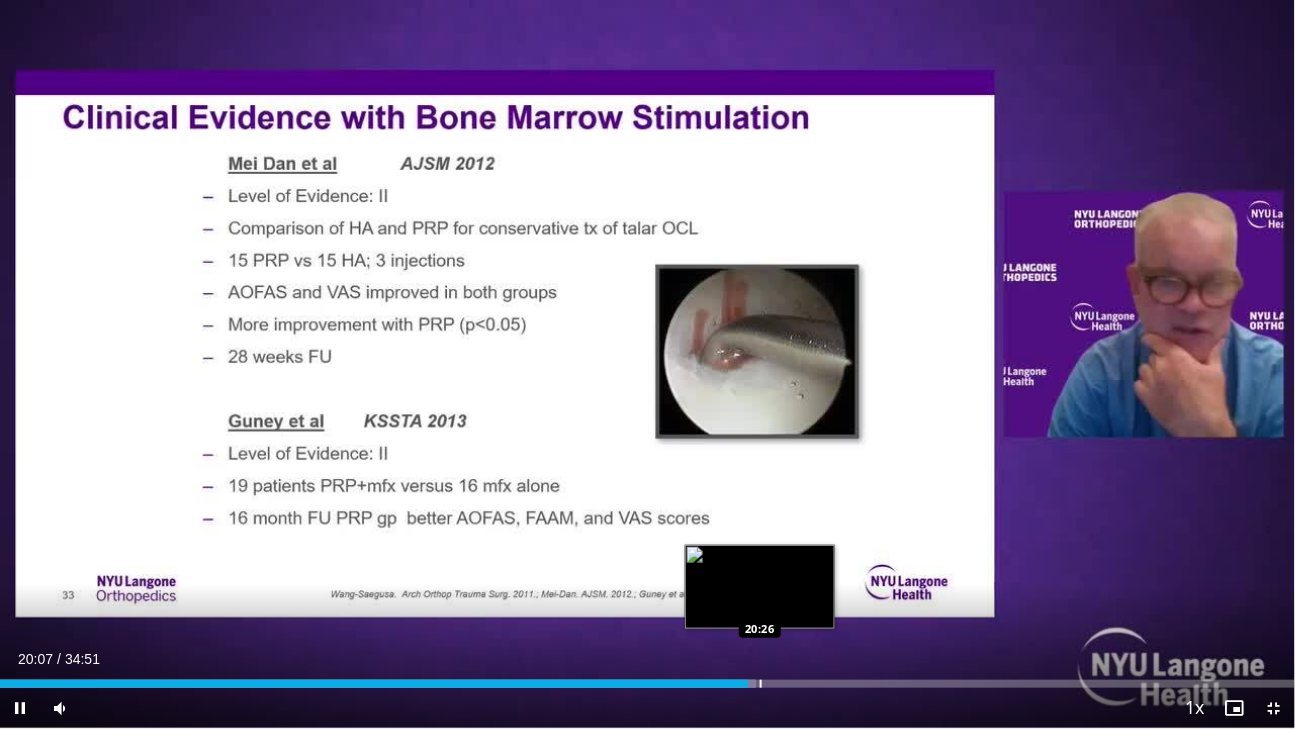 click at bounding box center [761, 684] 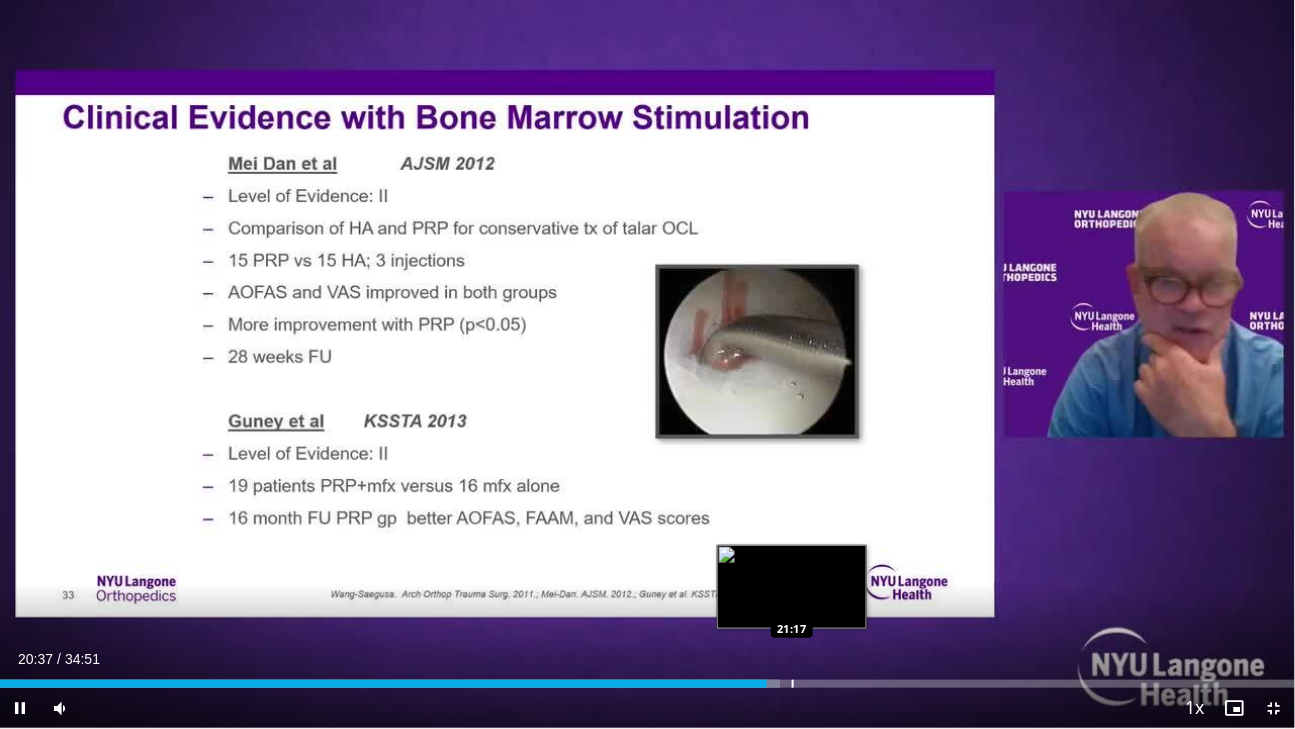 click at bounding box center (793, 684) 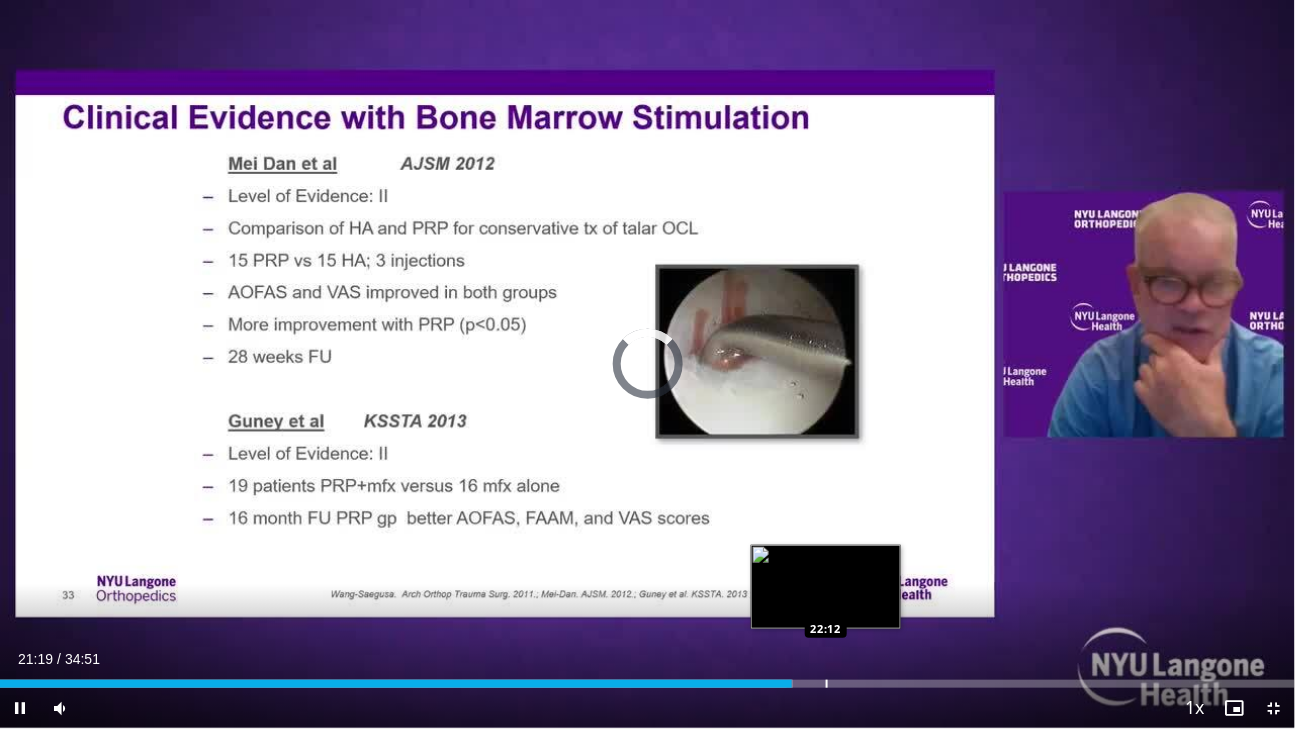 click at bounding box center [827, 684] 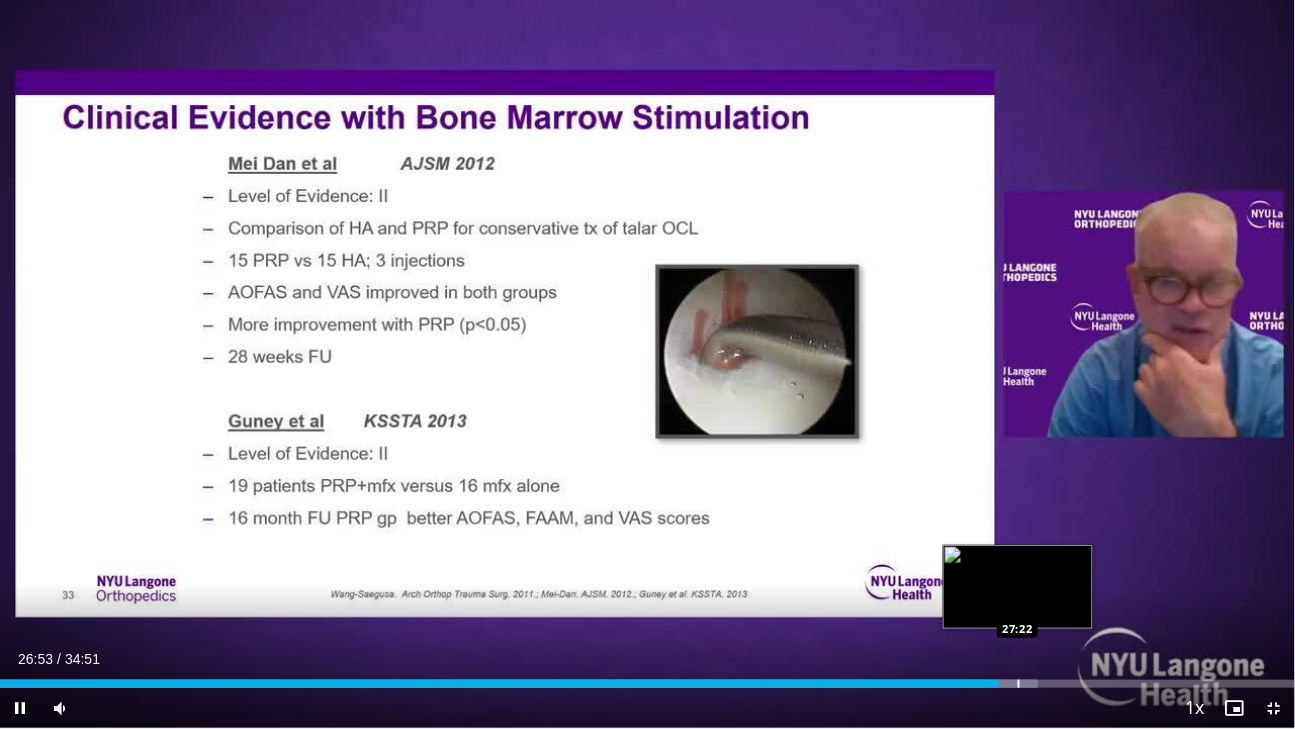 click at bounding box center [1019, 684] 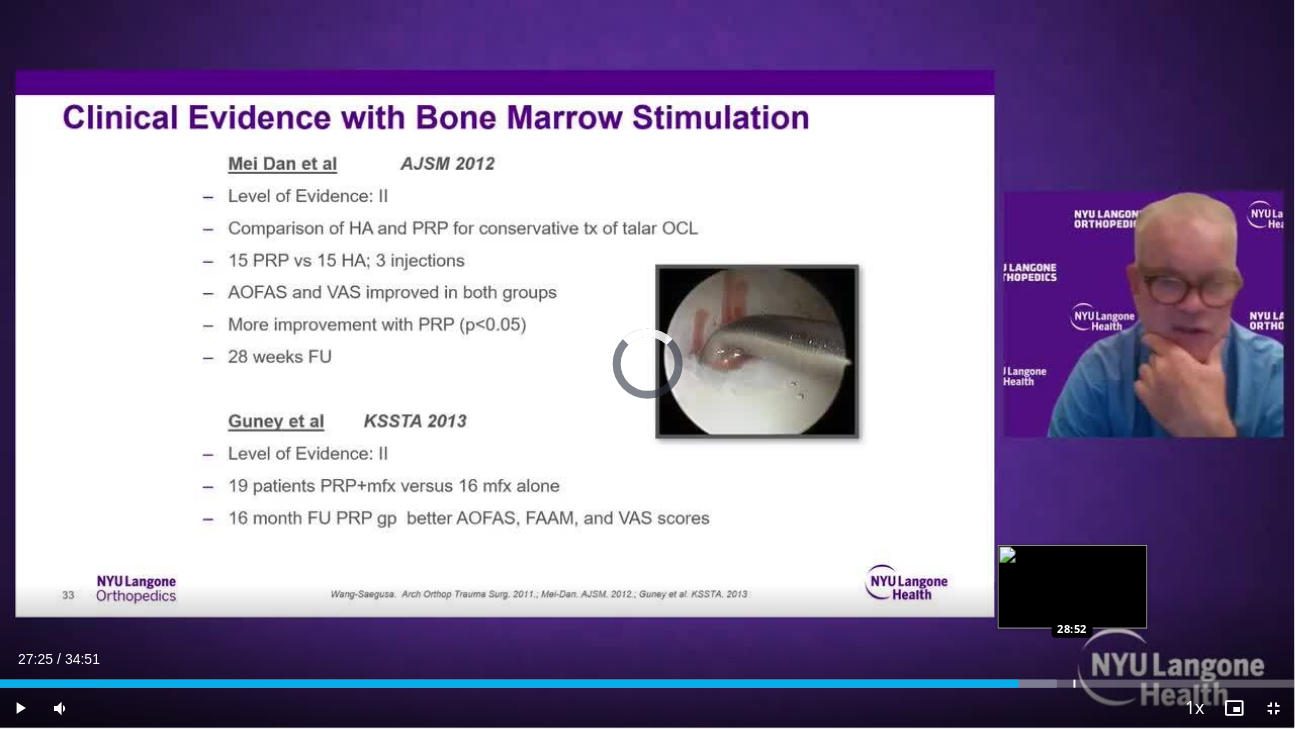 click on "Loaded :  81.60% 27:25 28:52" at bounding box center [647, 684] 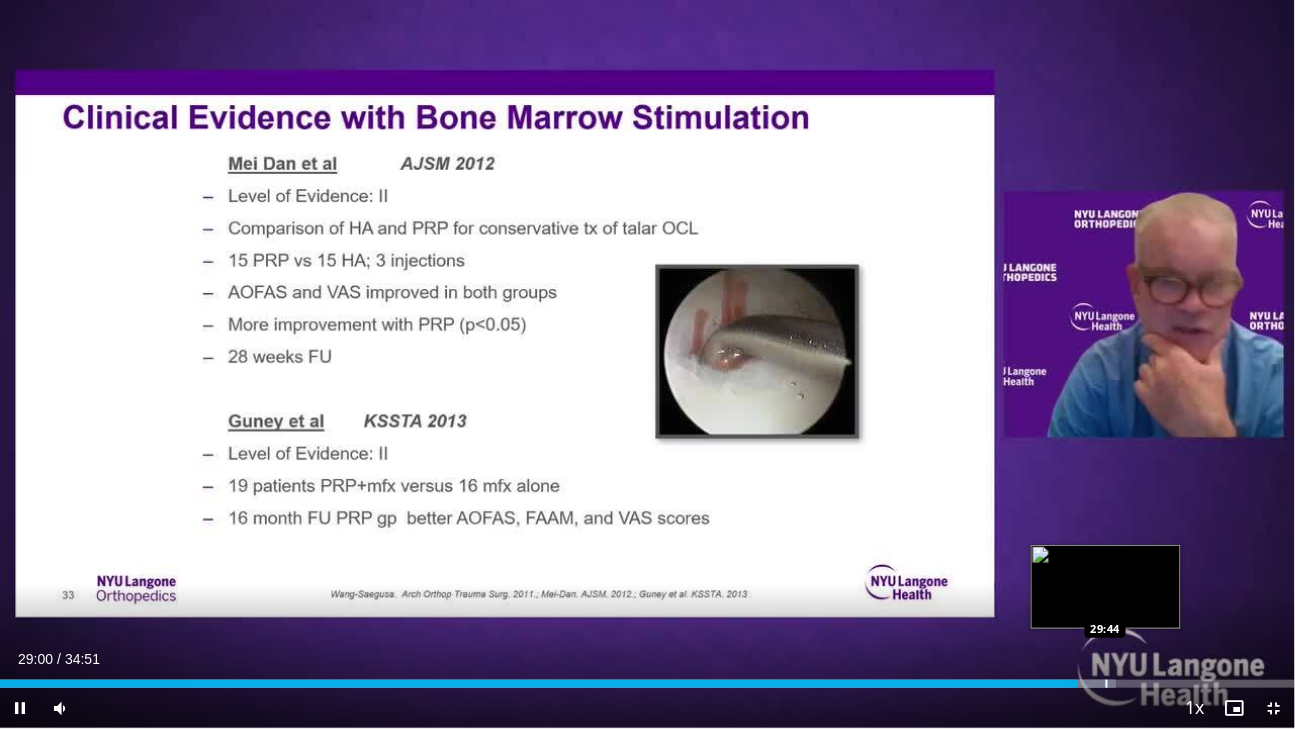 click at bounding box center (1107, 684) 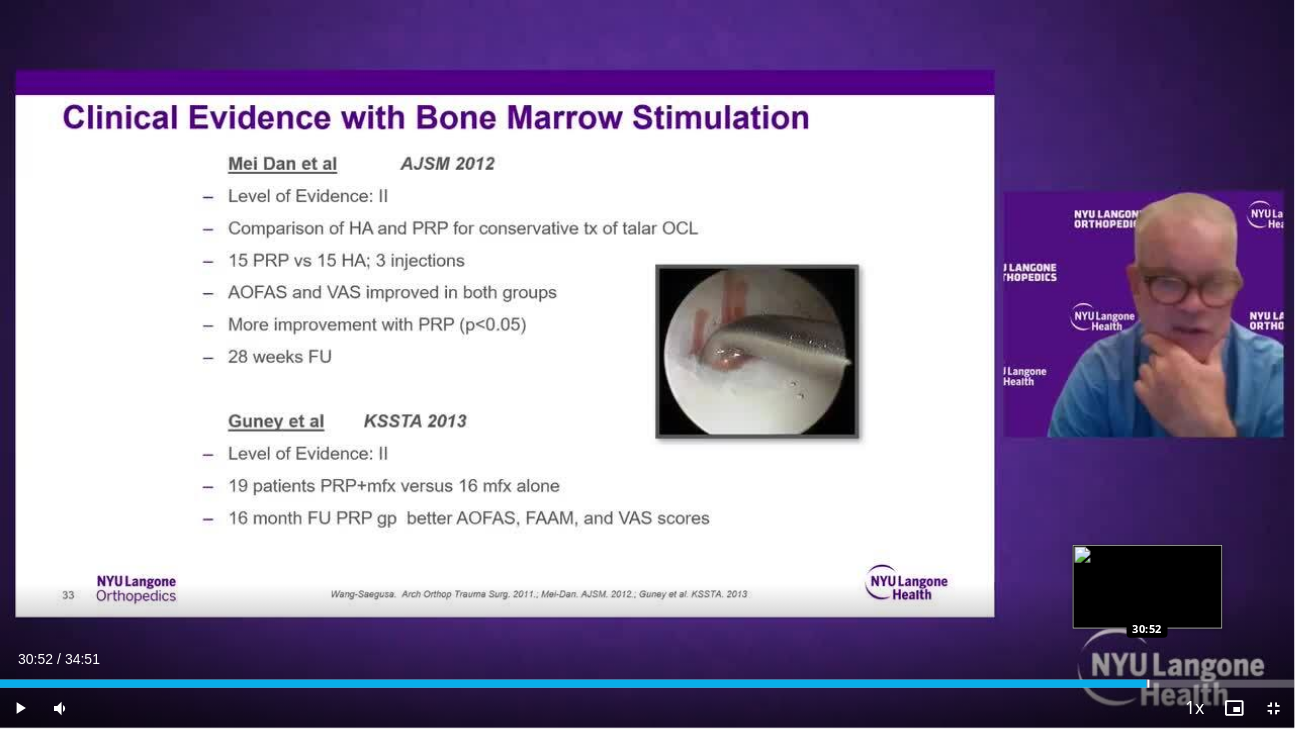 click at bounding box center (1149, 684) 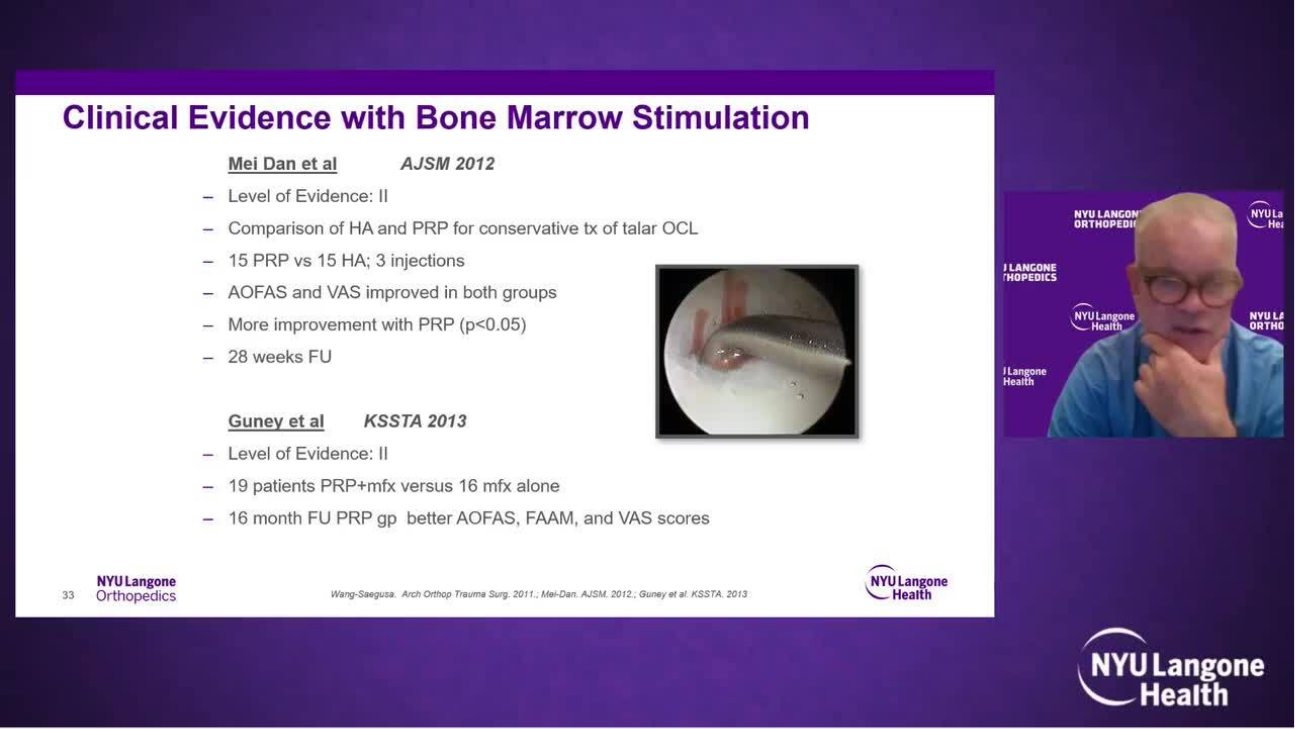 click on "**********" at bounding box center [647, 364] 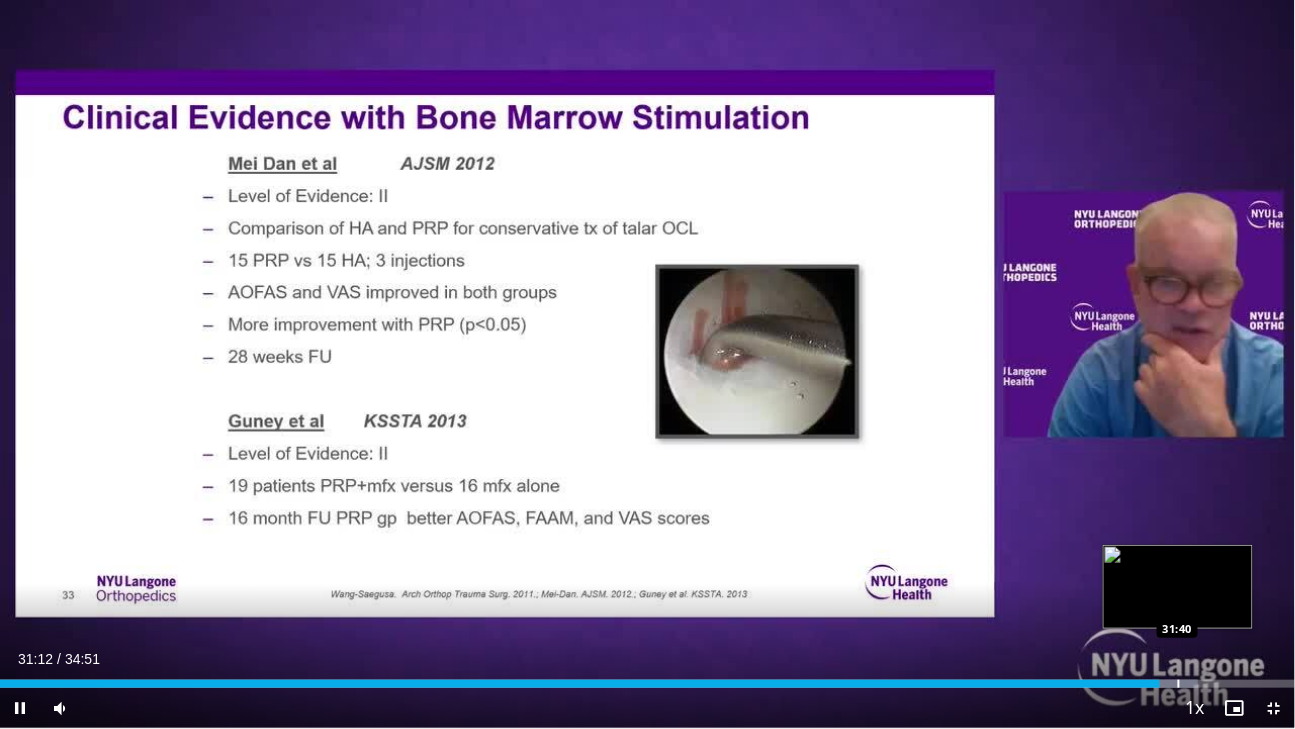 click at bounding box center [1170, 684] 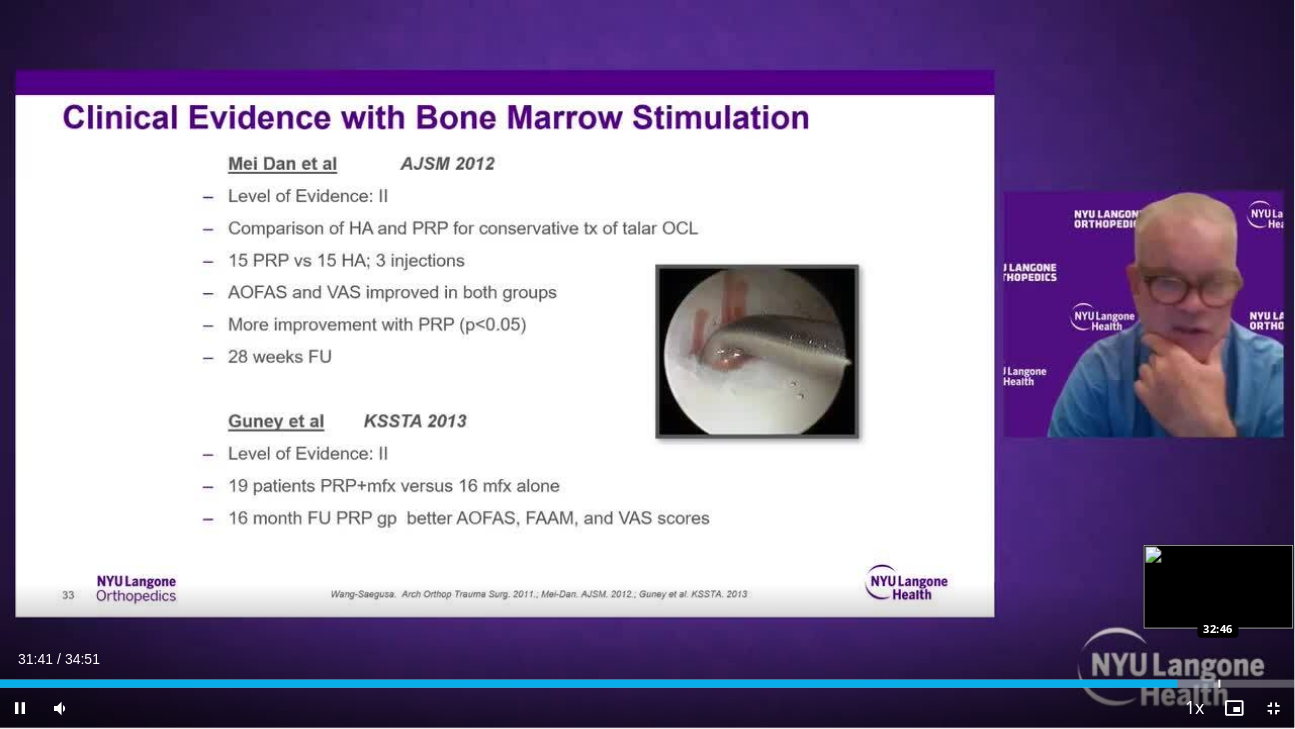click at bounding box center (1220, 684) 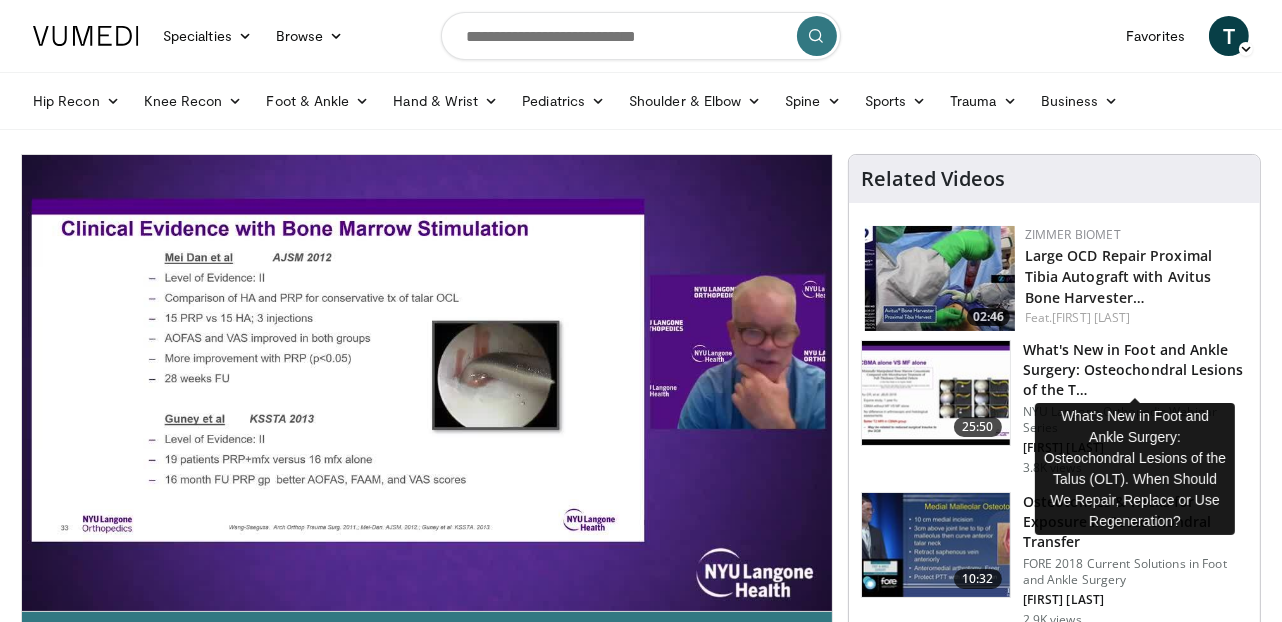 click on "What's New in Foot and Ankle Surgery: Osteochondral Lesions of the T…" at bounding box center (1135, 370) 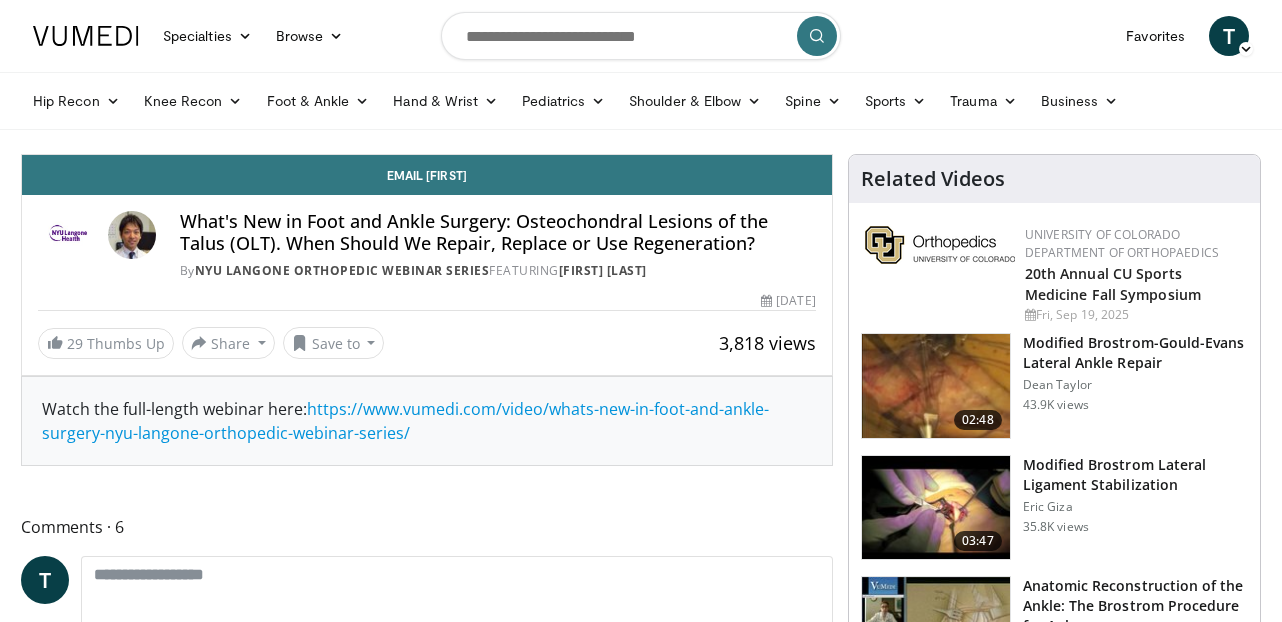 scroll, scrollTop: 0, scrollLeft: 0, axis: both 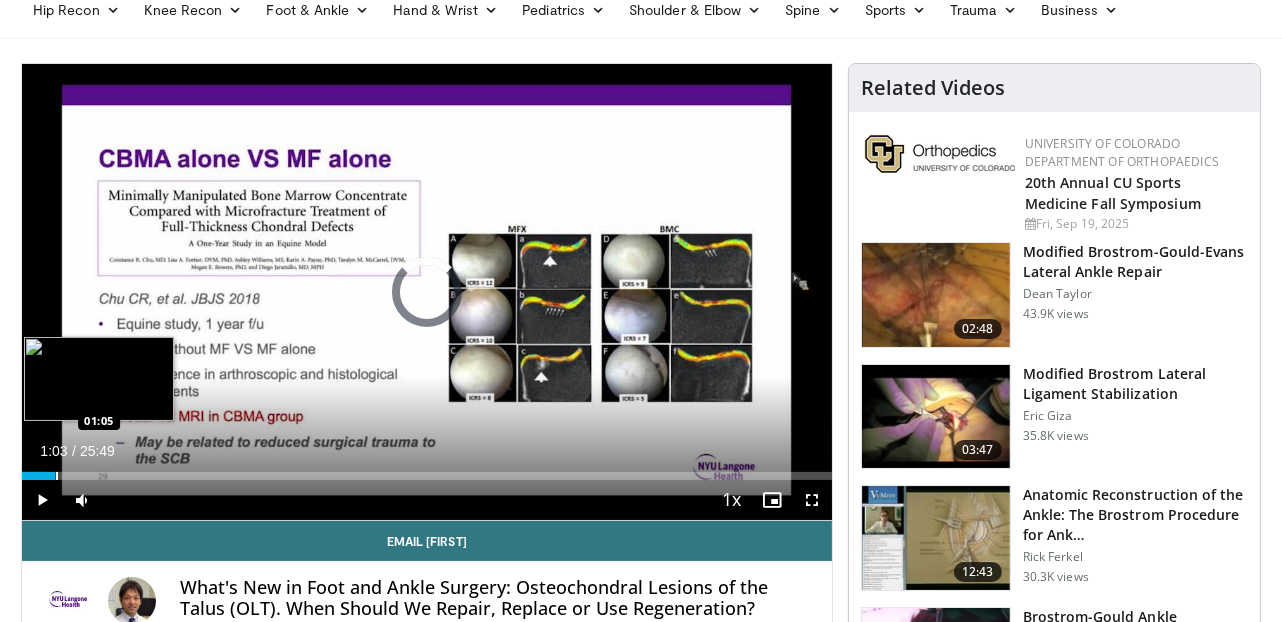 click on "Loaded :  2.55% 00:05 01:05" at bounding box center (427, 470) 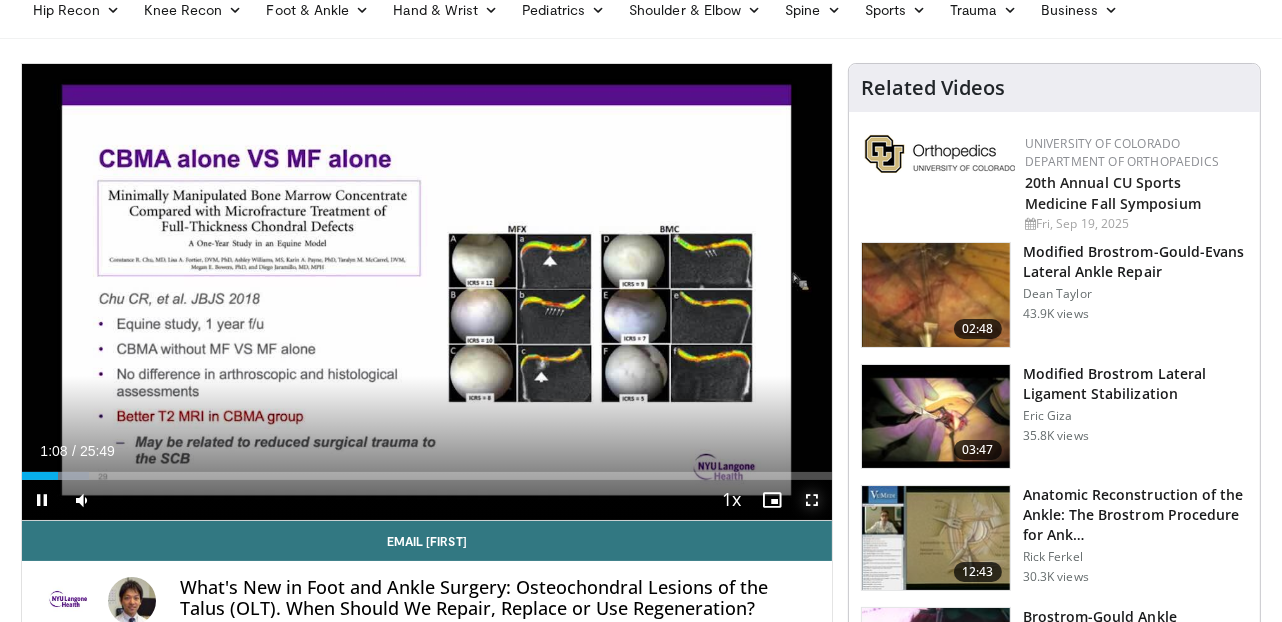 click at bounding box center (812, 500) 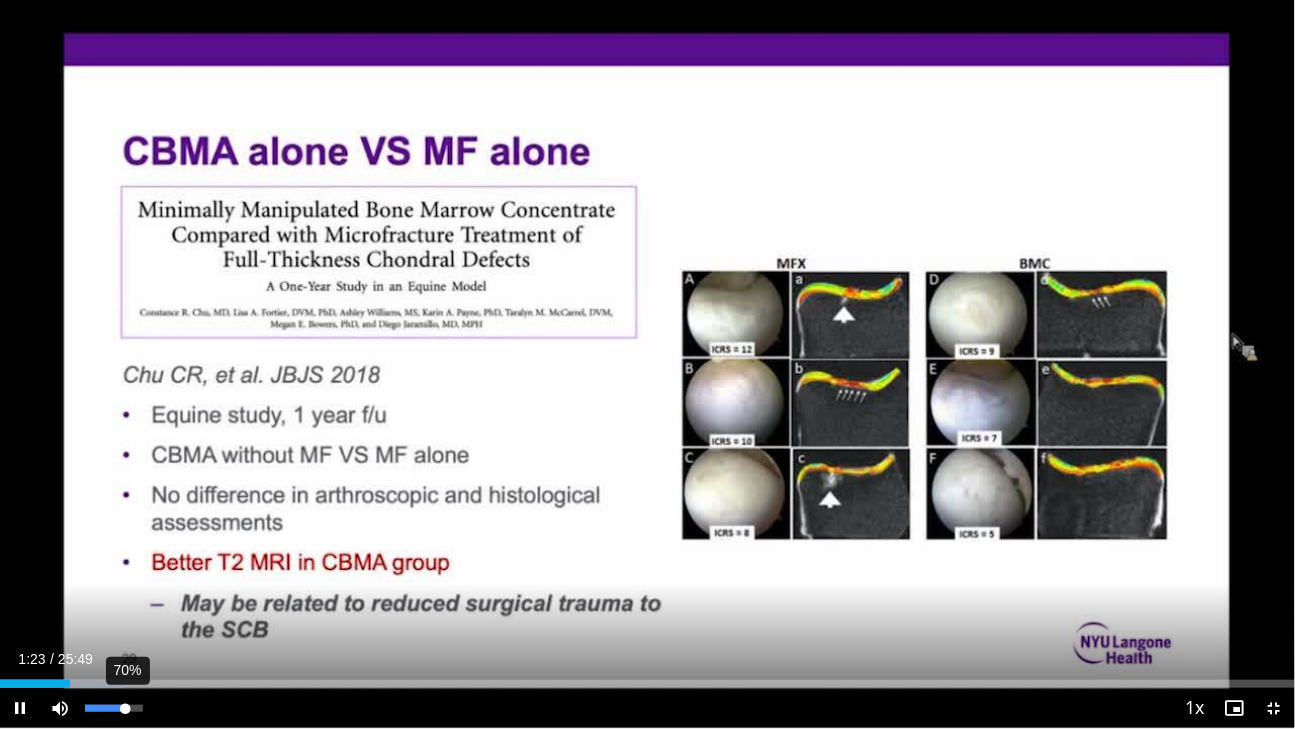 drag, startPoint x: 110, startPoint y: 709, endPoint x: 125, endPoint y: 709, distance: 15 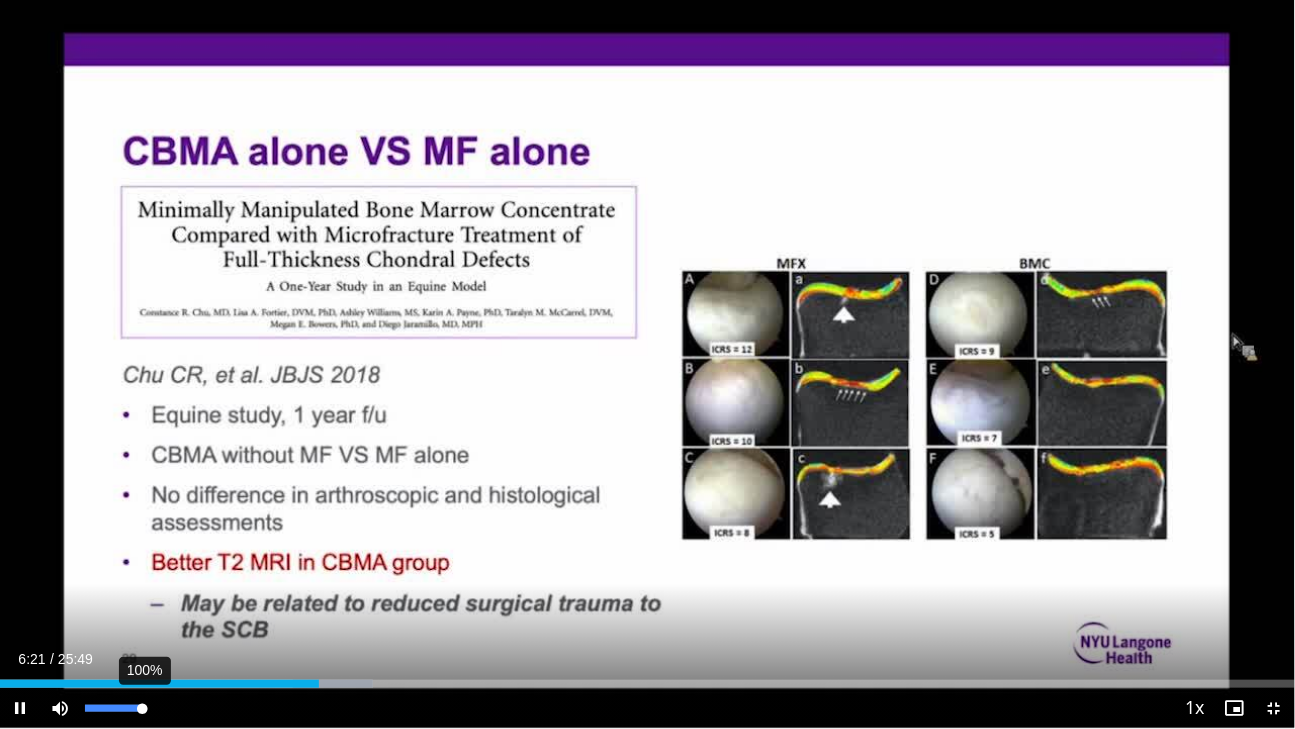 click on "100%" at bounding box center (114, 708) 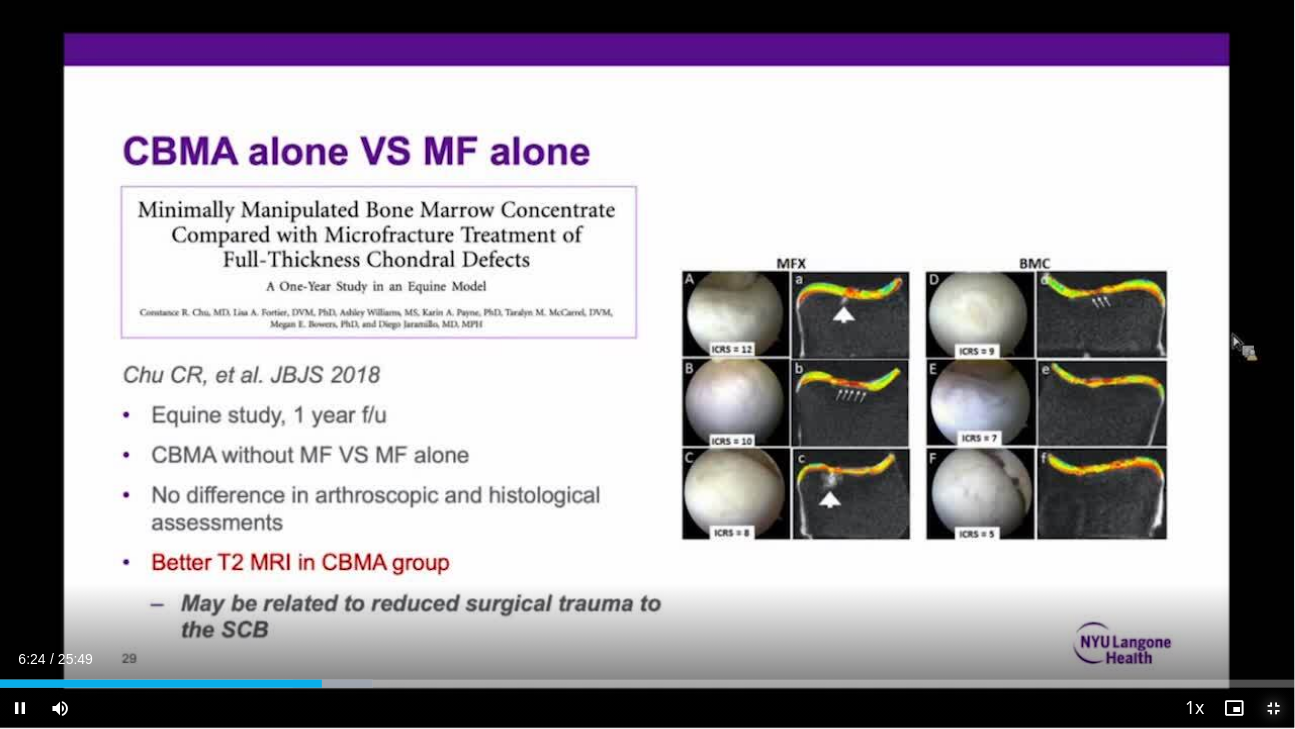 click at bounding box center (1275, 708) 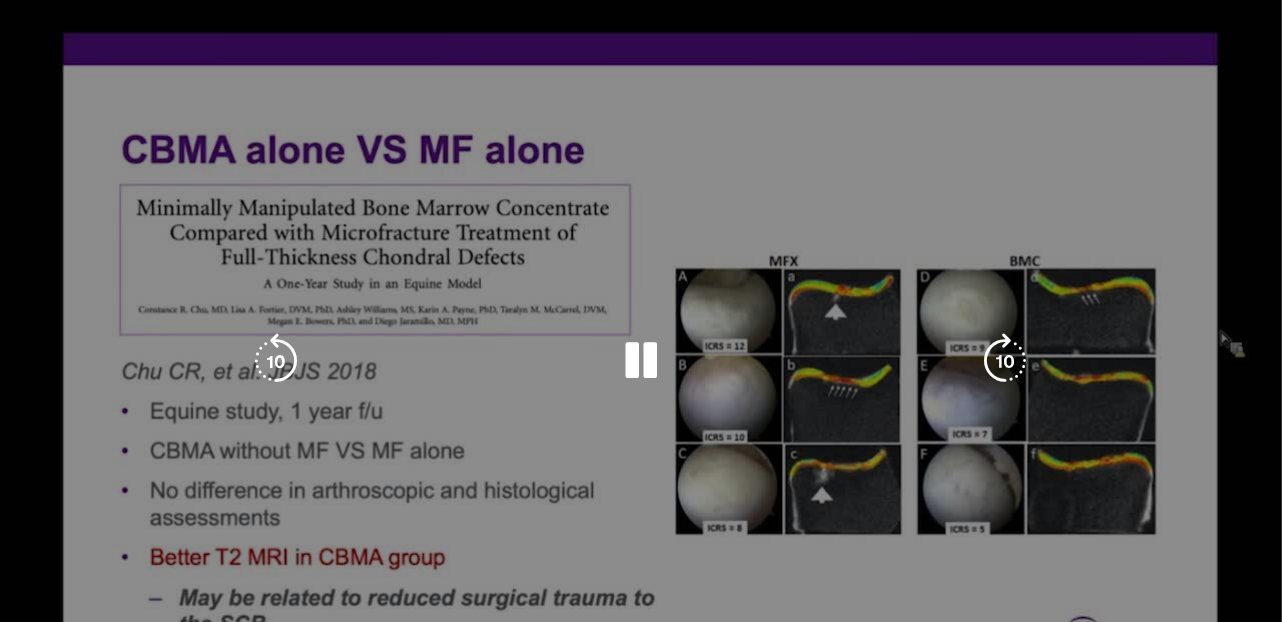 scroll, scrollTop: 0, scrollLeft: 0, axis: both 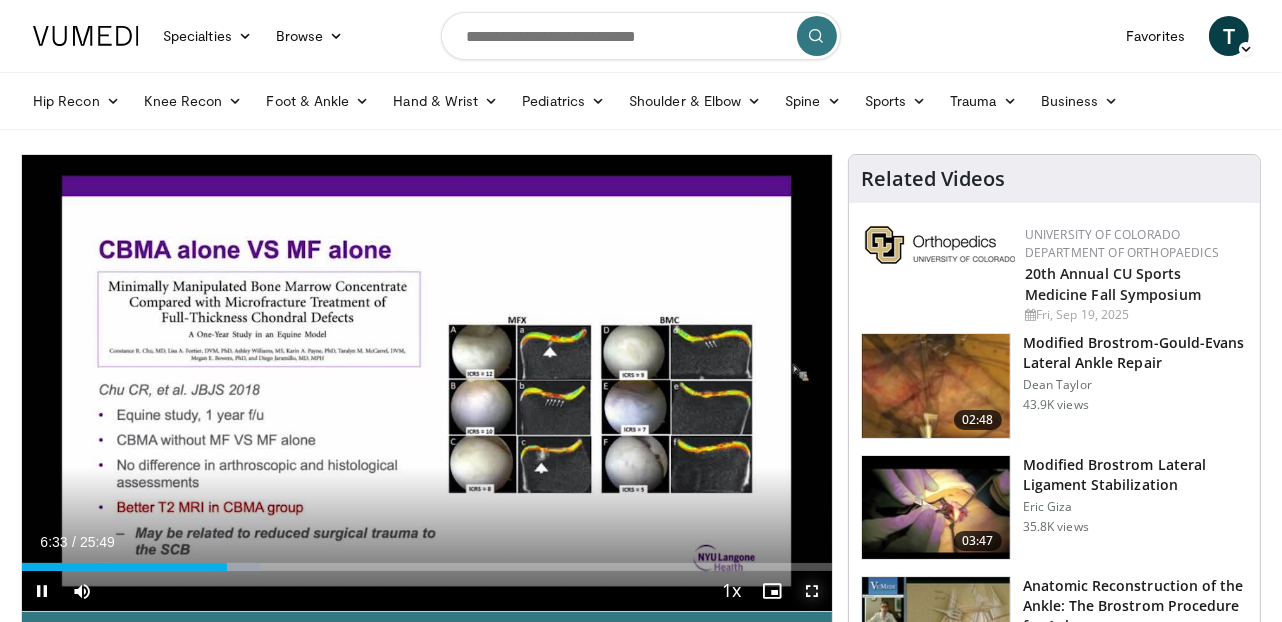 click at bounding box center (812, 591) 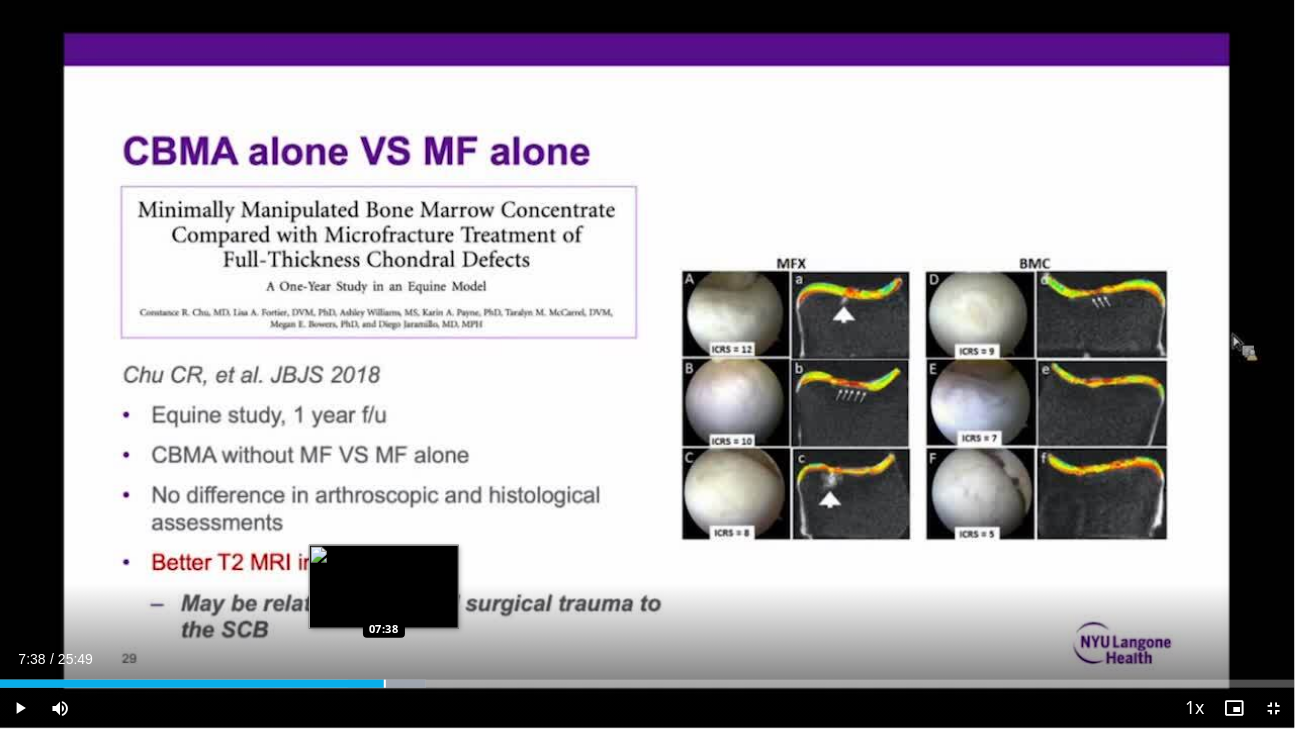 click on "Loaded :  32.92% 07:38 07:38" at bounding box center [647, 684] 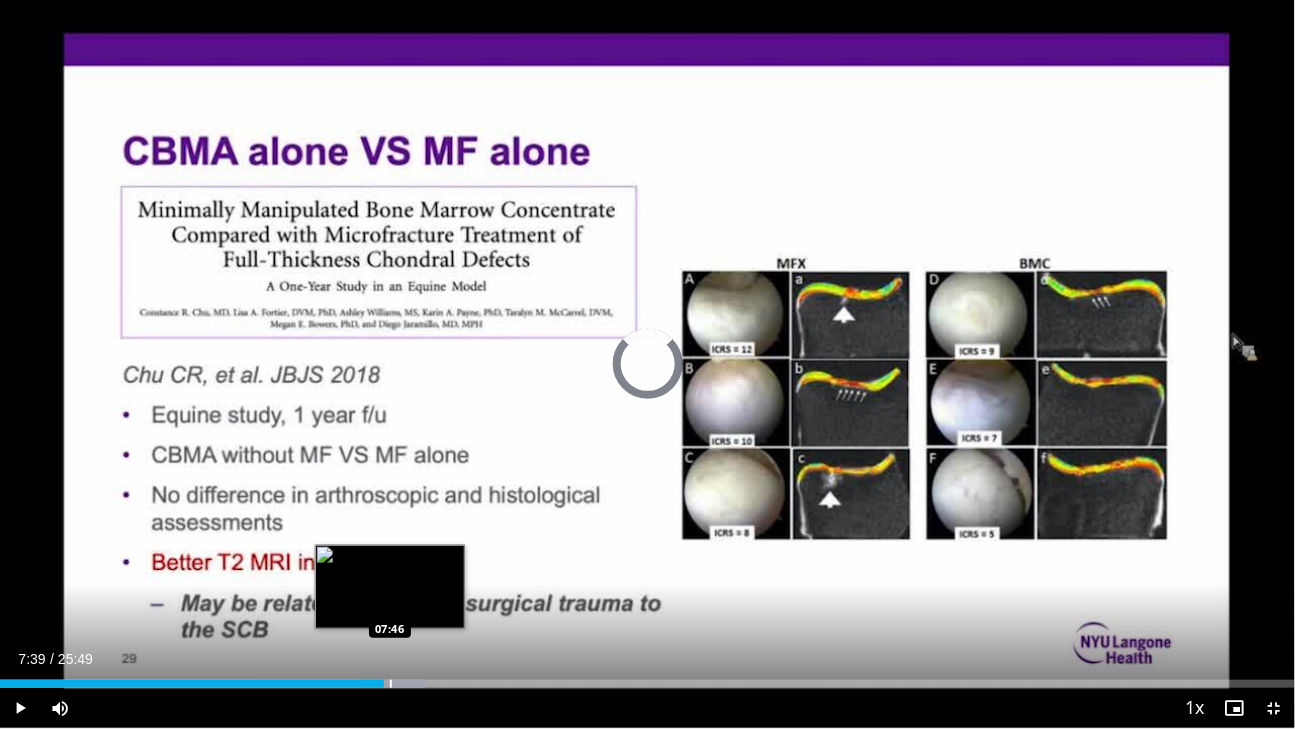 click at bounding box center (391, 684) 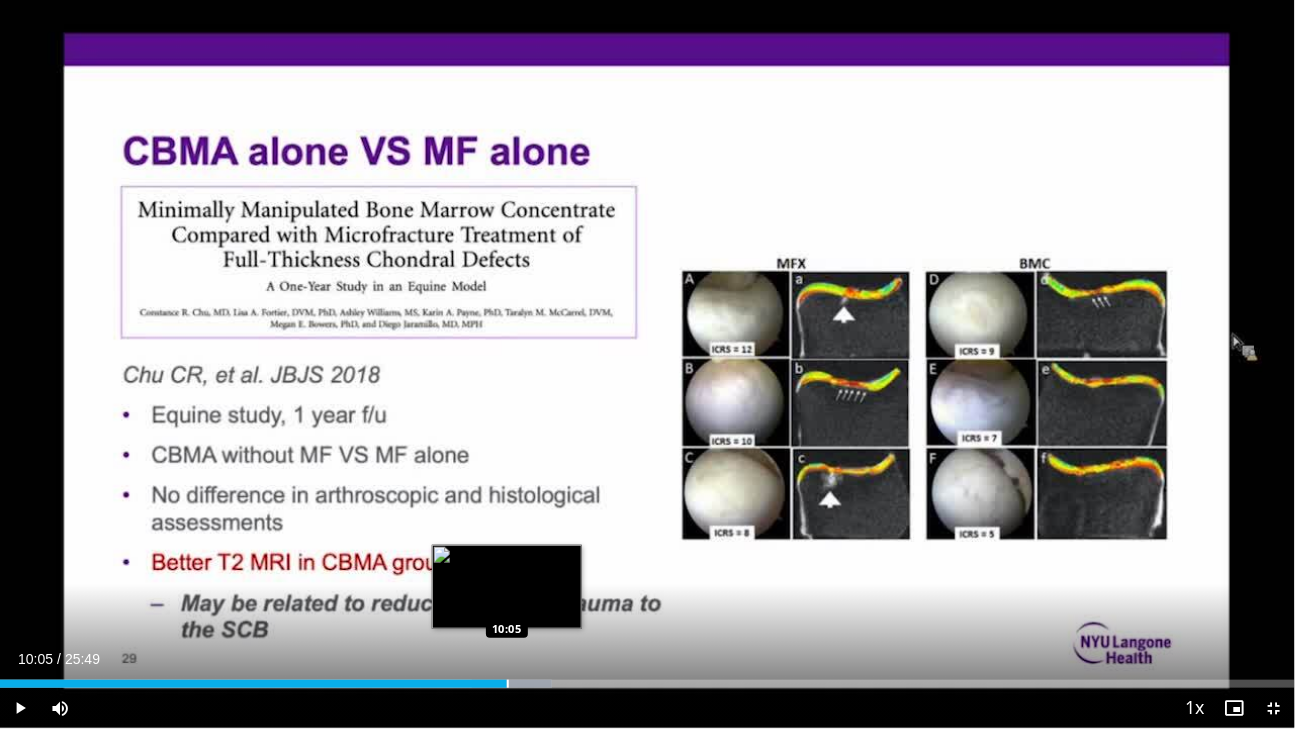 click on "Loaded :  42.60% 09:57 10:05" at bounding box center [647, 684] 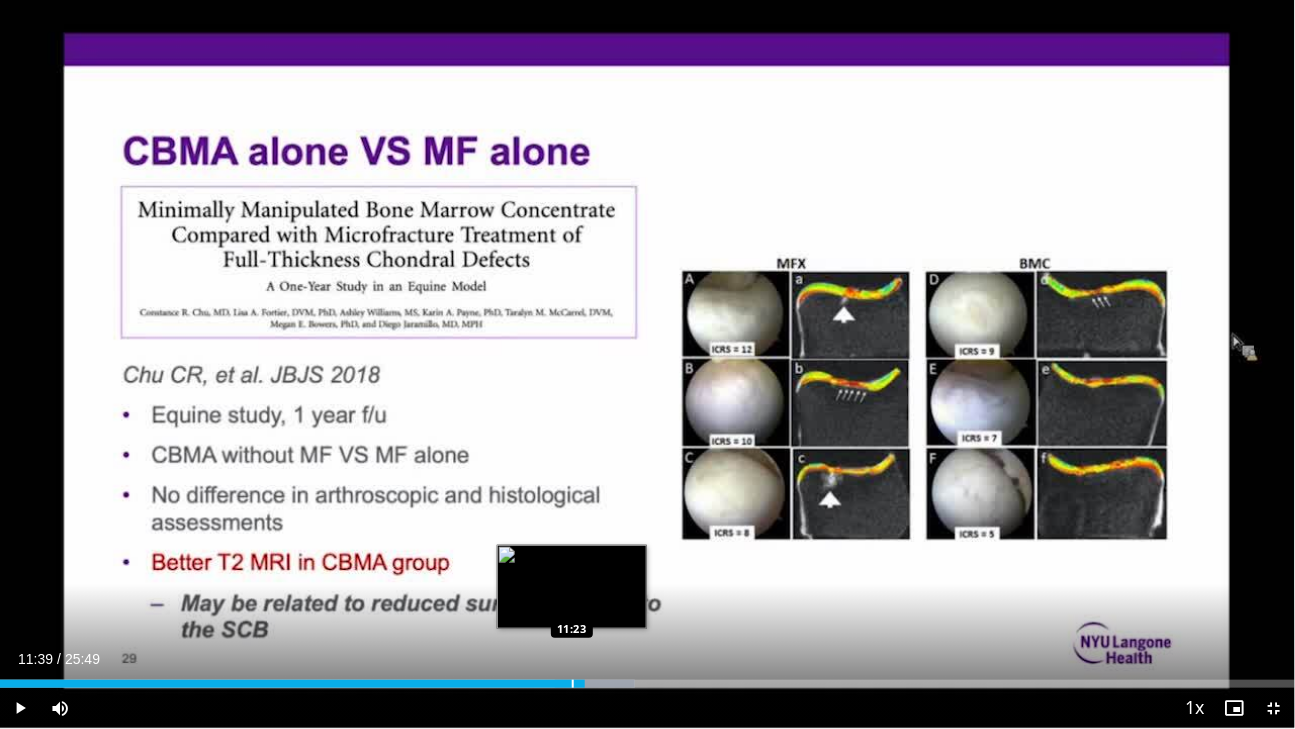 click on "Loaded :  49.06% 11:23 11:23" at bounding box center [647, 678] 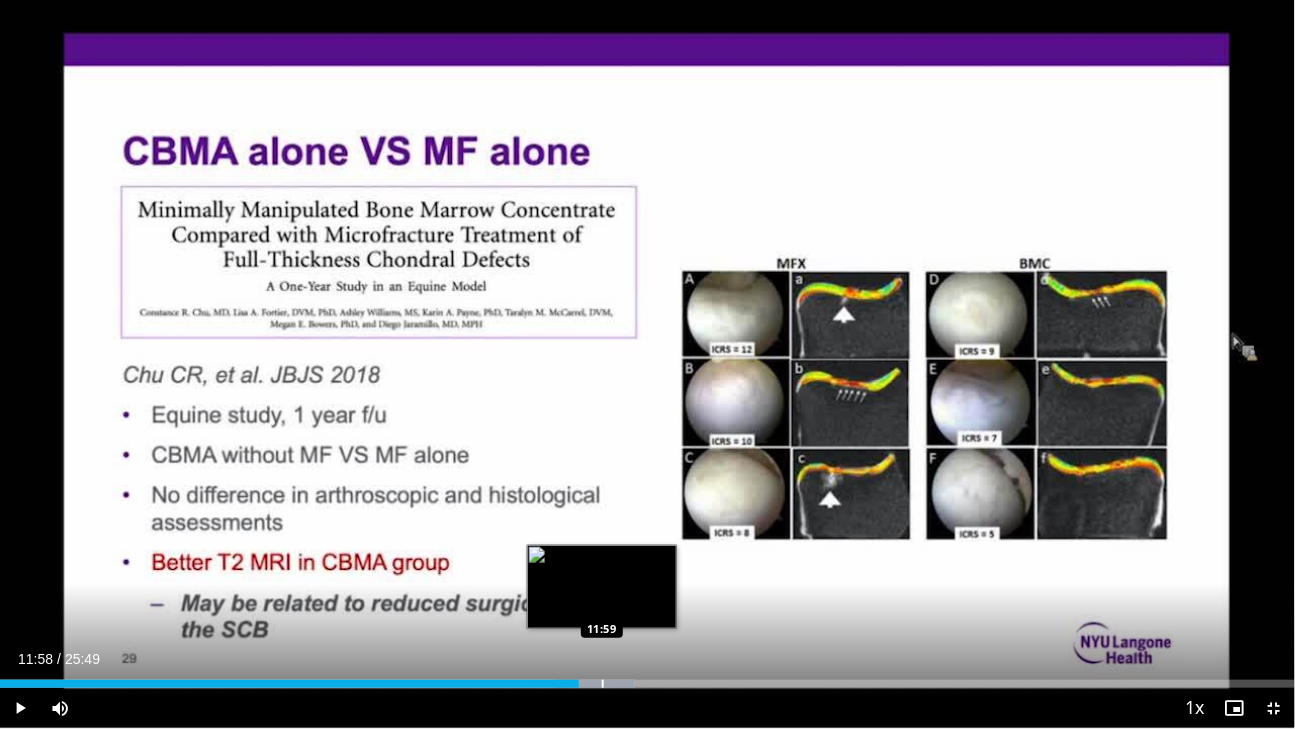 click at bounding box center [595, 684] 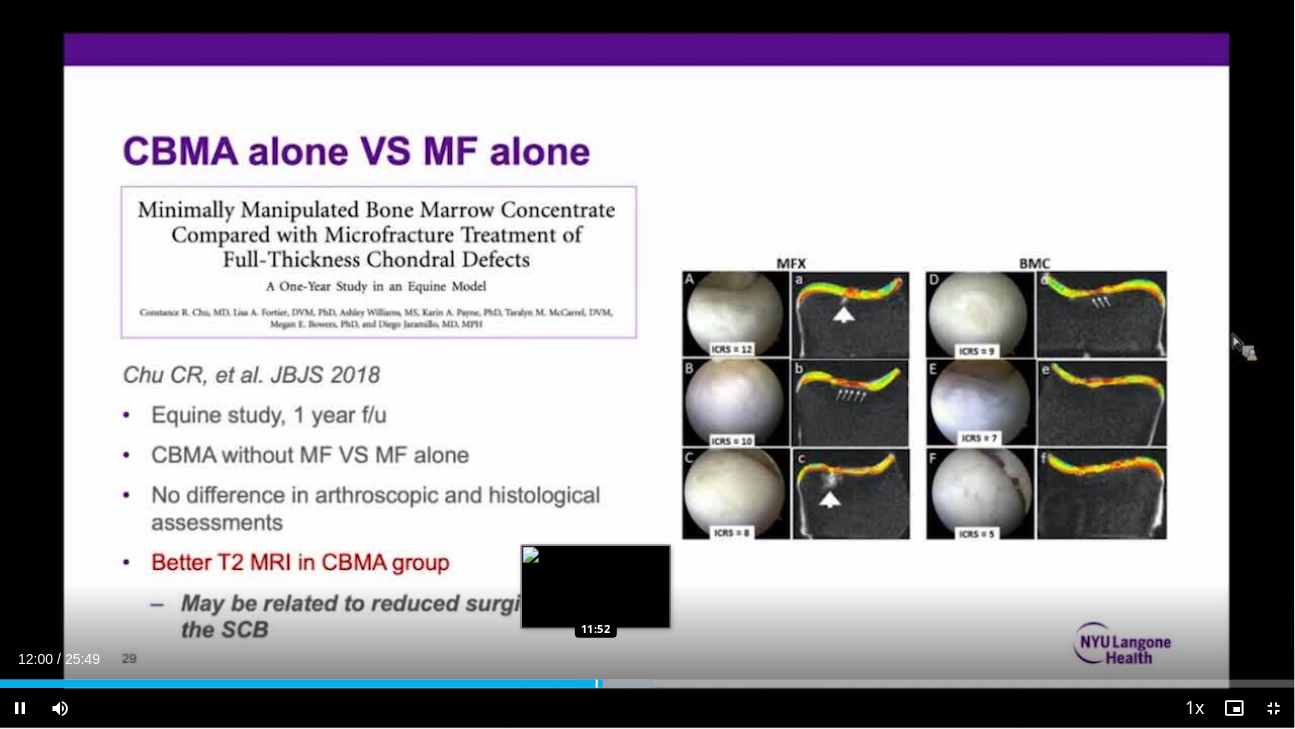 click on "Loaded :  50.58% 12:00 11:52" at bounding box center (647, 678) 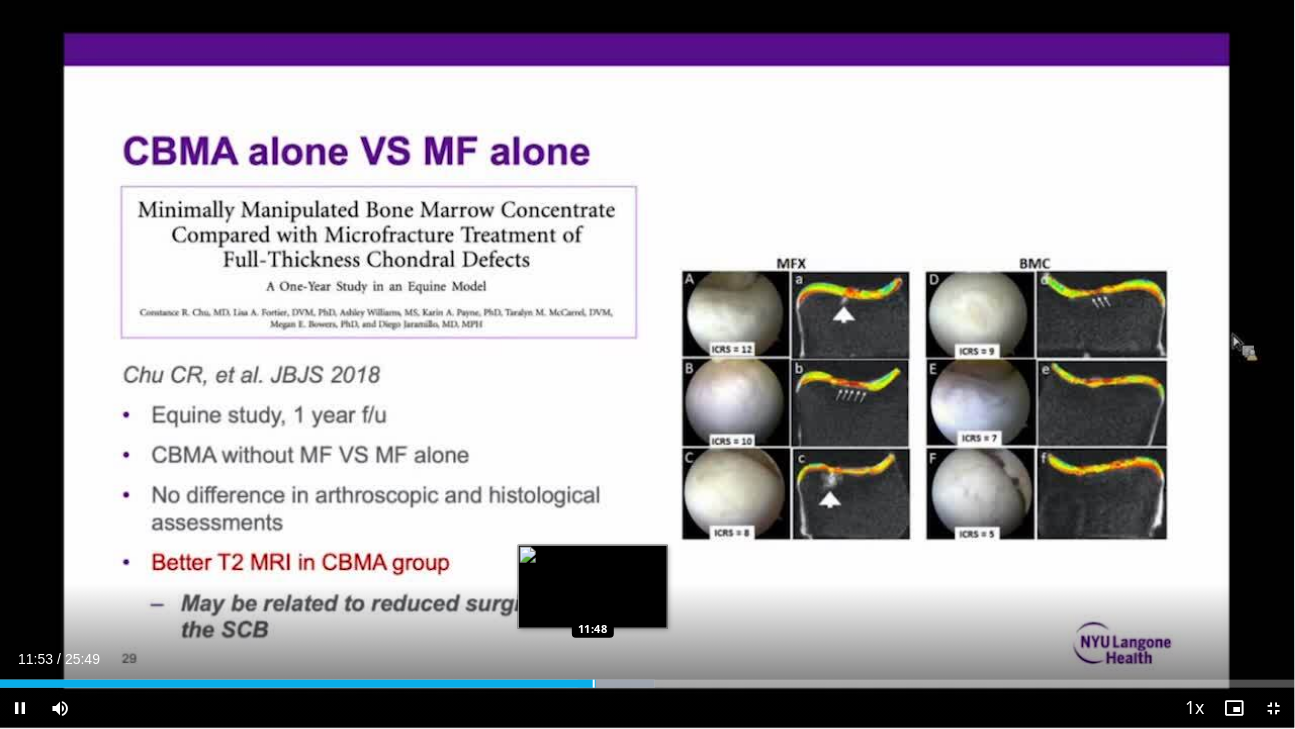 click at bounding box center [594, 684] 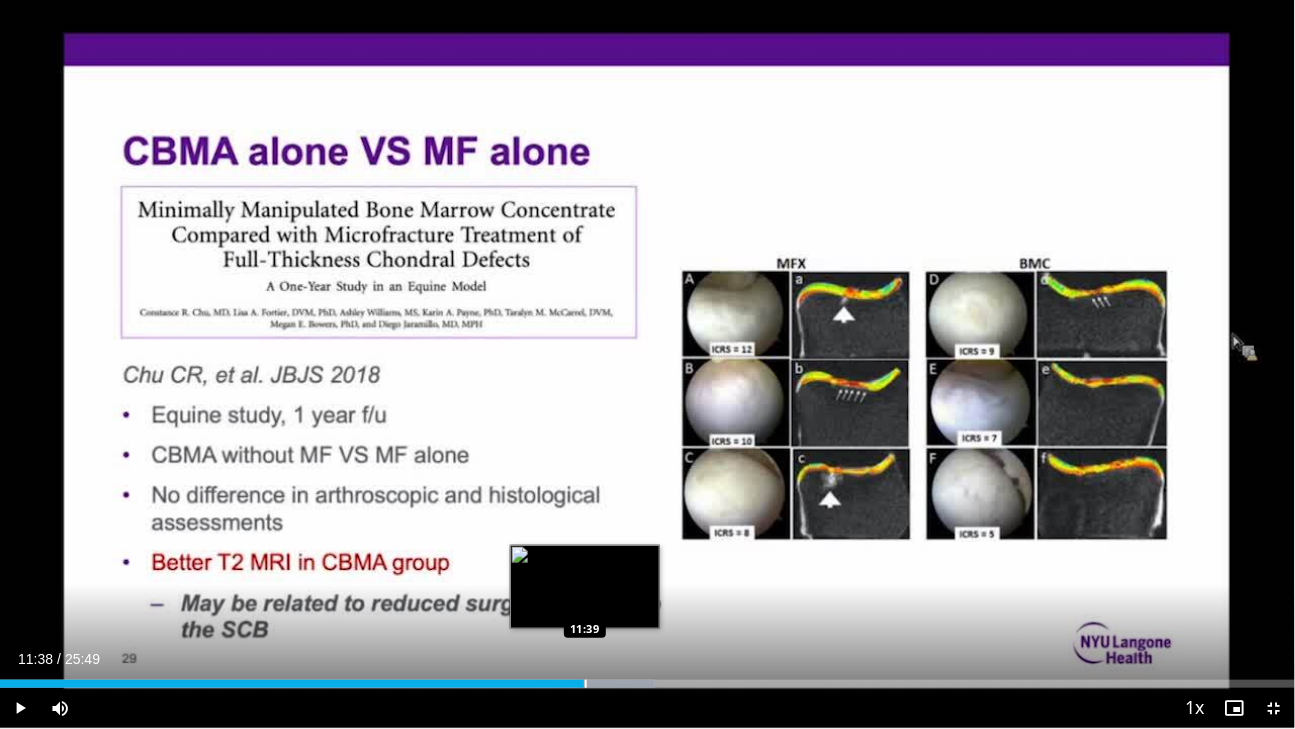 click on "Loaded :  50.58% 11:38 11:39" at bounding box center [647, 684] 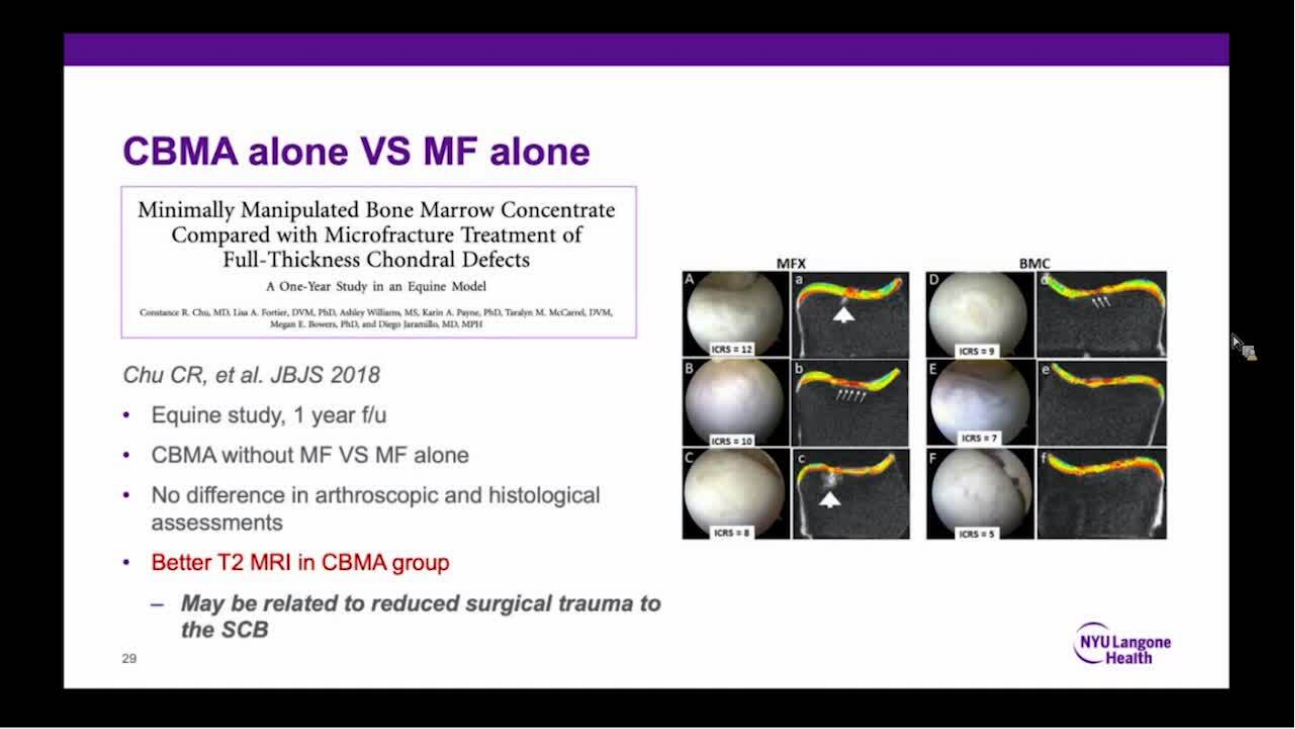 click on "**********" at bounding box center [647, 364] 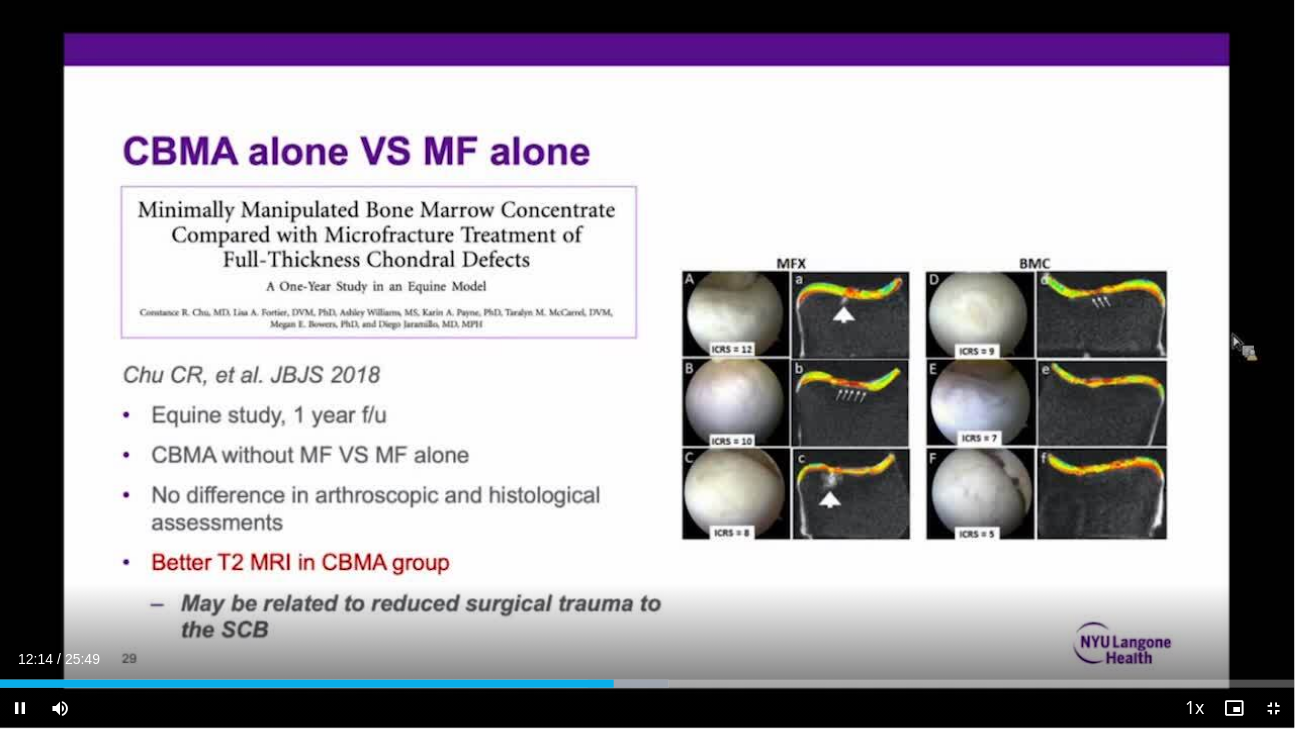 drag, startPoint x: 582, startPoint y: 685, endPoint x: 411, endPoint y: 658, distance: 173.11845 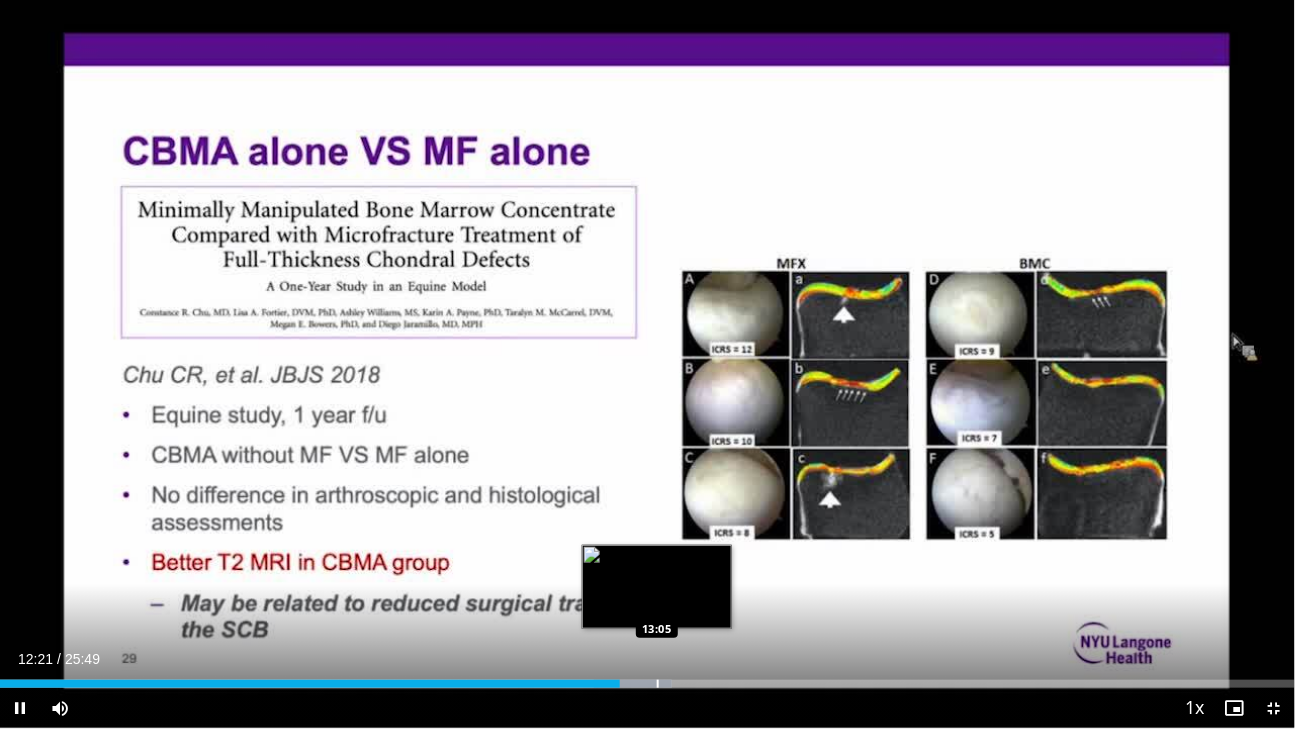 click on "Loaded :  51.86% 12:21 13:05" at bounding box center [647, 684] 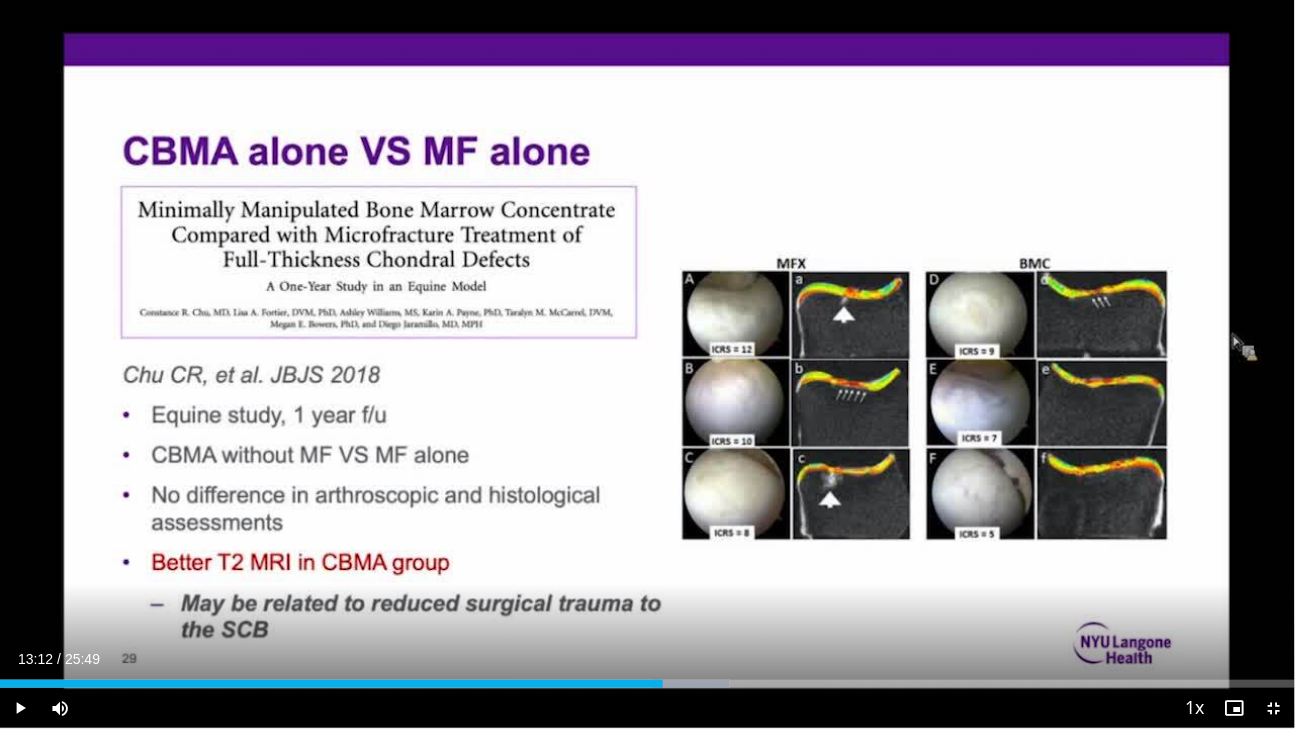 click on "Loaded :  56.34% 13:12 13:12" at bounding box center [647, 678] 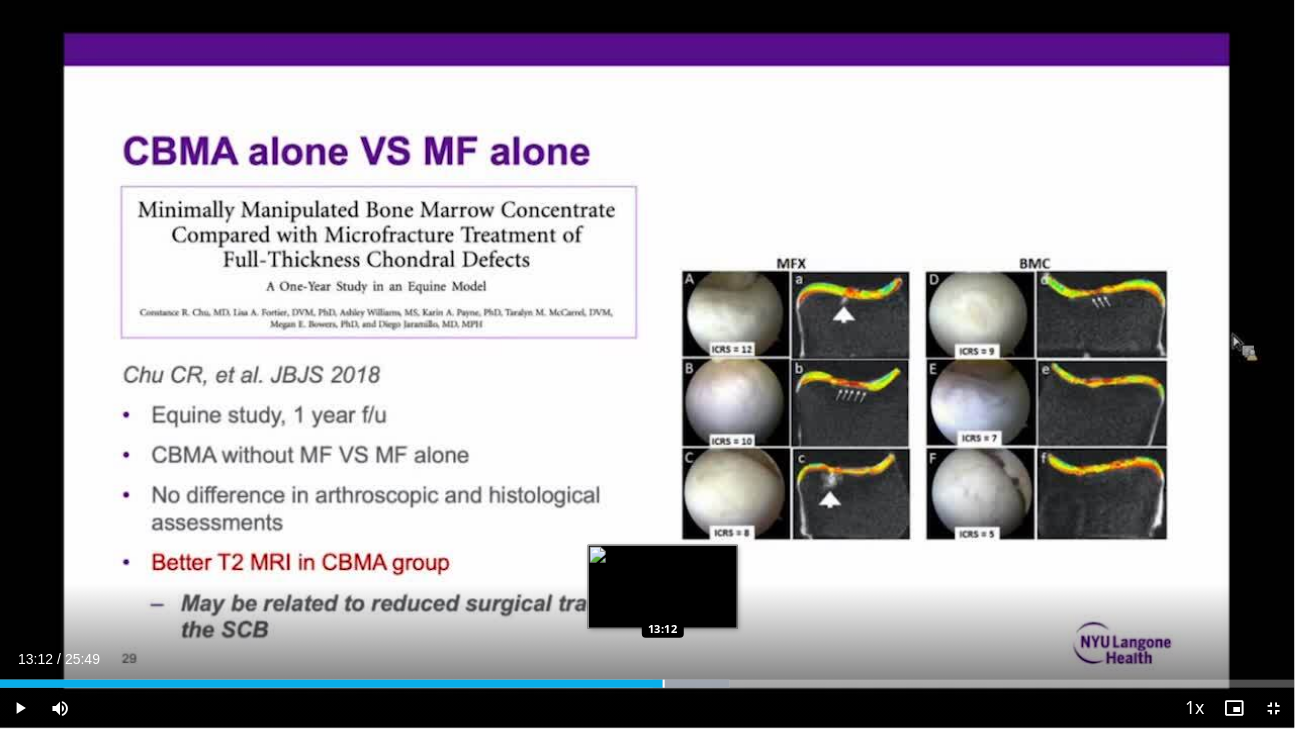 click on "Loaded :  56.34% 13:12 13:12" at bounding box center [647, 678] 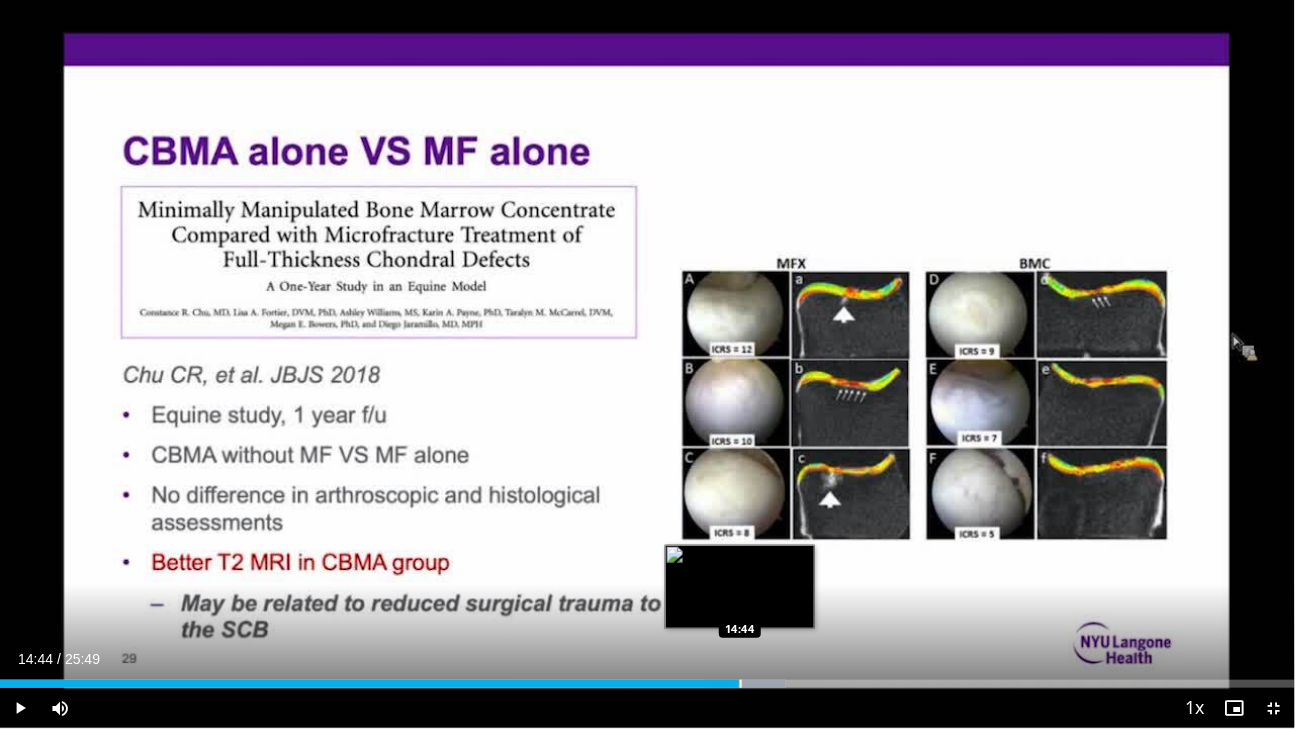 click on "Loaded :  60.68% 14:44 14:44" at bounding box center [647, 678] 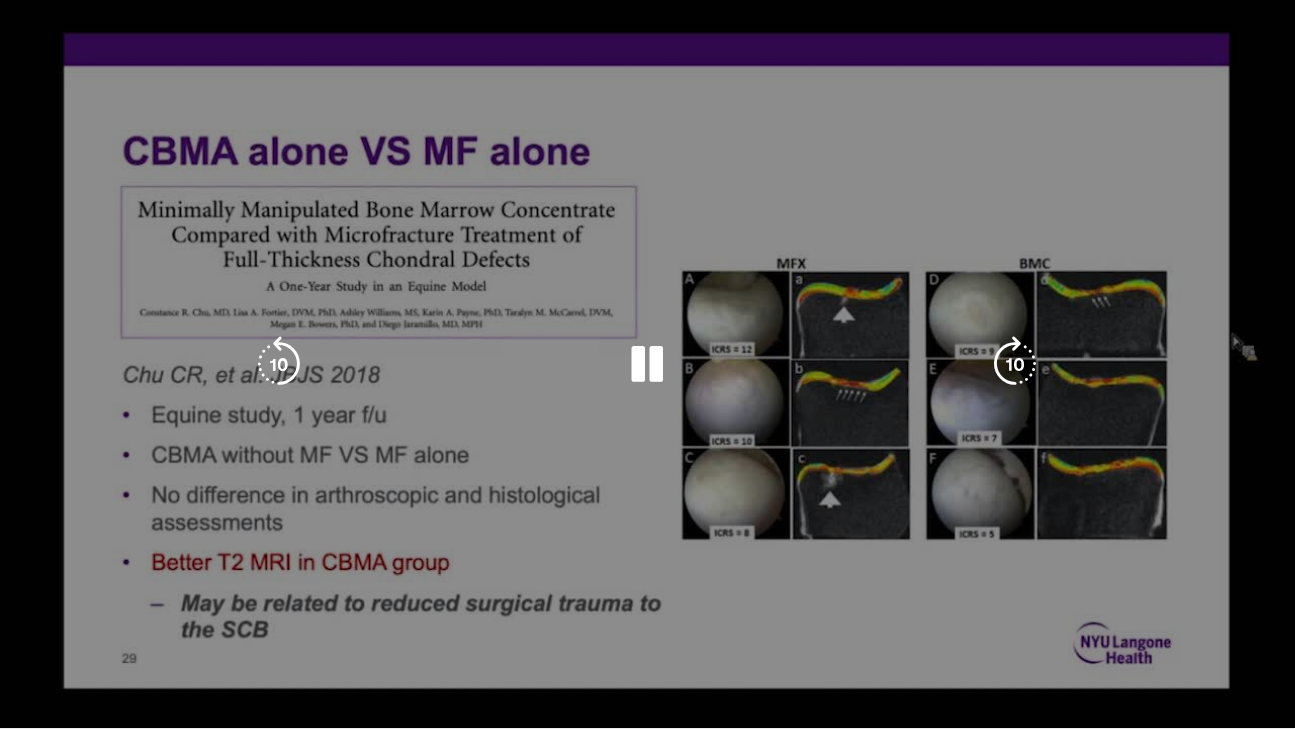 click on "Loaded :  60.68% 14:44 14:44" at bounding box center (647, 724) 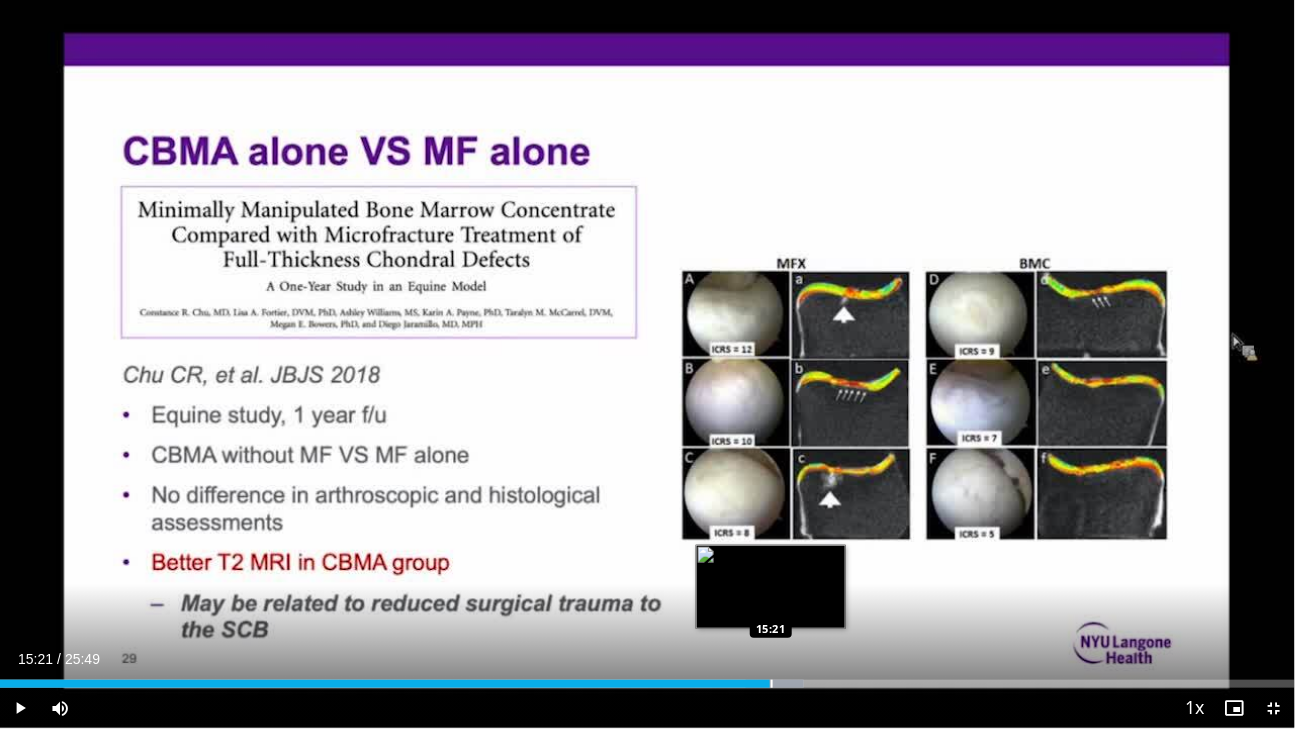 click on "Loaded :  62.11% 15:21 15:21" at bounding box center [647, 678] 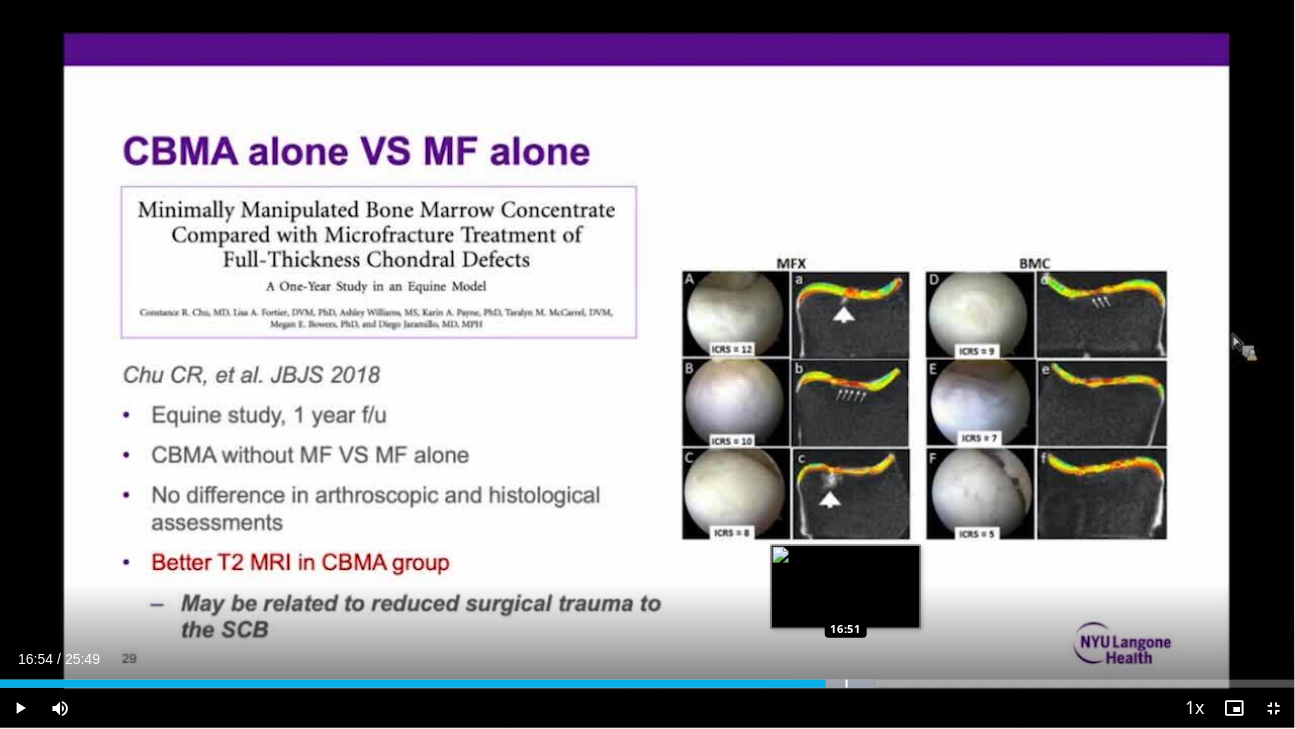 click on "Loaded :  67.78% 16:54 16:51" at bounding box center (647, 678) 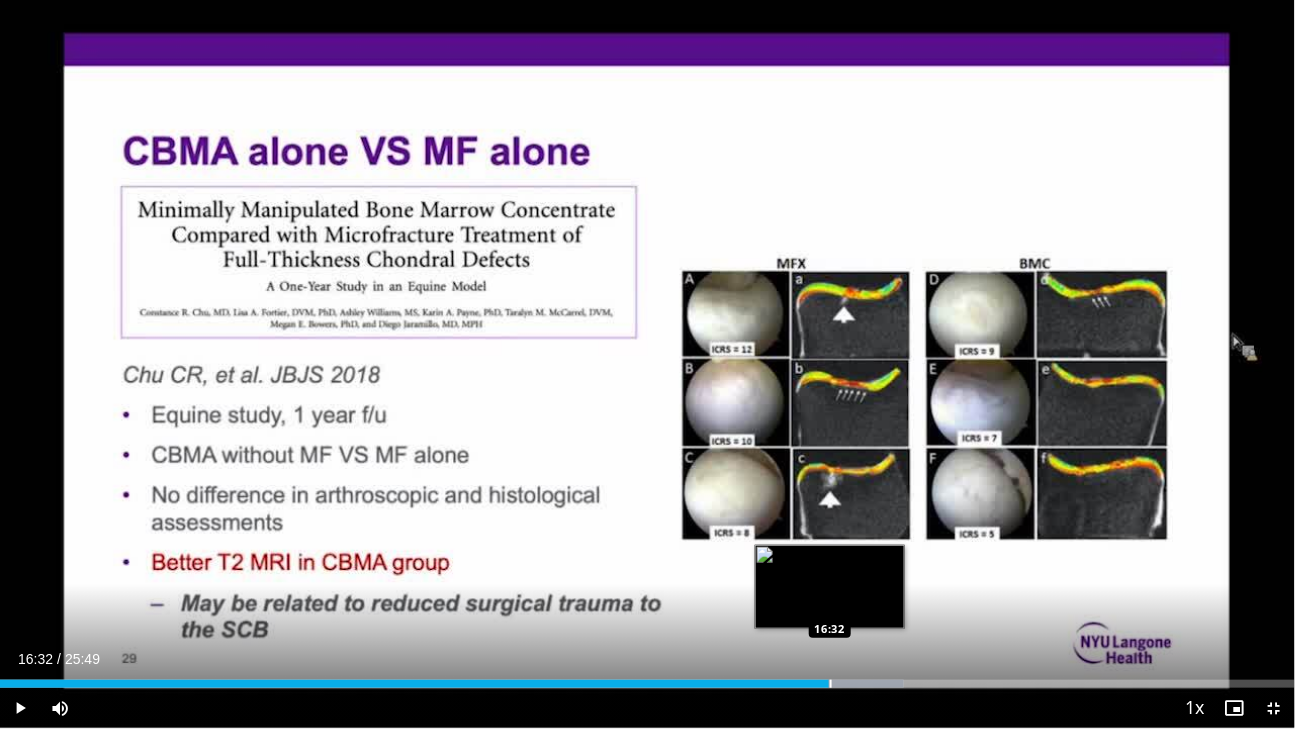 click on "Loaded :  69.79% 16:32 16:32" at bounding box center (647, 678) 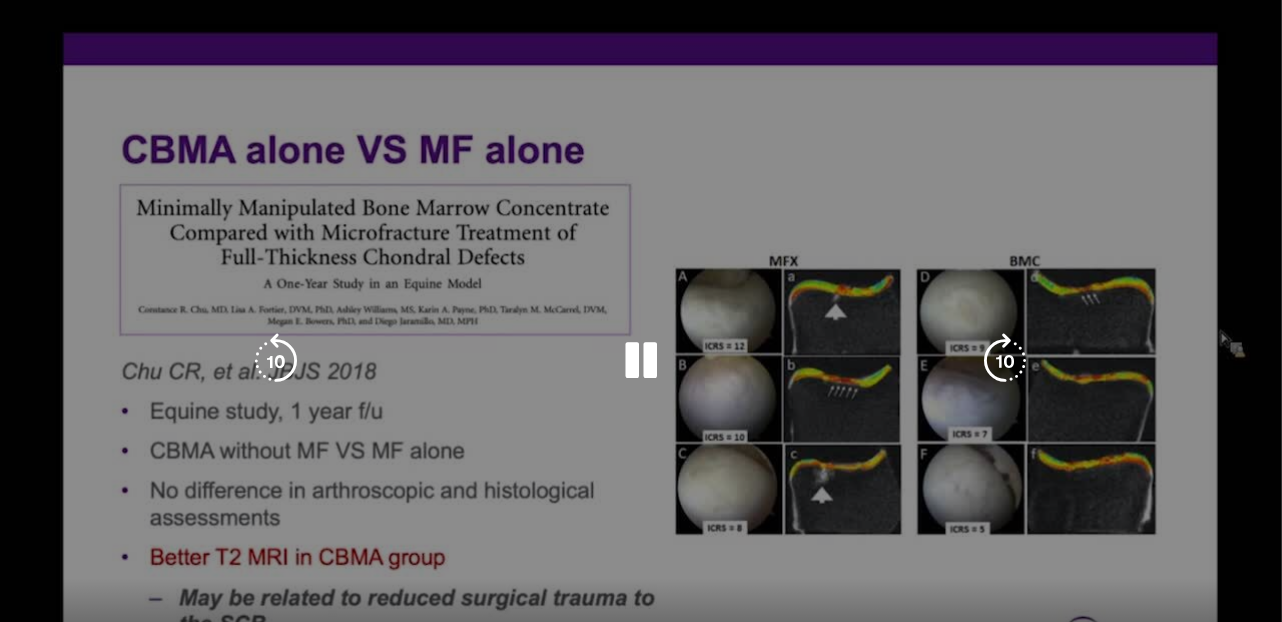 scroll, scrollTop: 0, scrollLeft: 0, axis: both 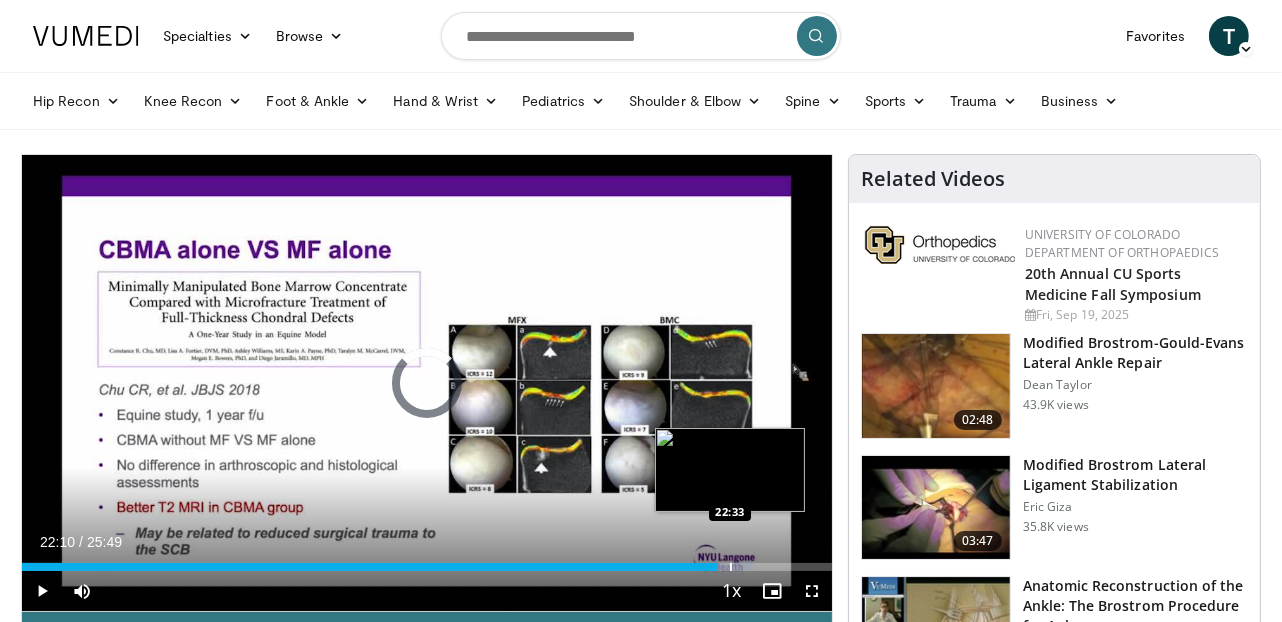 click on "Loaded :  90.28% 22:11 22:33" at bounding box center [427, 567] 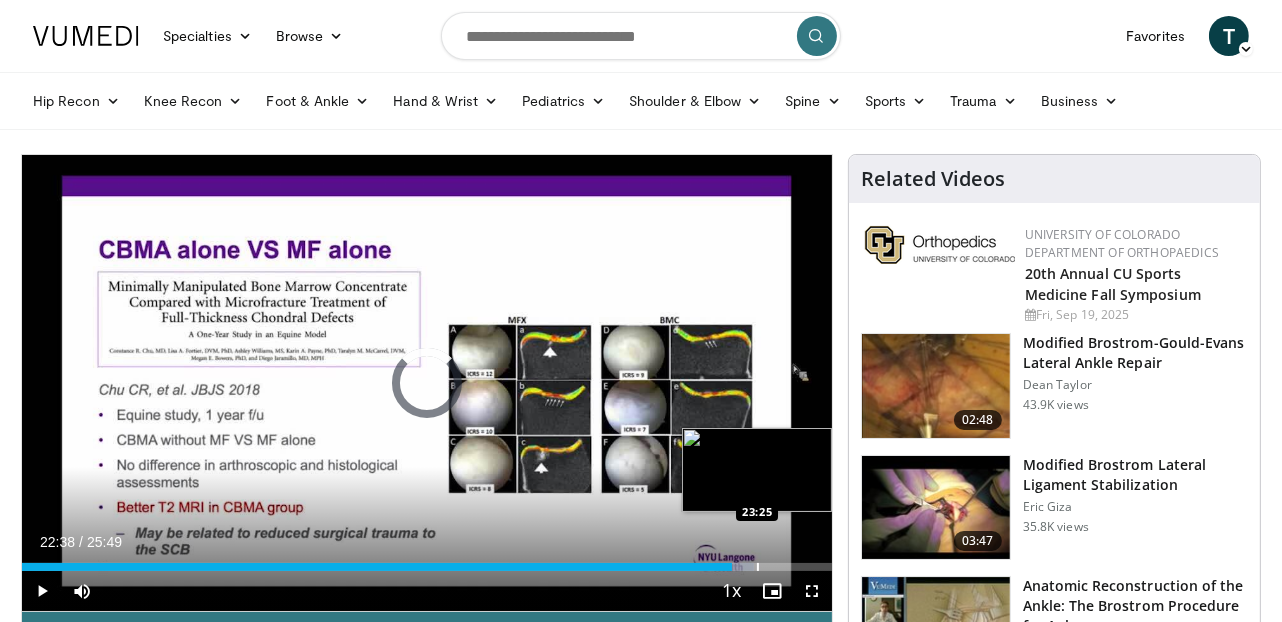 click on "Loaded :  90.37% 22:38 23:25" at bounding box center [427, 567] 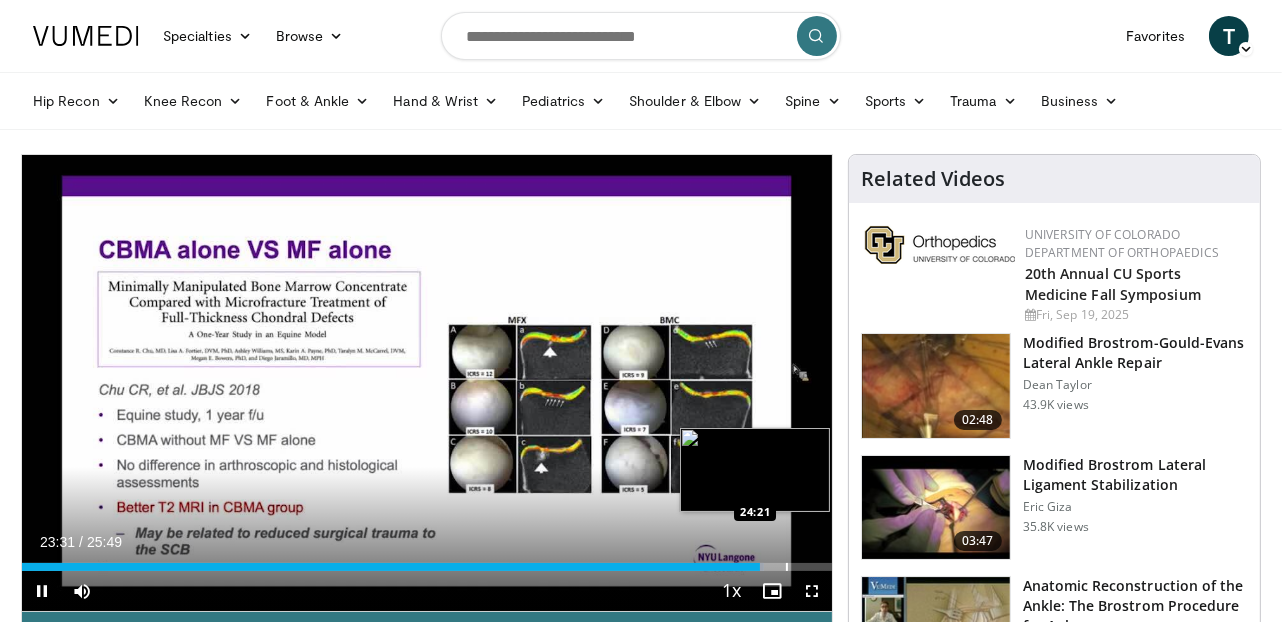 click at bounding box center (787, 567) 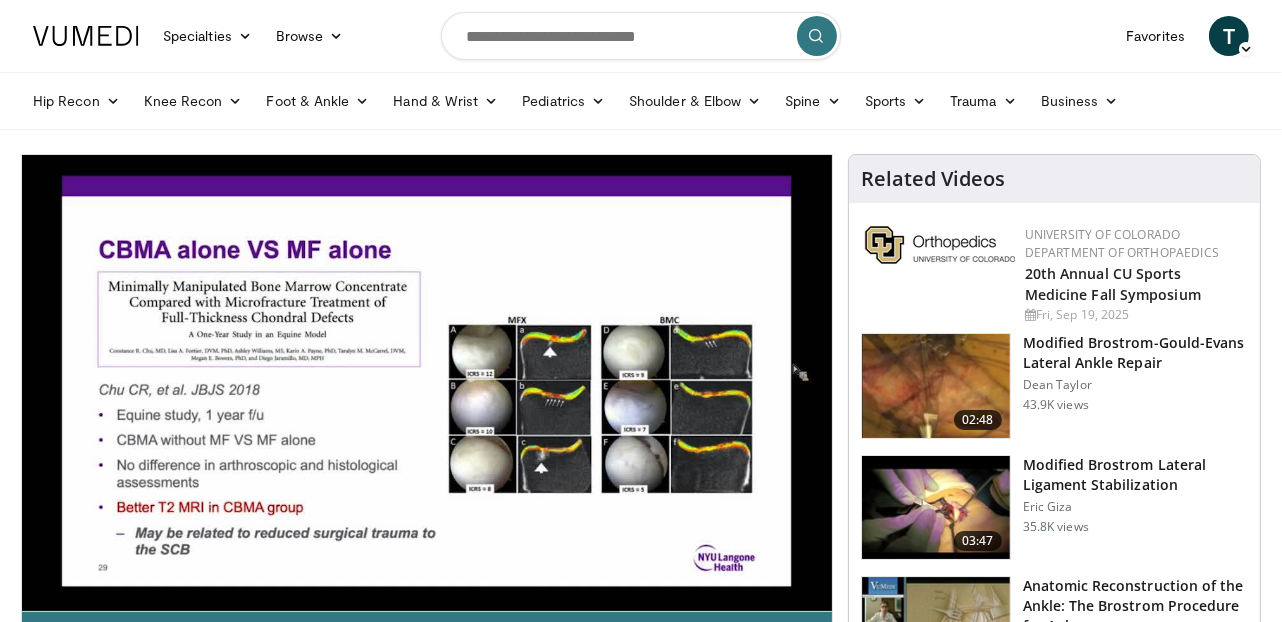 click at bounding box center (641, 36) 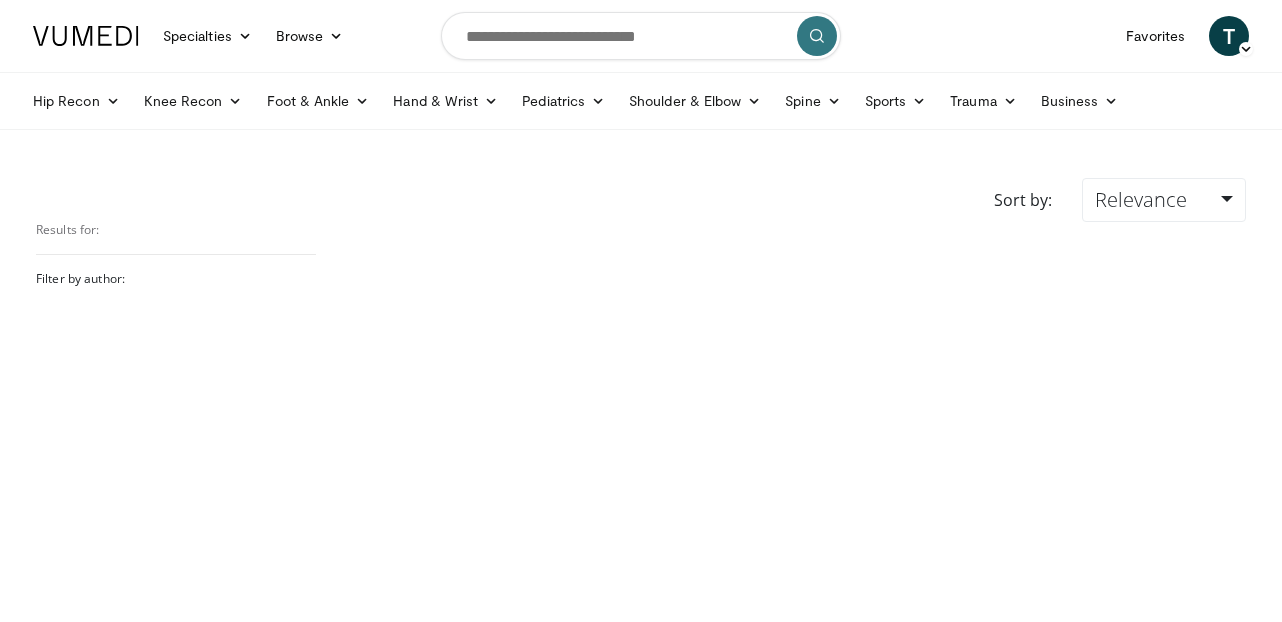 scroll, scrollTop: 0, scrollLeft: 0, axis: both 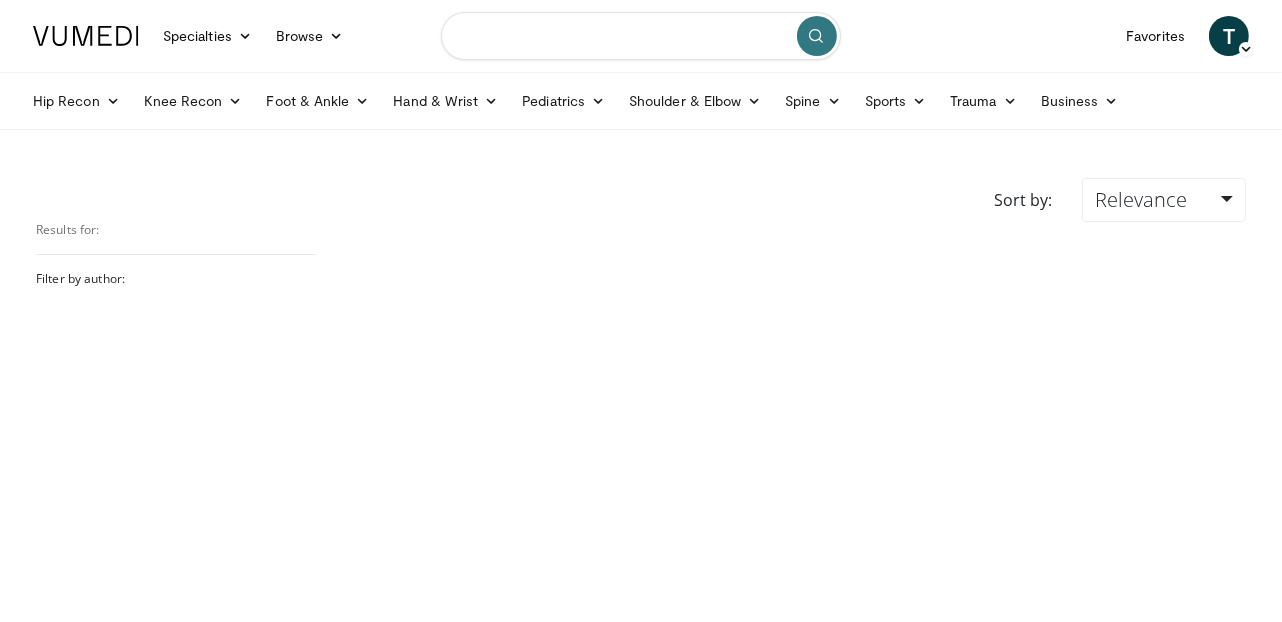 click at bounding box center [641, 36] 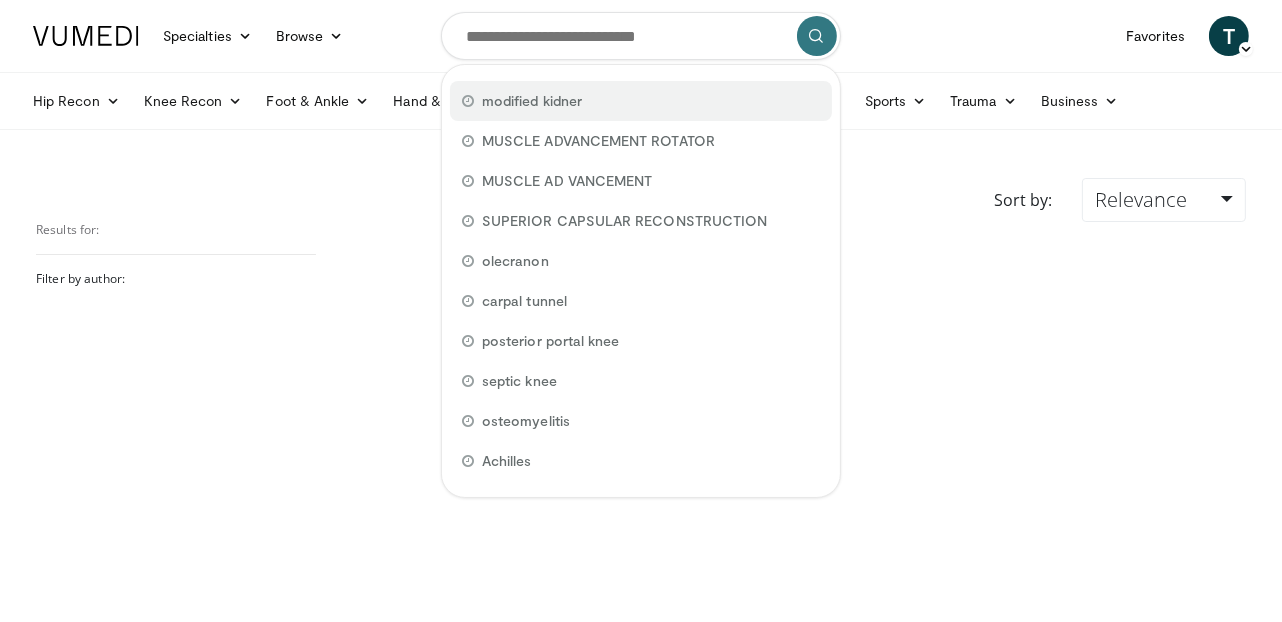 click on "modified kidner" at bounding box center [641, 101] 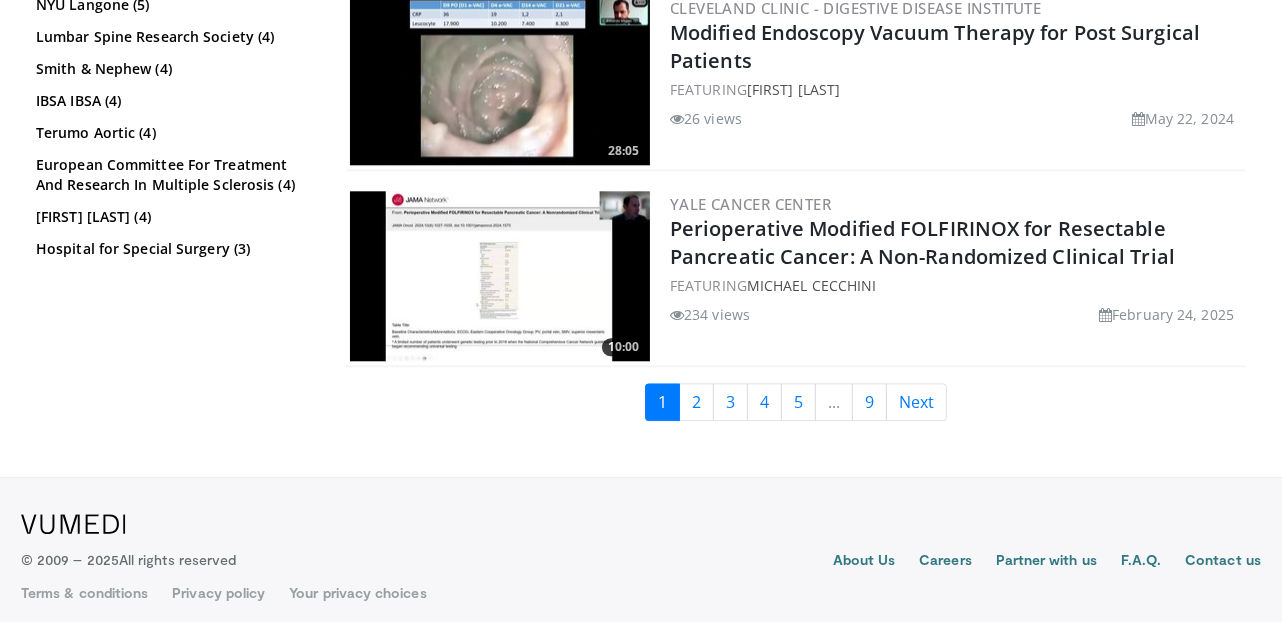 scroll, scrollTop: 4937, scrollLeft: 0, axis: vertical 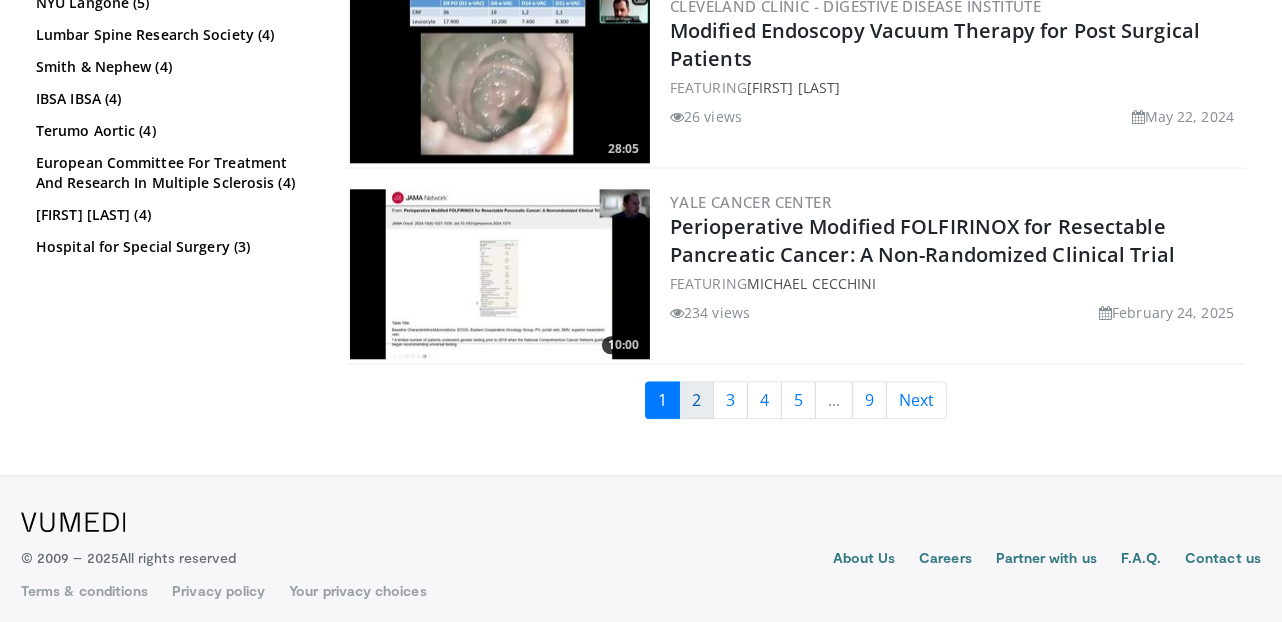 click on "2" at bounding box center [696, 400] 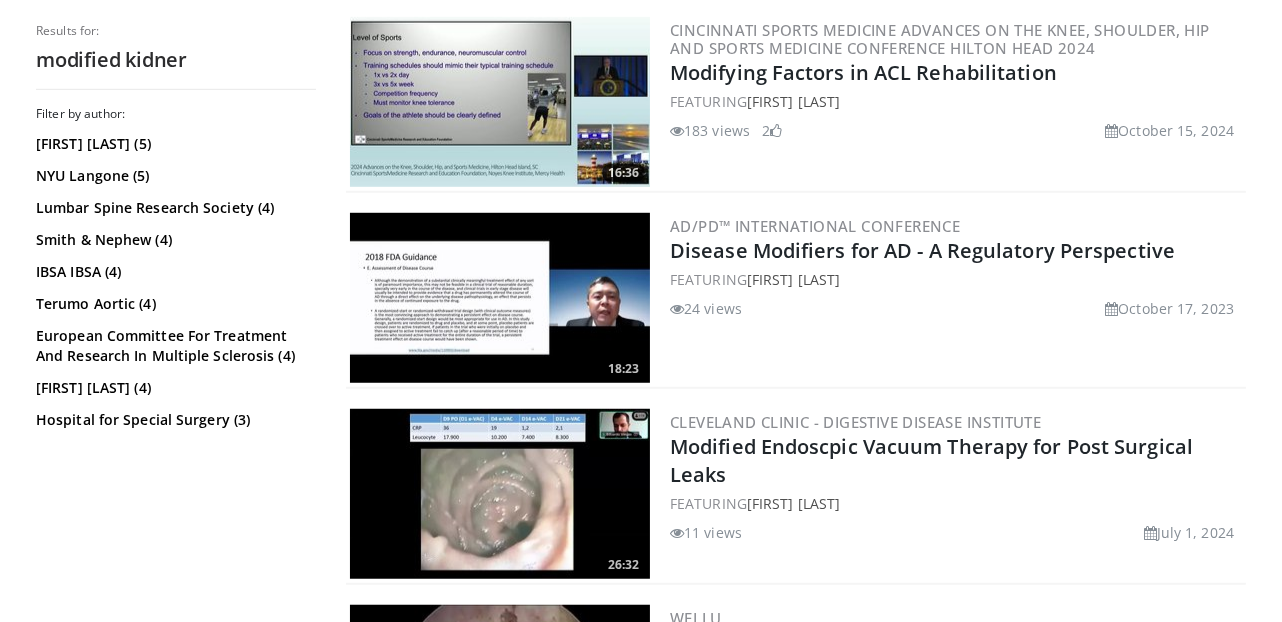 scroll, scrollTop: 1363, scrollLeft: 0, axis: vertical 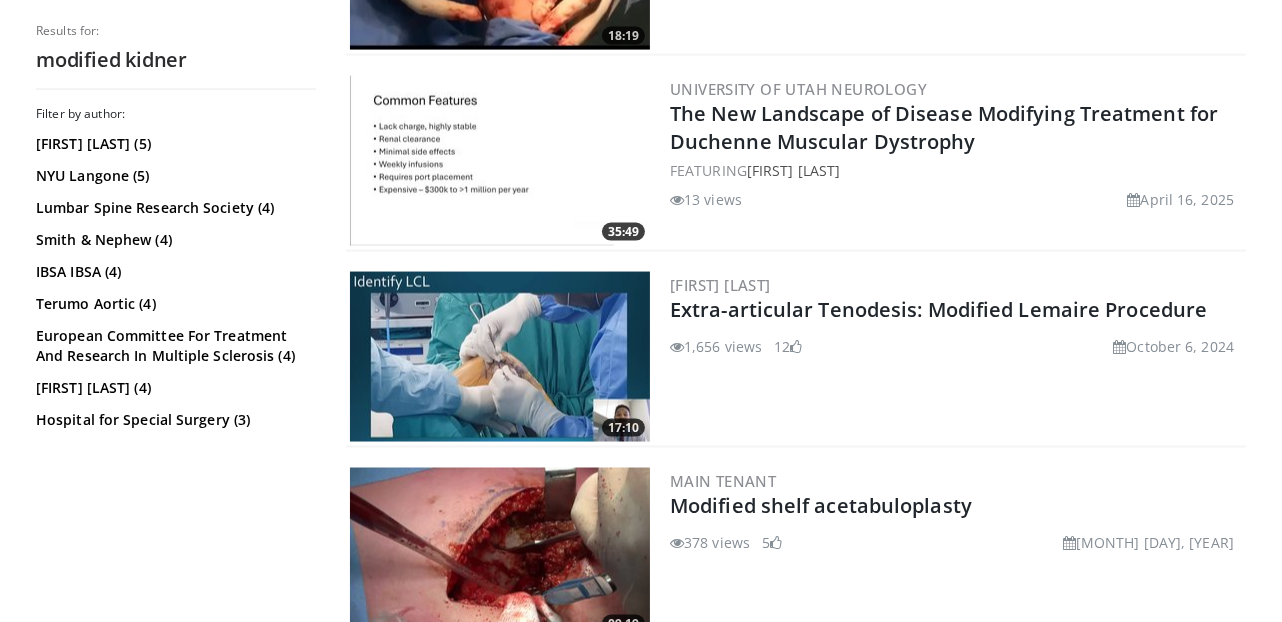 drag, startPoint x: 0, startPoint y: 0, endPoint x: 701, endPoint y: 407, distance: 810.5862 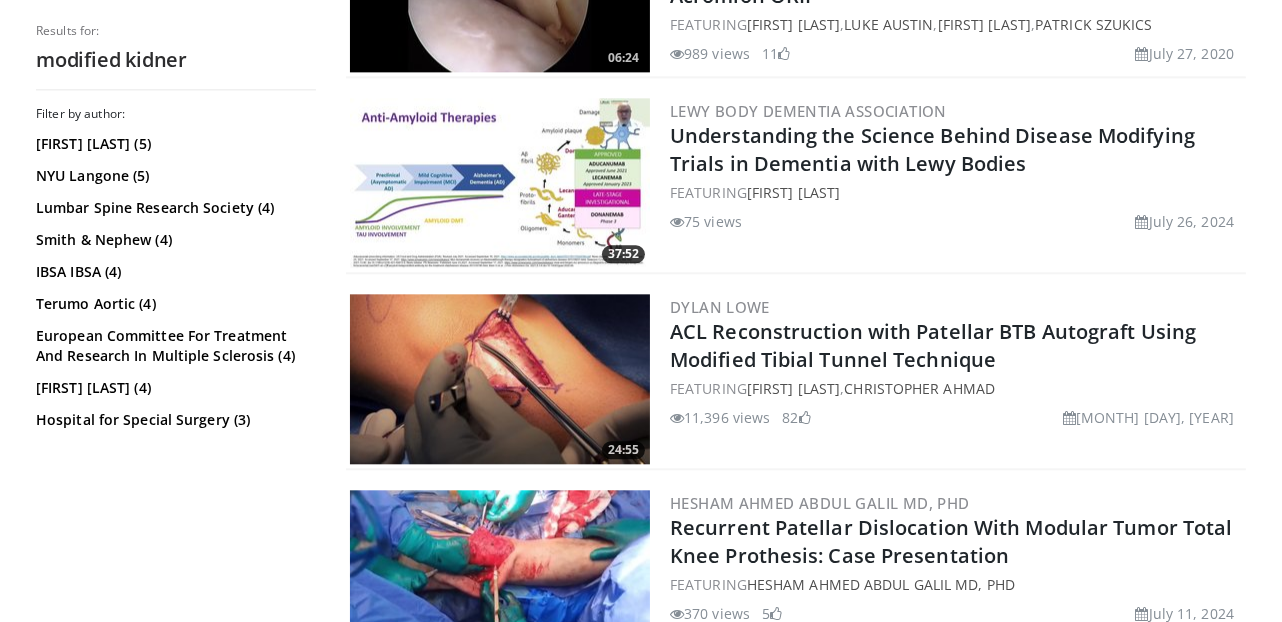 scroll, scrollTop: 4818, scrollLeft: 0, axis: vertical 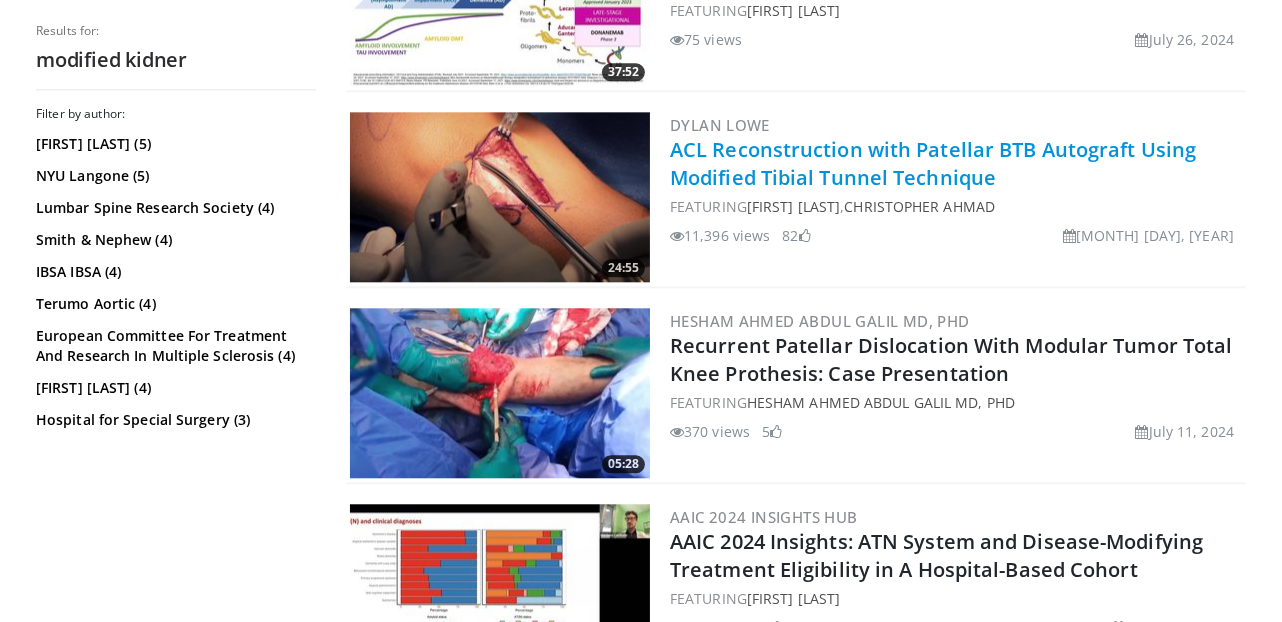 click on "ACL Reconstruction with Patellar BTB Autograft Using Modified Tibial Tunnel Technique" at bounding box center (933, 163) 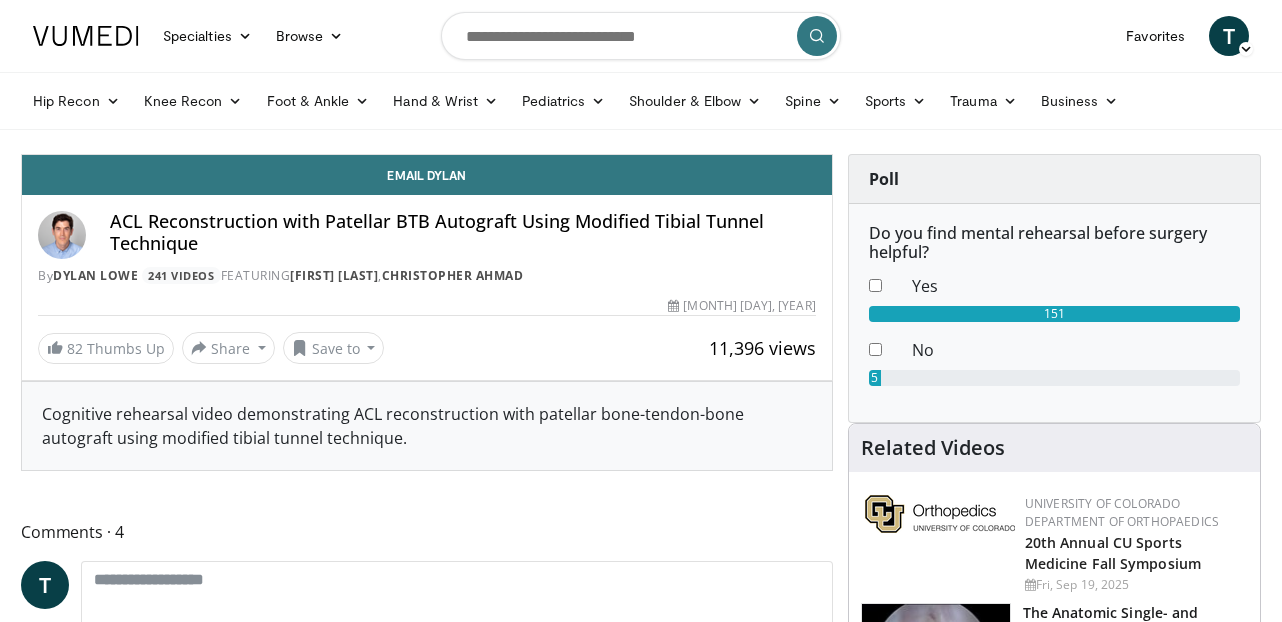 scroll, scrollTop: 0, scrollLeft: 0, axis: both 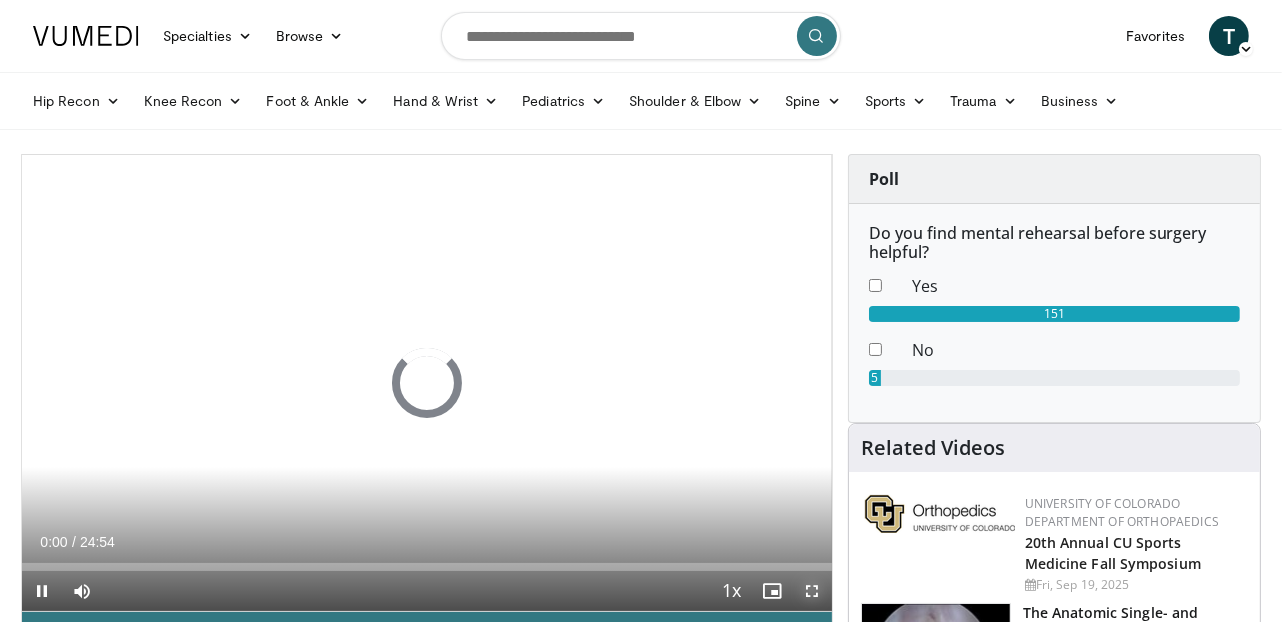 click at bounding box center (812, 591) 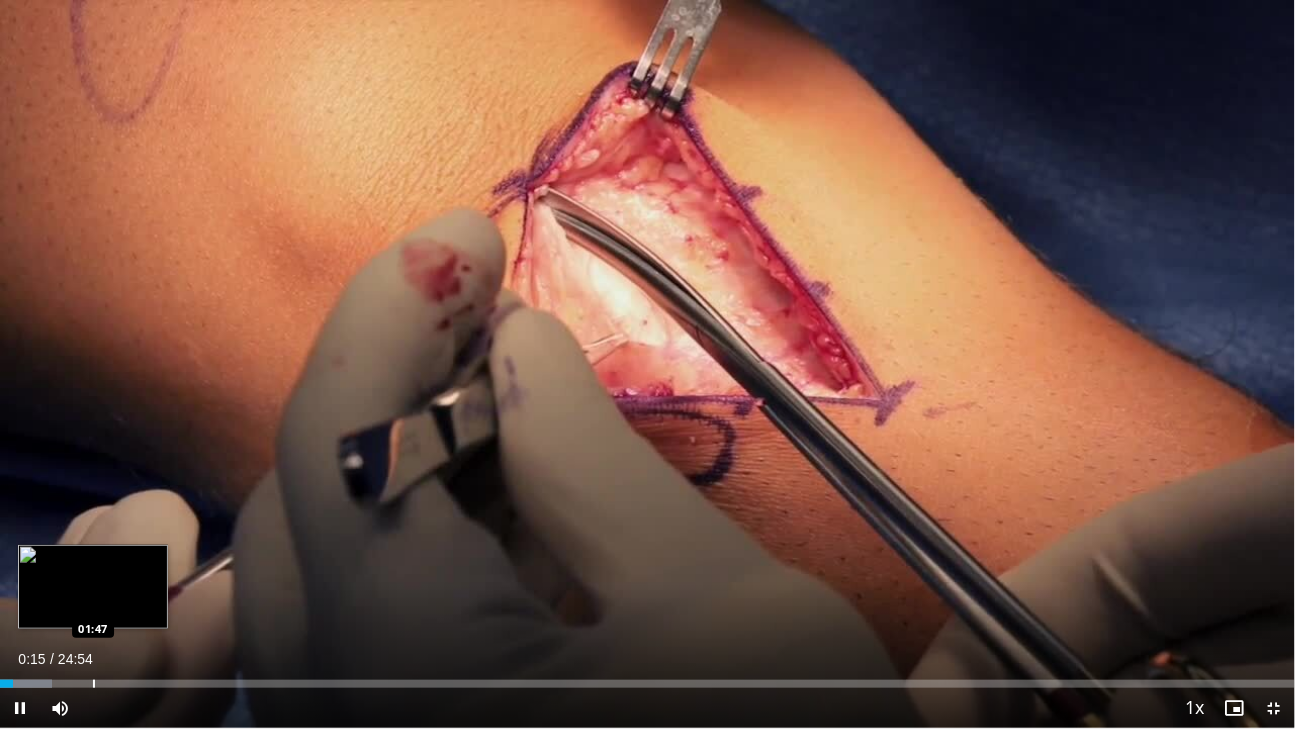 click on "Loaded :  3.98% 00:15 01:47" at bounding box center [647, 678] 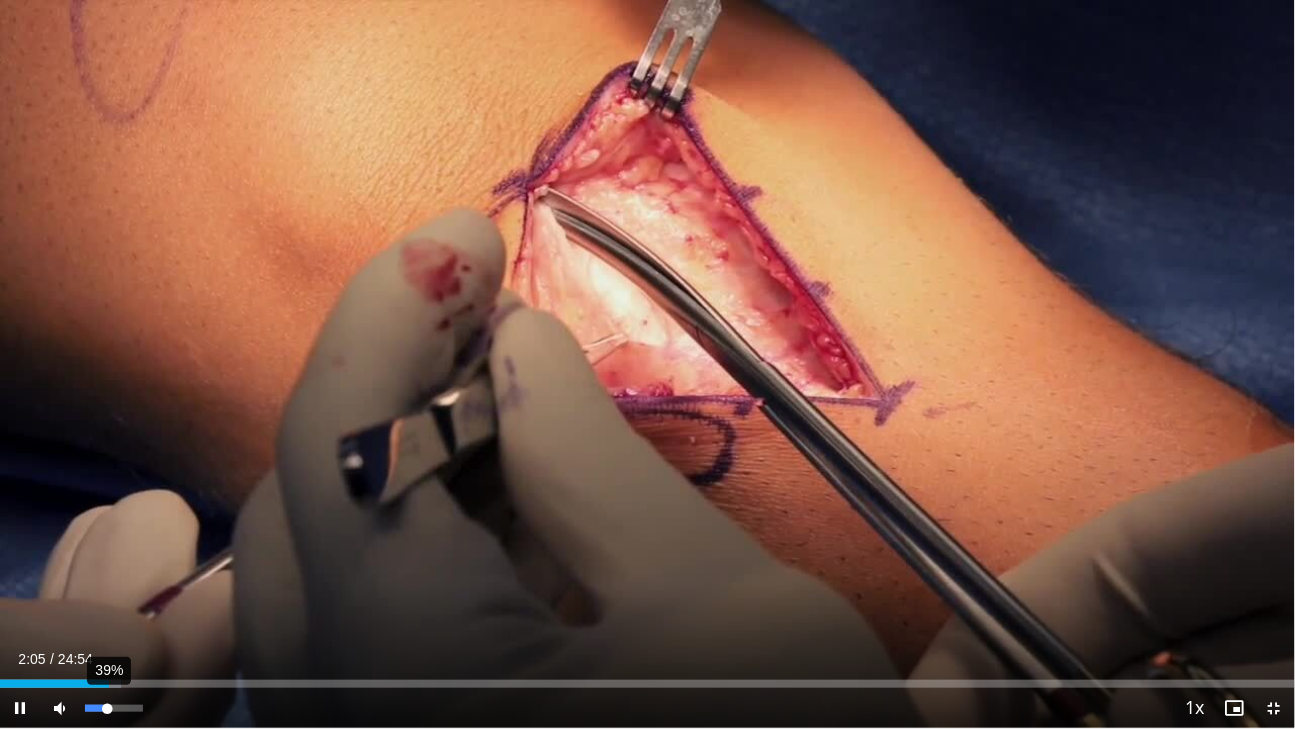 click on "39%" at bounding box center (113, 708) 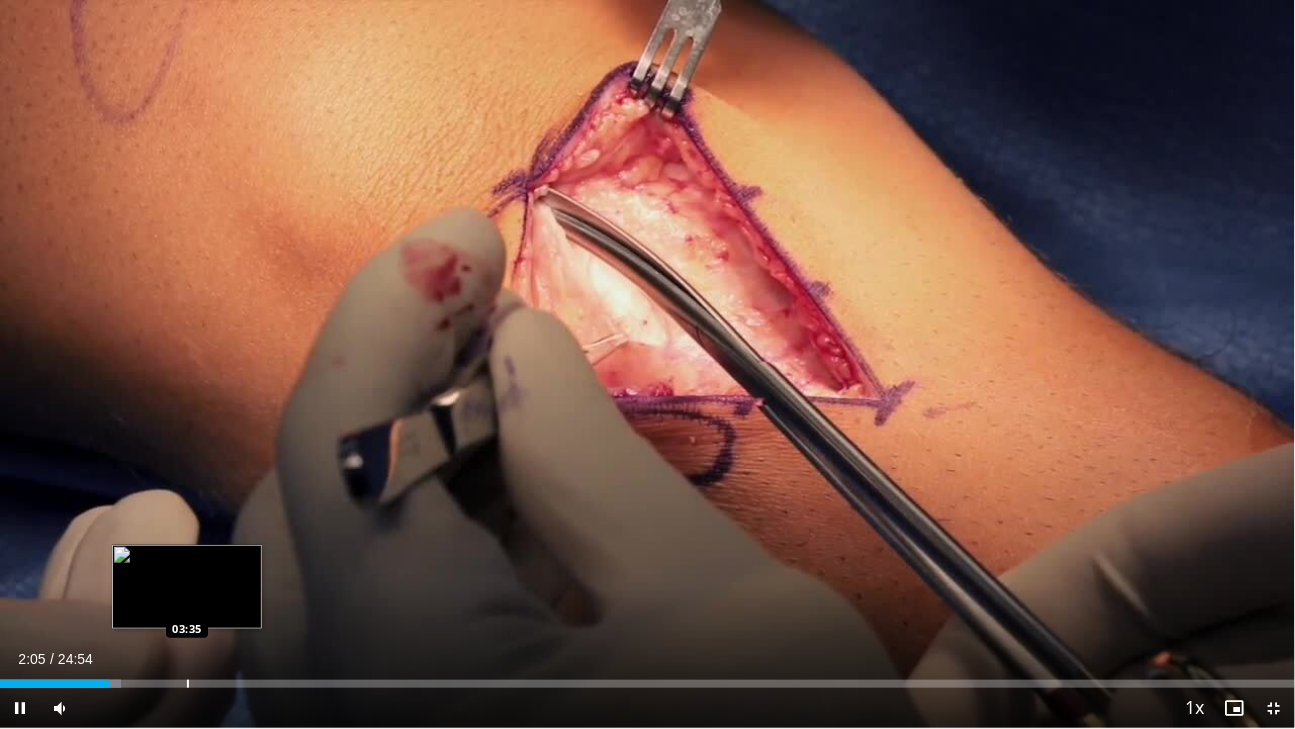 click on "Loaded :  9.37% 02:06 03:35" at bounding box center (647, 678) 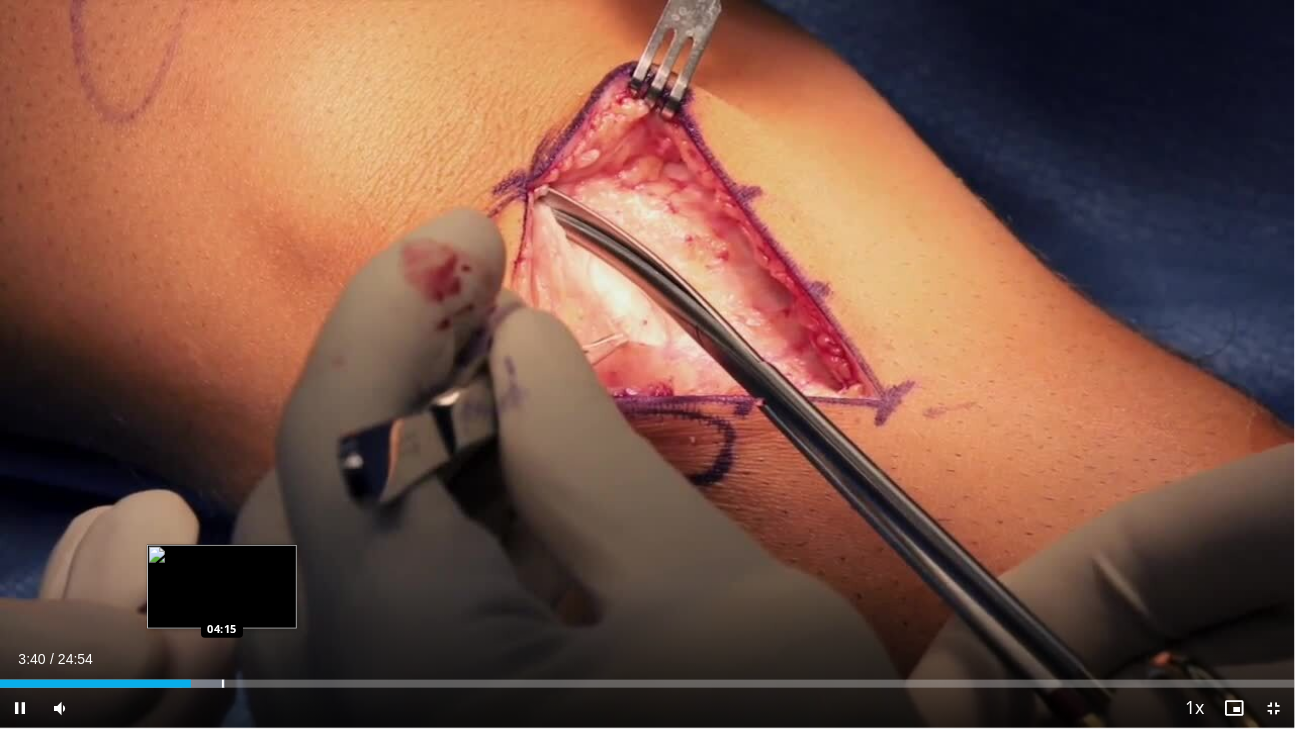 click at bounding box center (223, 684) 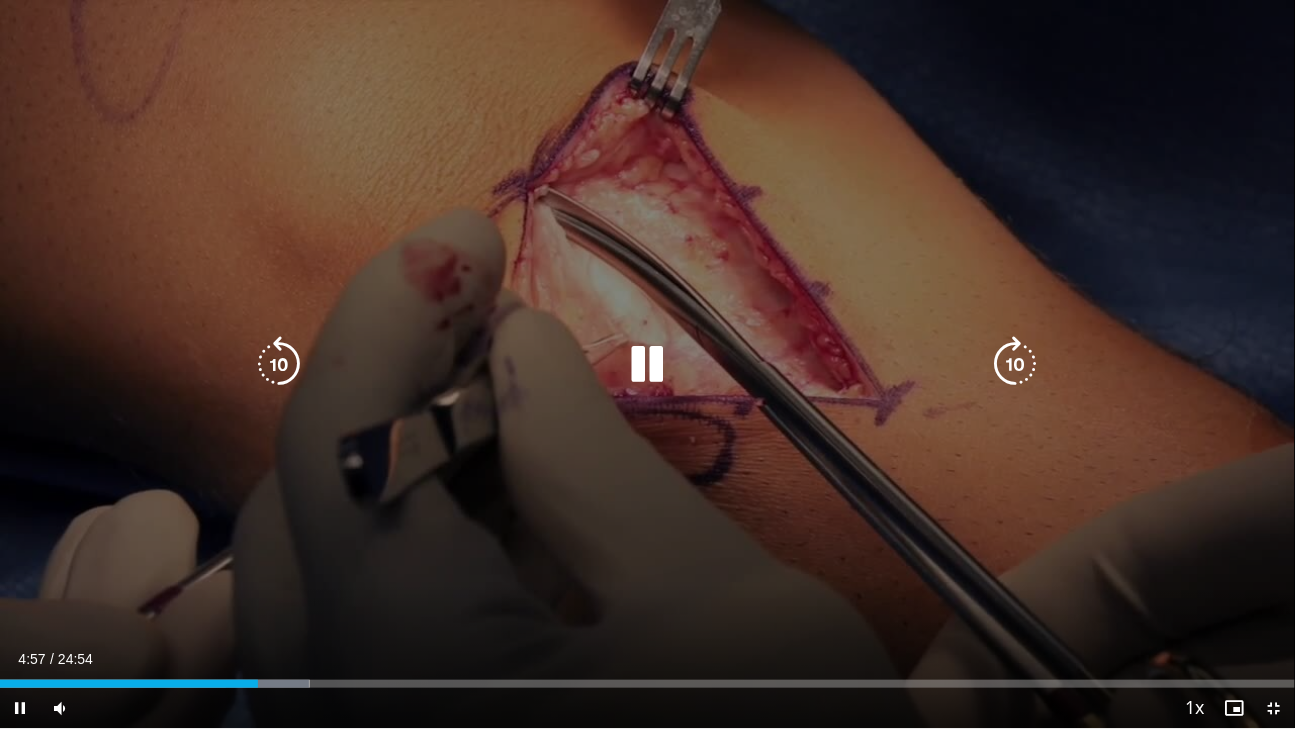 drag, startPoint x: 441, startPoint y: 673, endPoint x: 1155, endPoint y: 444, distance: 749.82465 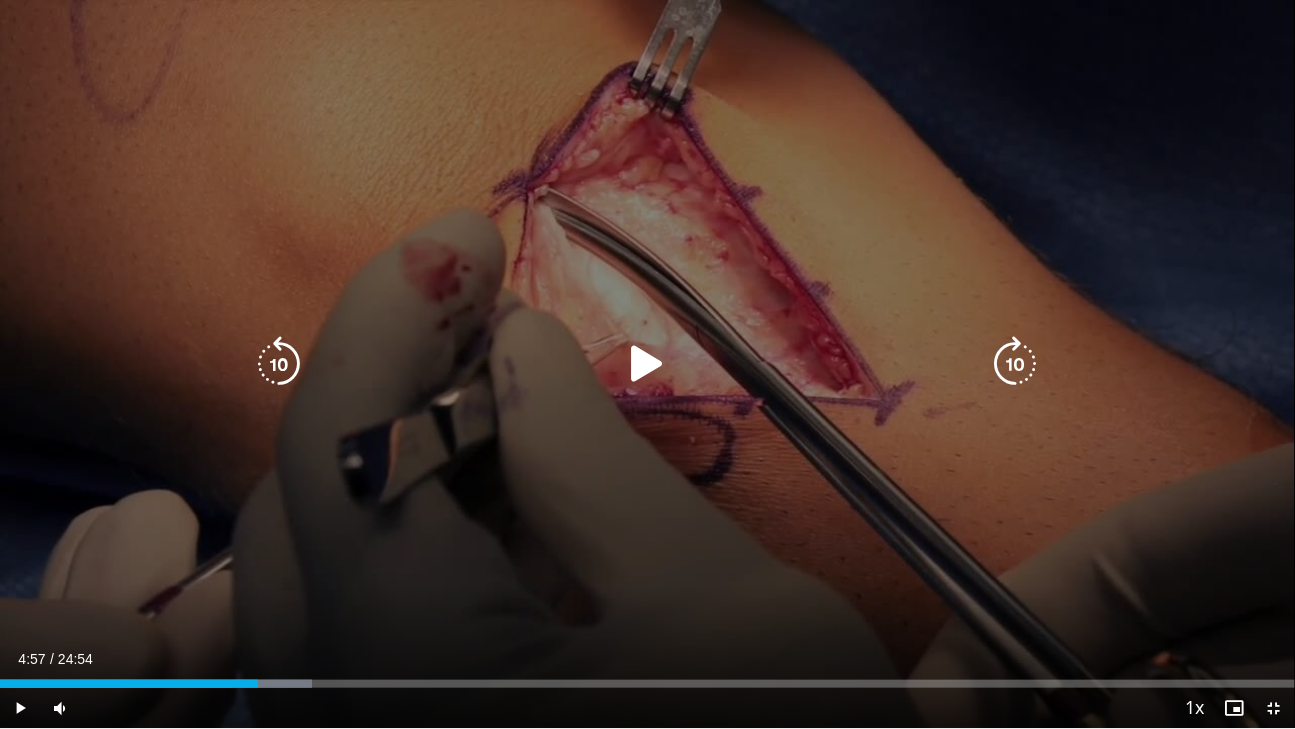click on "10 seconds
Tap to unmute" at bounding box center [647, 364] 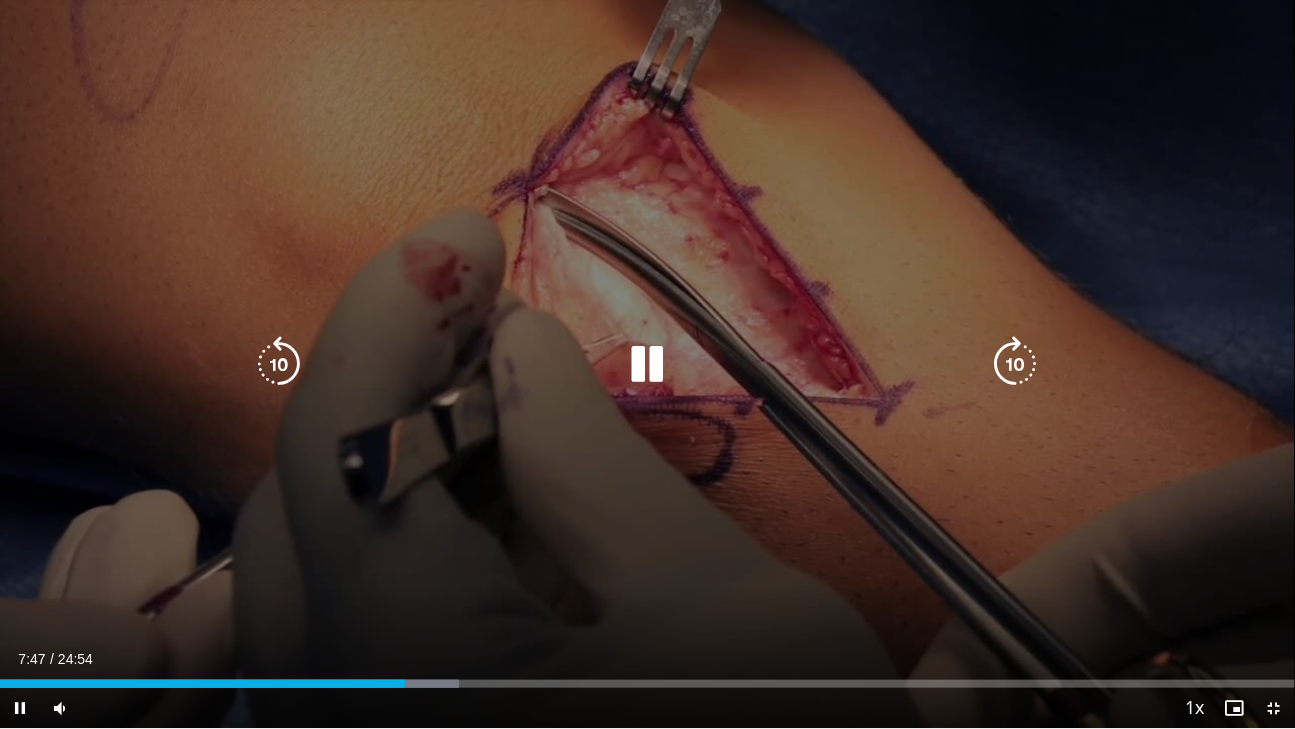click on "10 seconds
Tap to unmute" at bounding box center [647, 364] 